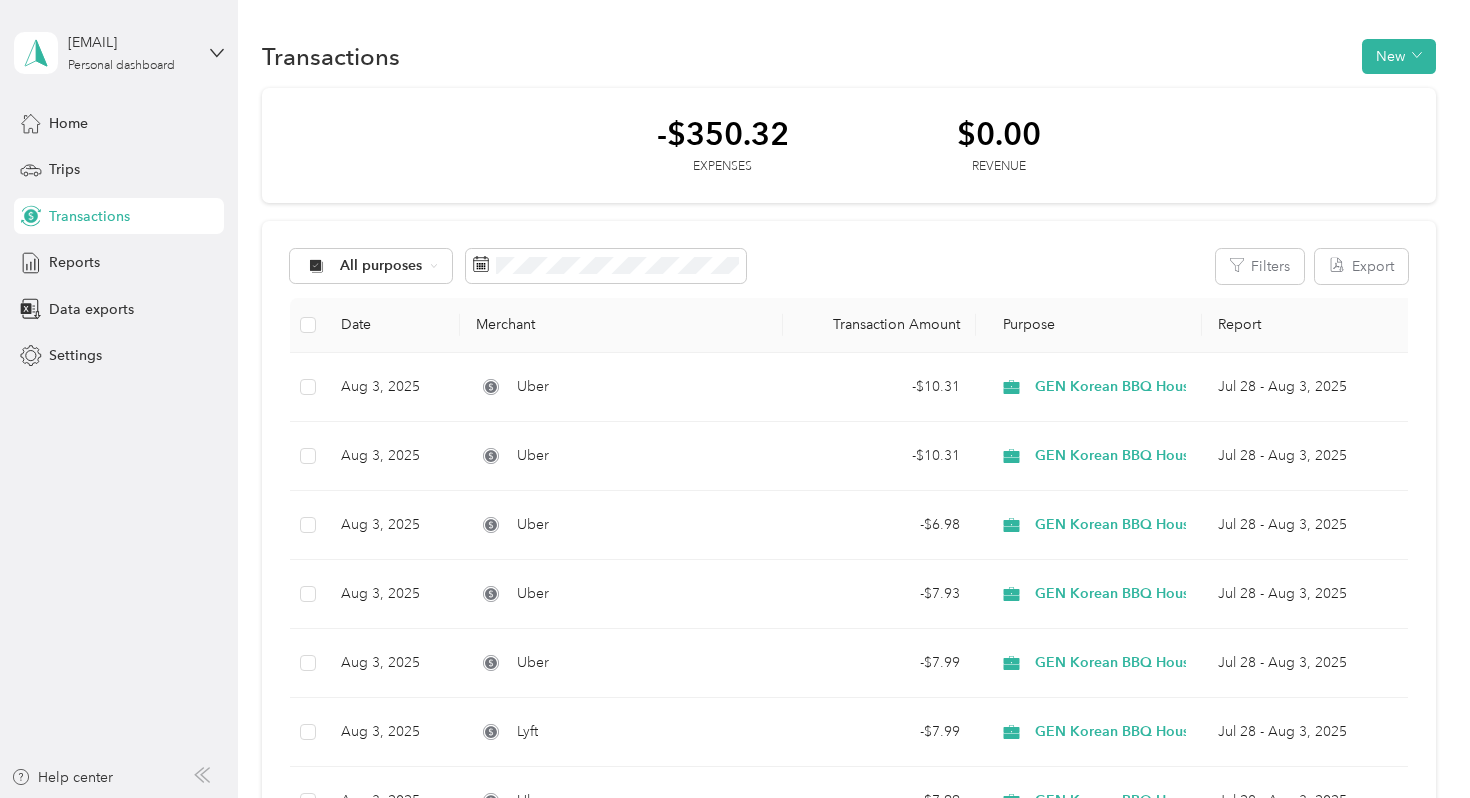 scroll, scrollTop: 0, scrollLeft: 0, axis: both 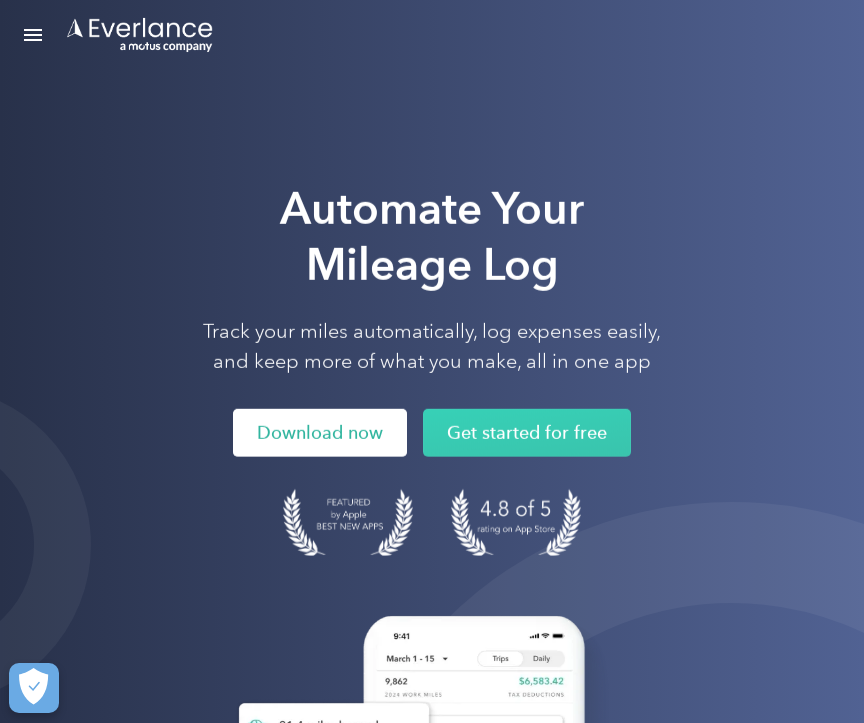 click on "Download now" at bounding box center [320, 433] 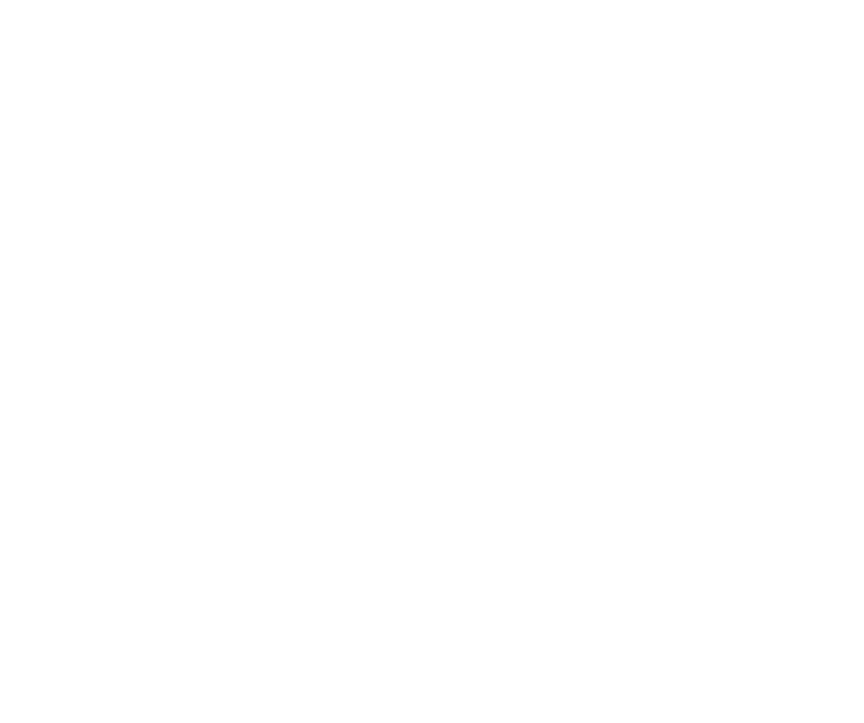scroll, scrollTop: 0, scrollLeft: 0, axis: both 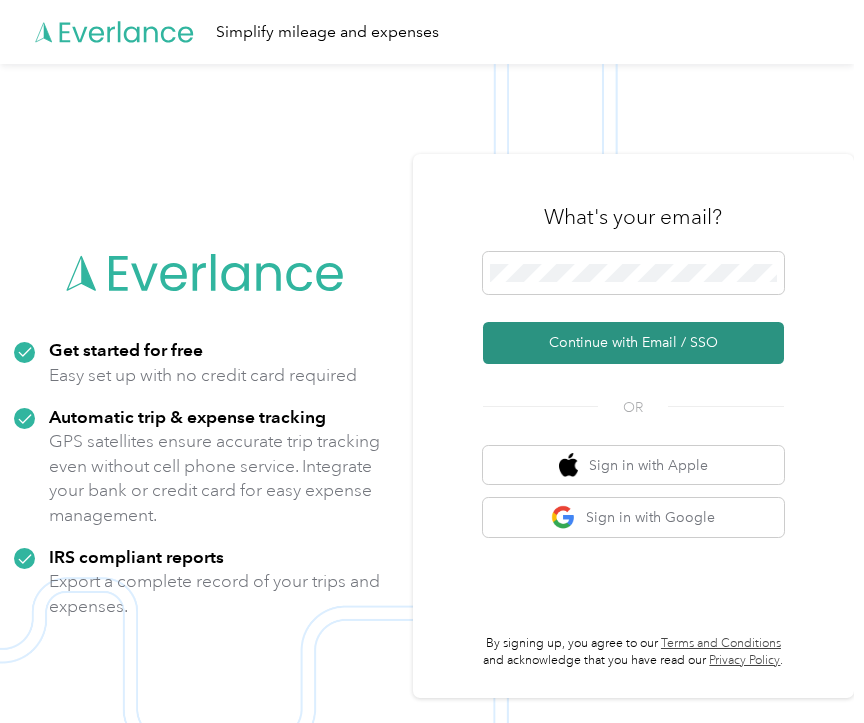 click on "Continue with Email / SSO" at bounding box center (633, 343) 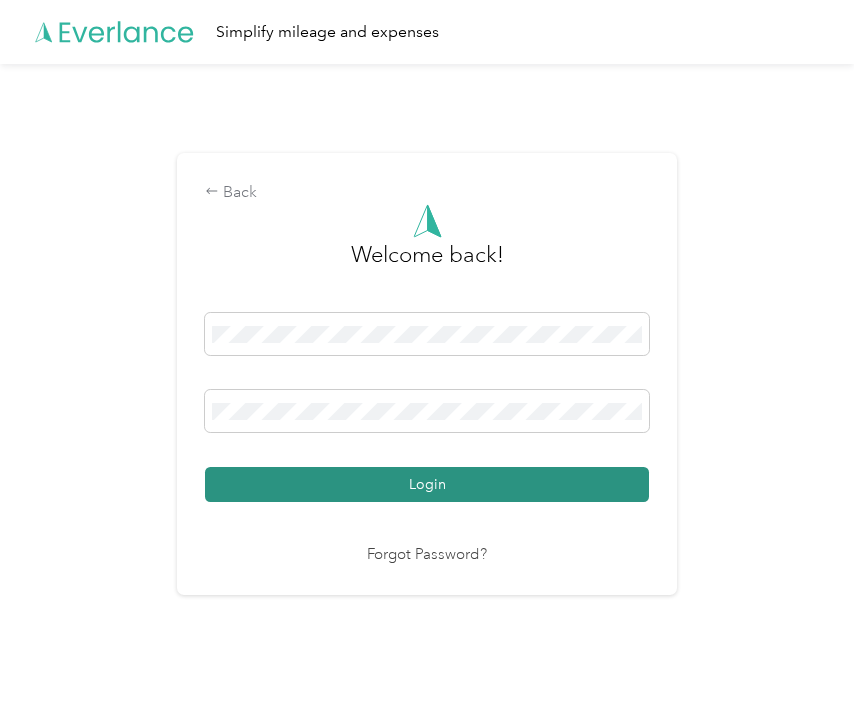click on "Login" at bounding box center [427, 484] 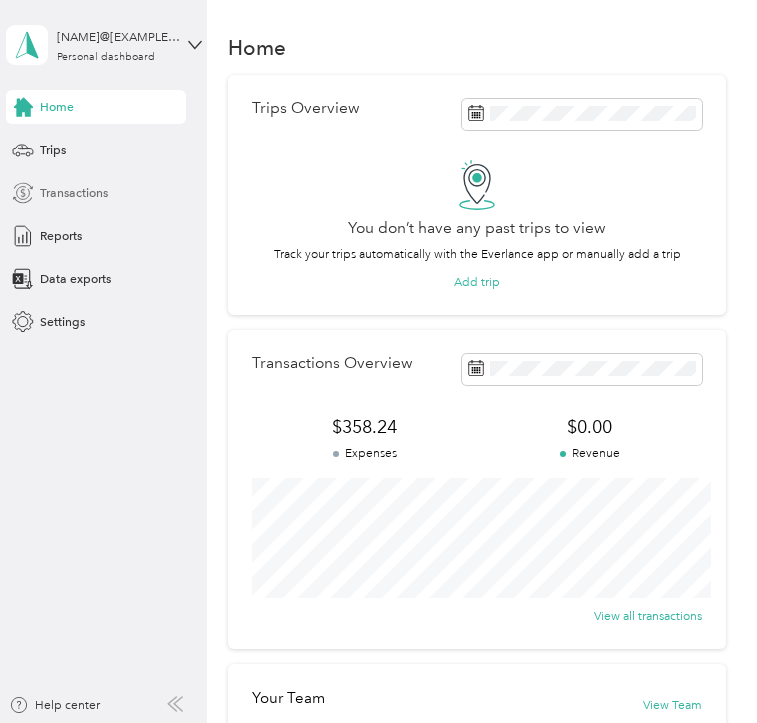 click on "Transactions" at bounding box center (96, 193) 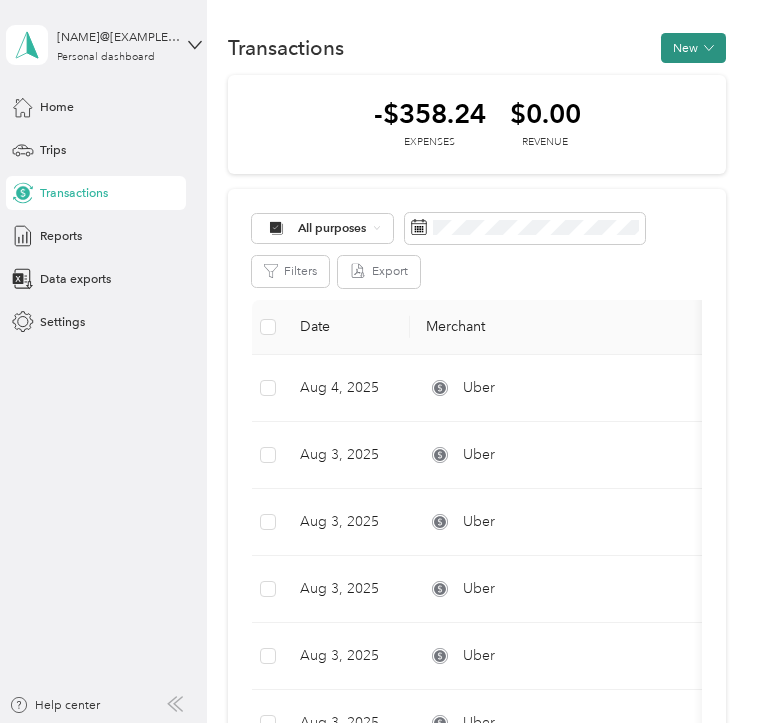 click on "New" at bounding box center (693, 48) 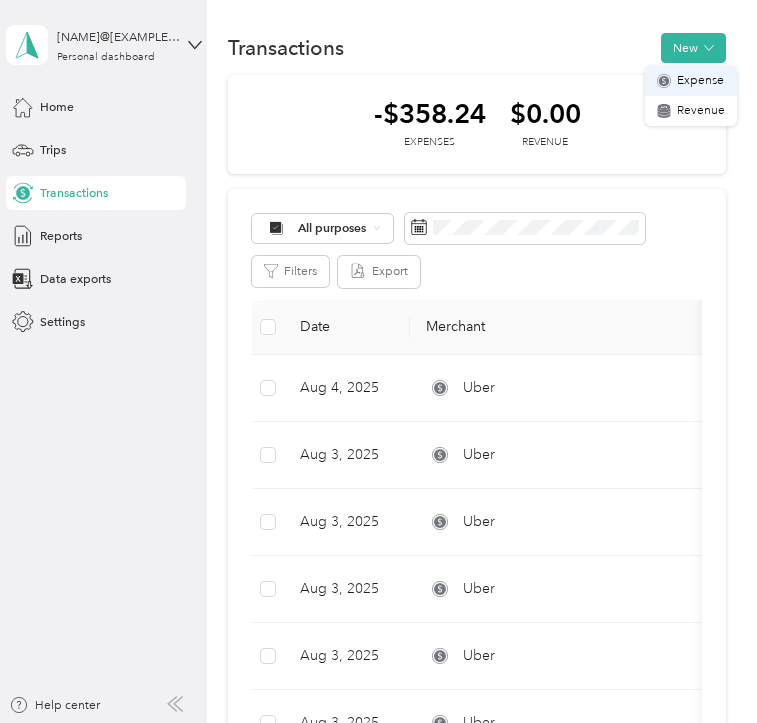 click on "Expense" at bounding box center [700, 81] 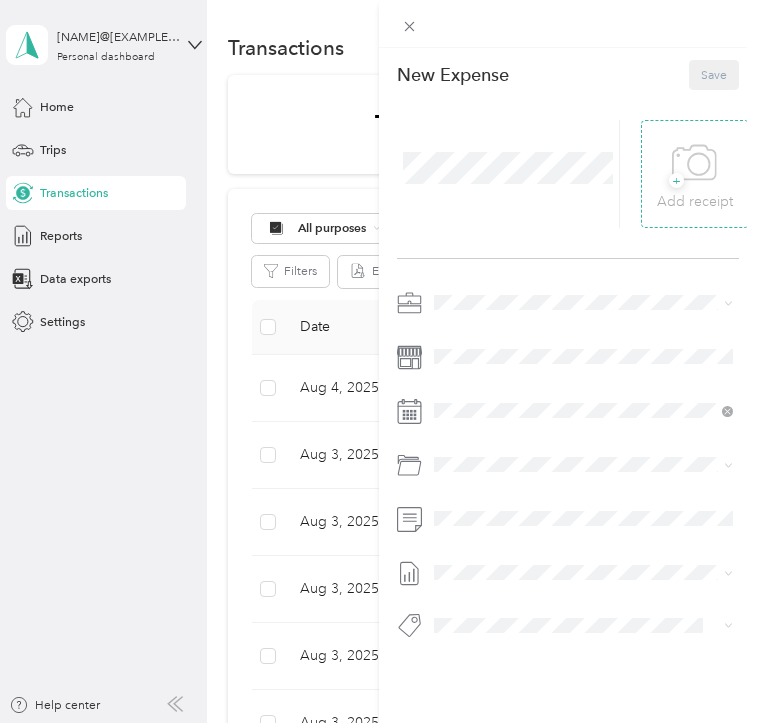 click 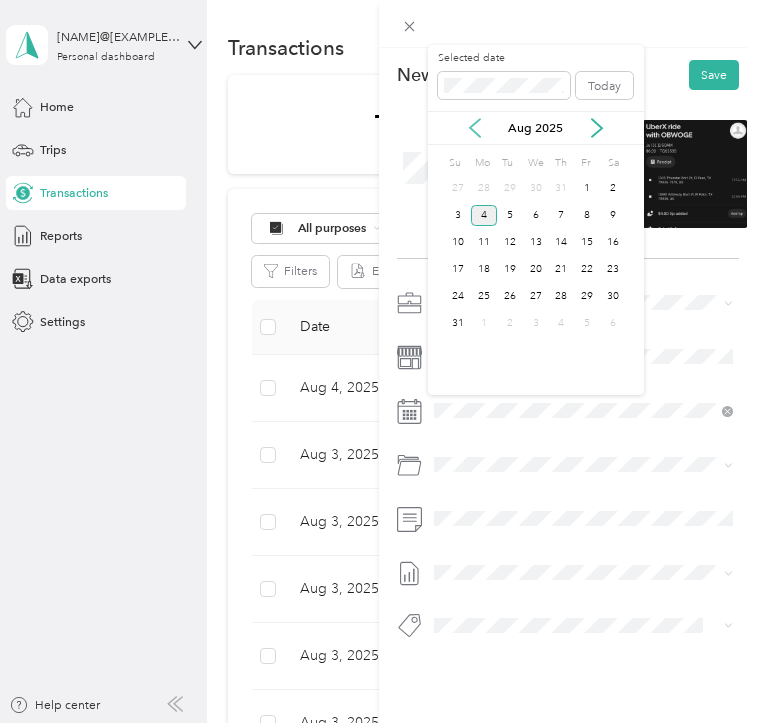 click 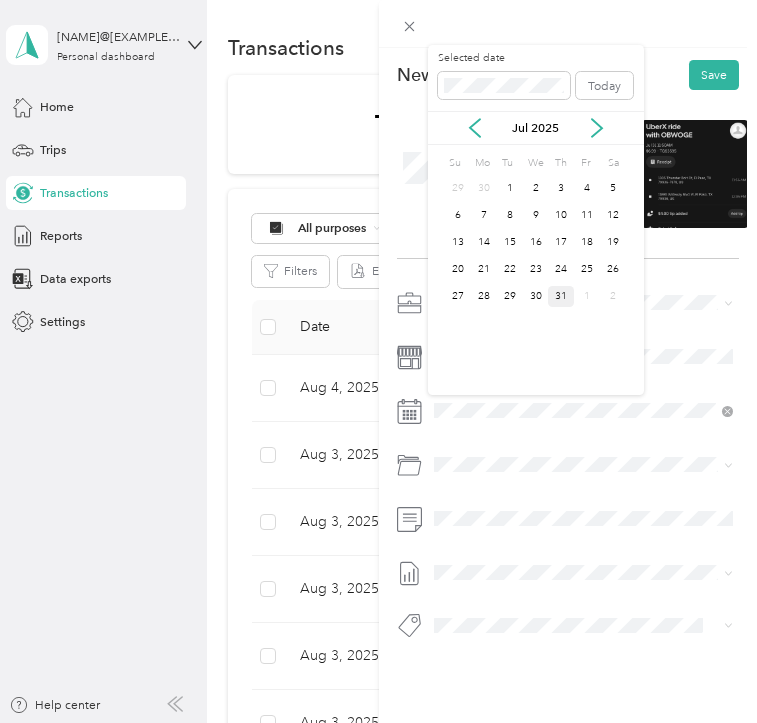 click on "31" at bounding box center (561, 296) 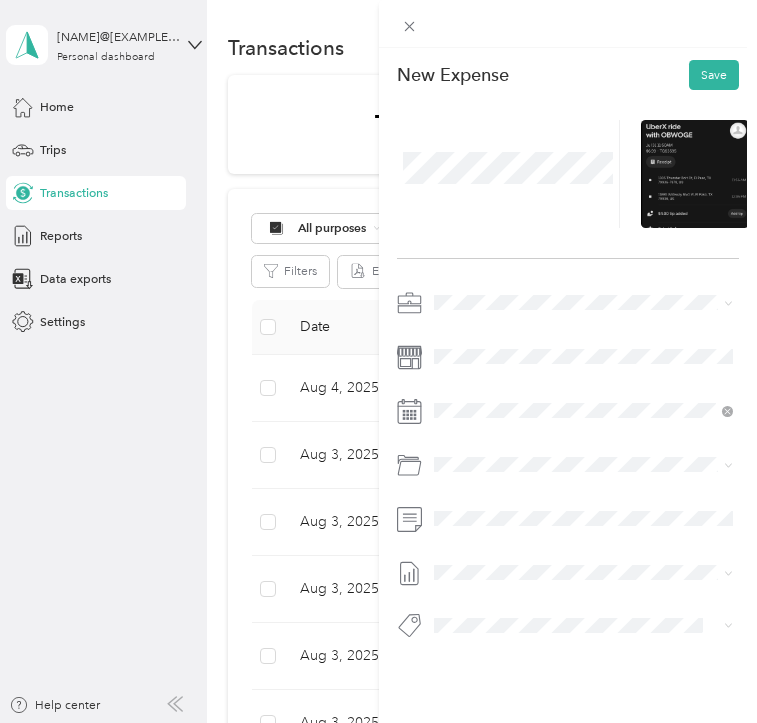 click on "El Paso" at bounding box center (605, 532) 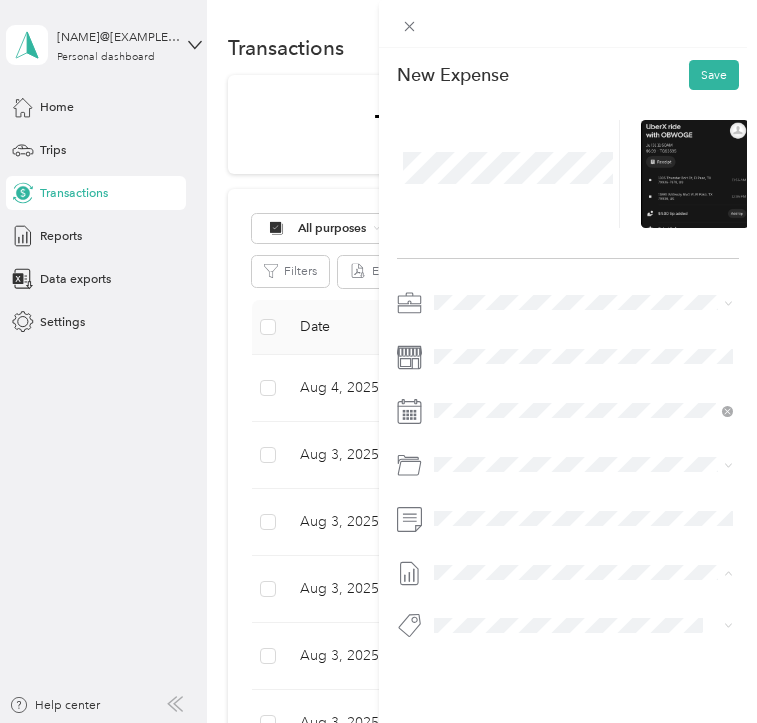 click on "Jul 28 - Aug 3, 2025 Draft" at bounding box center (584, 631) 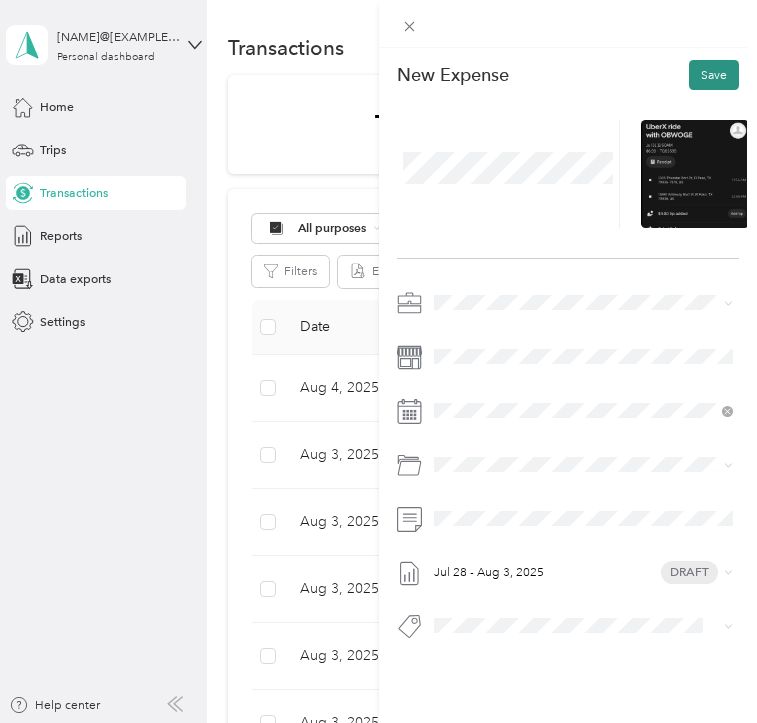 click on "Save" at bounding box center (714, 75) 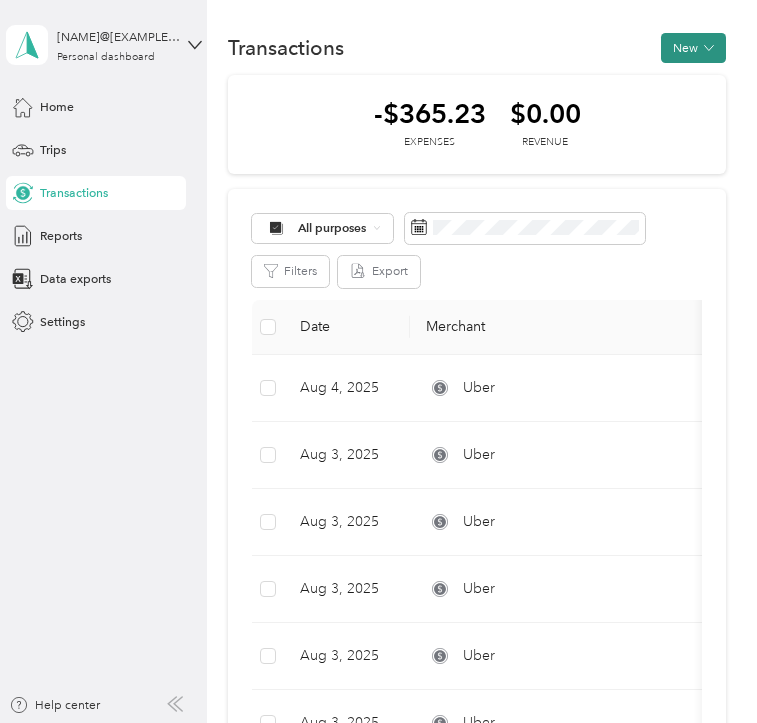 click on "New" at bounding box center (693, 48) 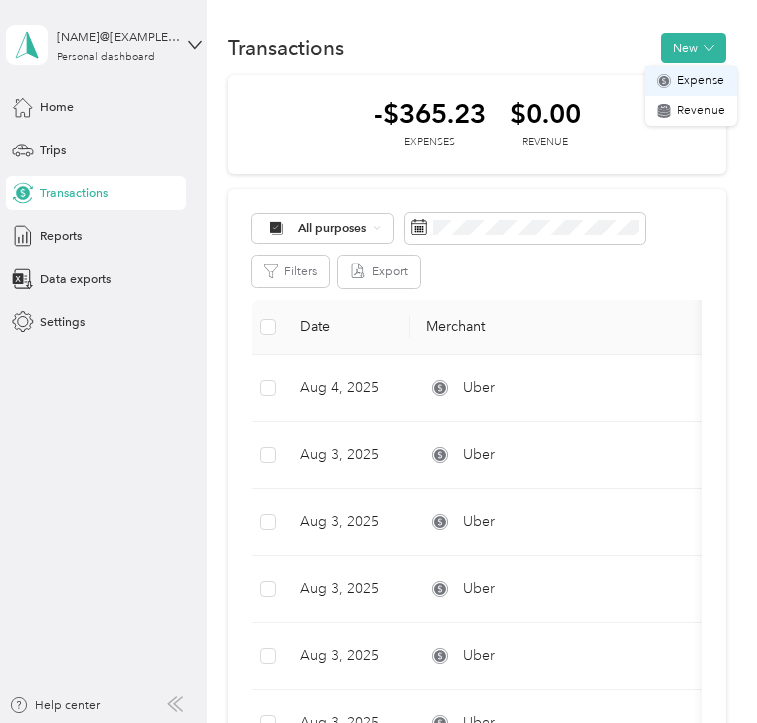 click on "Expense" at bounding box center [700, 81] 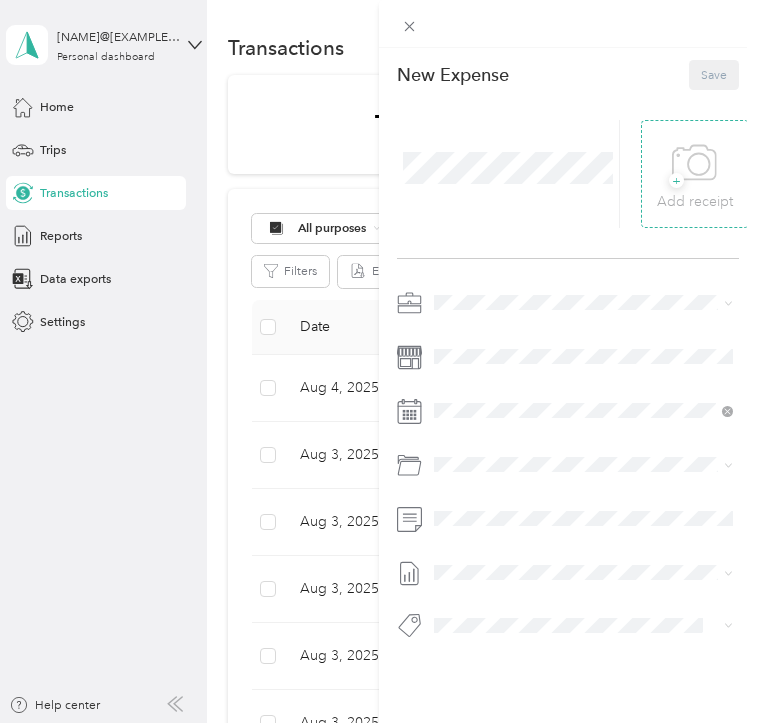 click on "+ Add receipt" at bounding box center [695, 174] 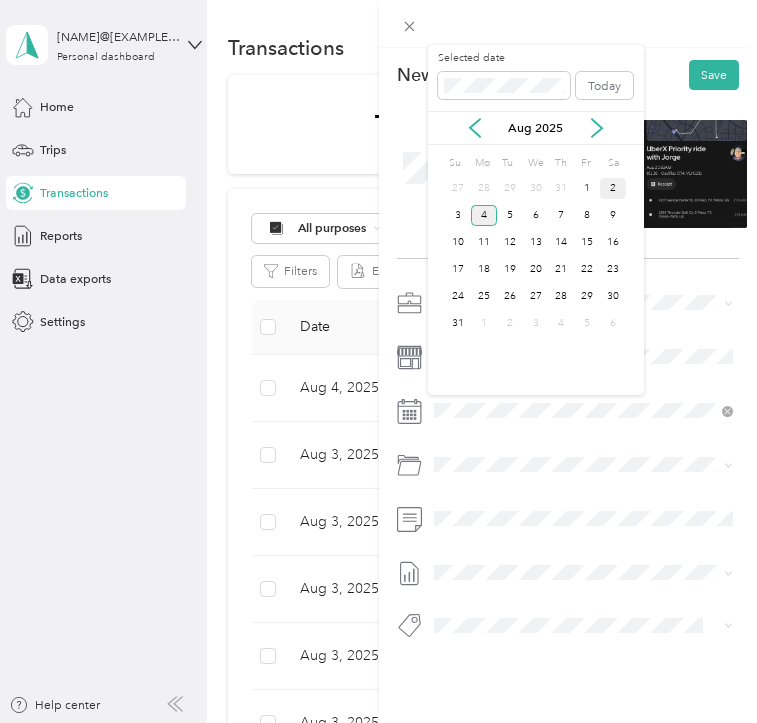 click on "2" at bounding box center [613, 188] 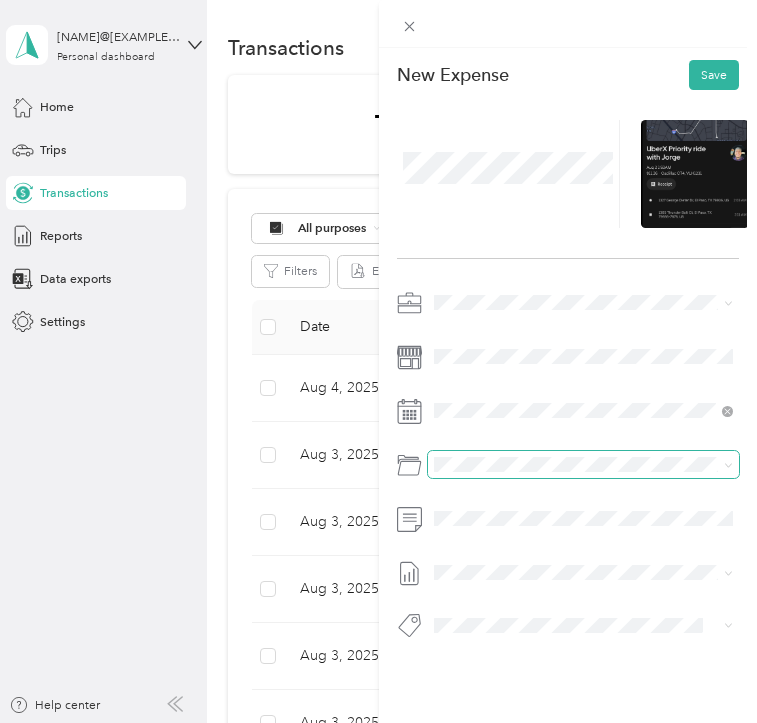 click at bounding box center [584, 464] 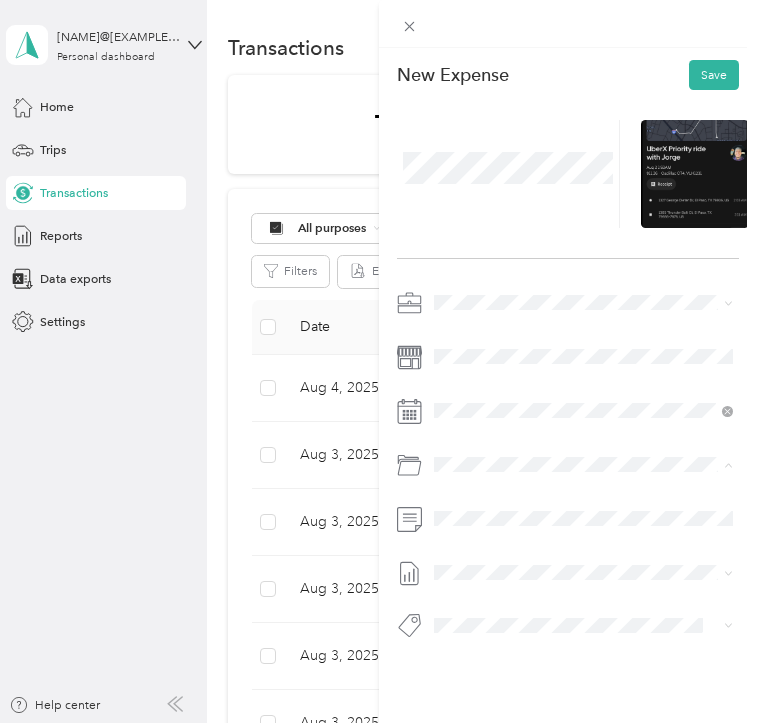 click on "El Paso" at bounding box center [584, 536] 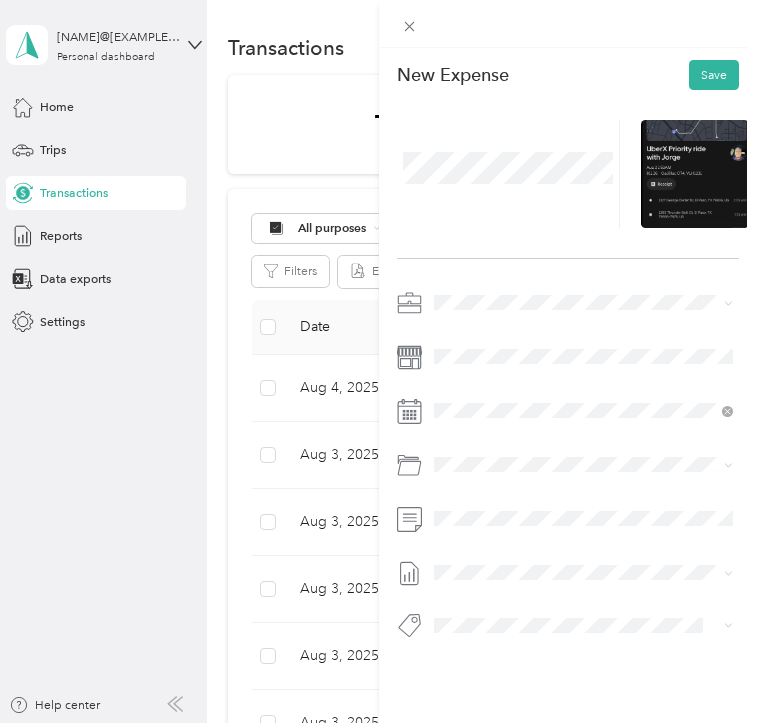 click at bounding box center (584, 572) 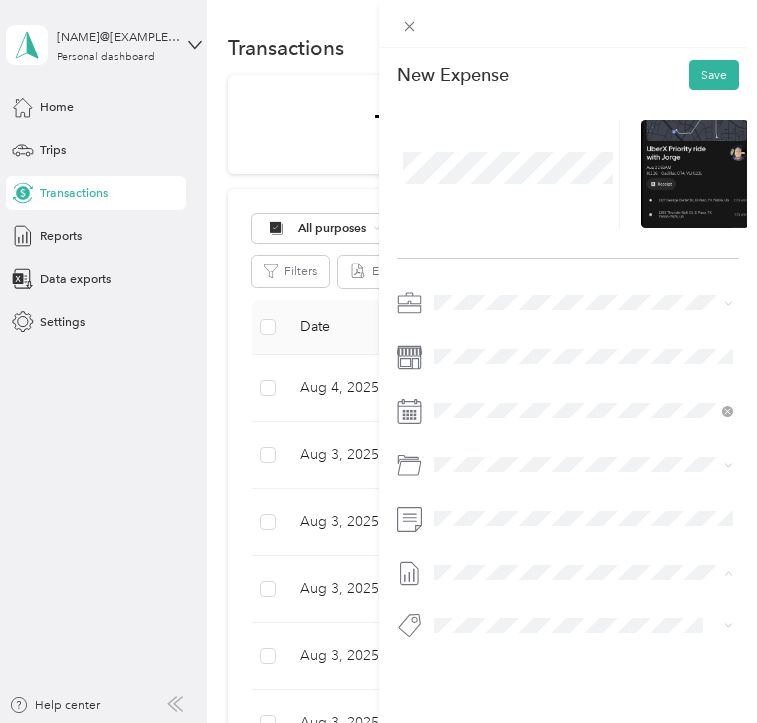 click on "Jul 28 - Aug 3, 2025" at bounding box center [489, 630] 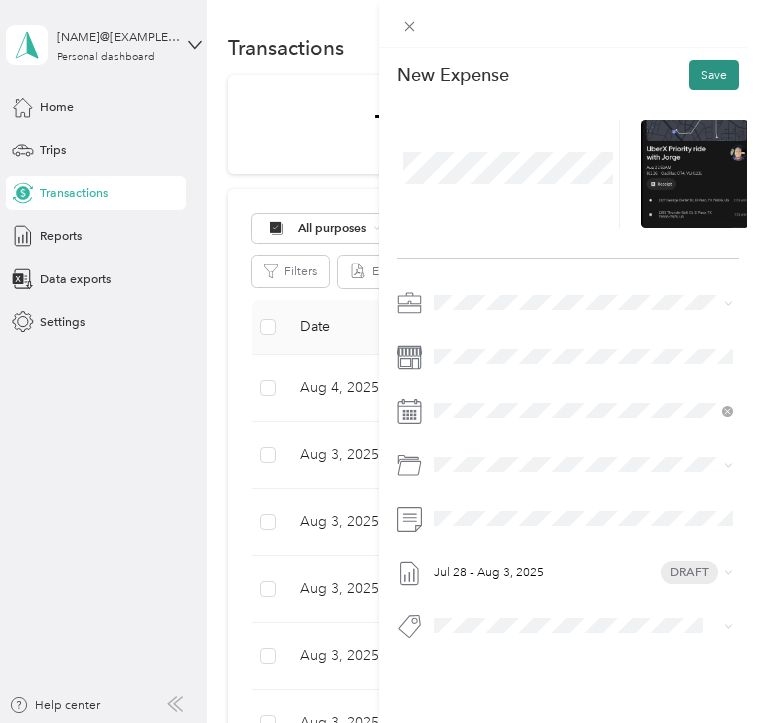 click on "Save" at bounding box center [714, 75] 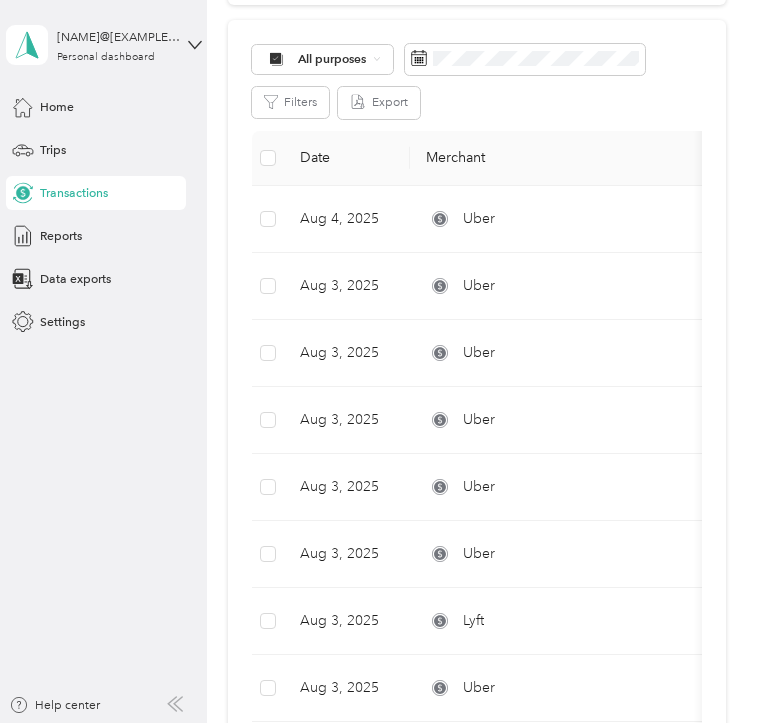 scroll, scrollTop: 170, scrollLeft: 0, axis: vertical 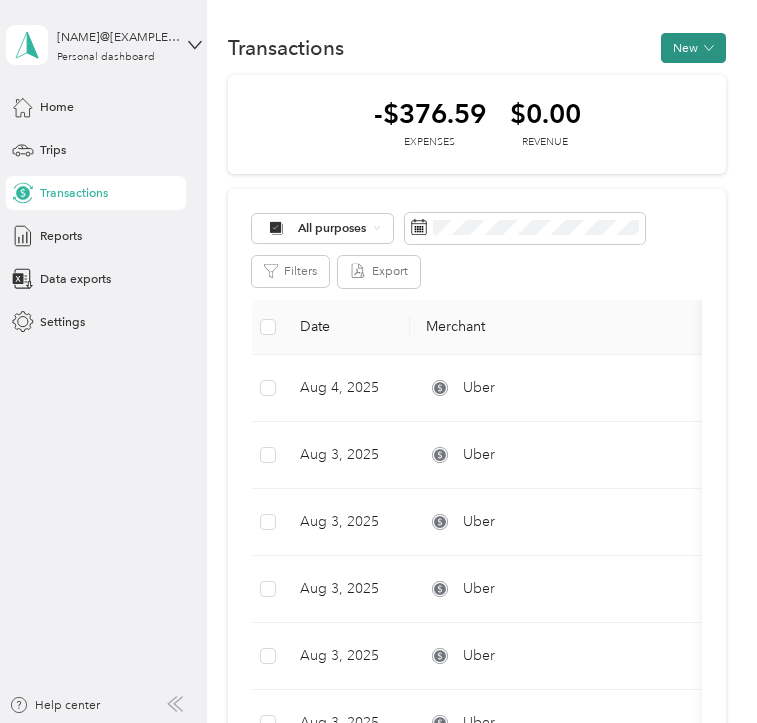 click on "New" at bounding box center (693, 48) 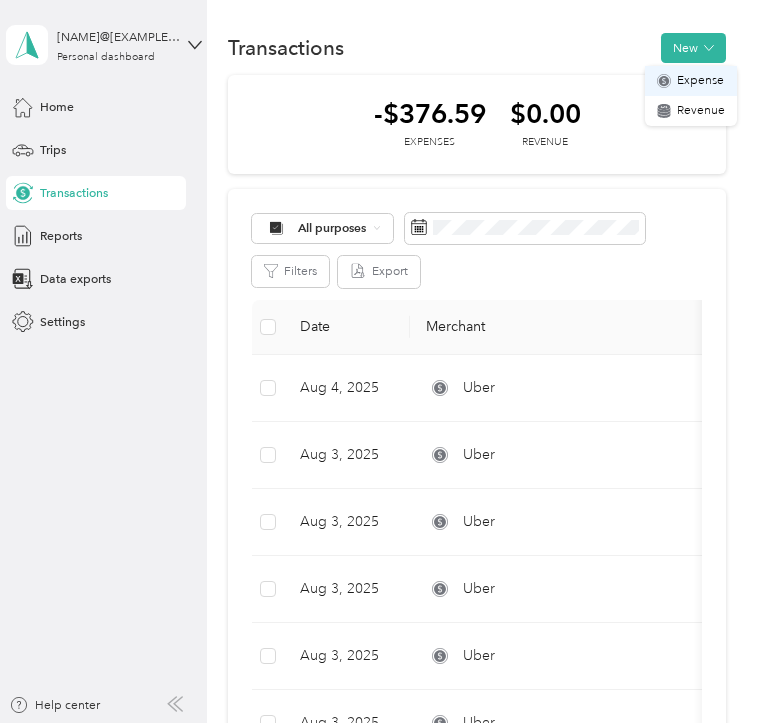 click on "Expense" at bounding box center (700, 81) 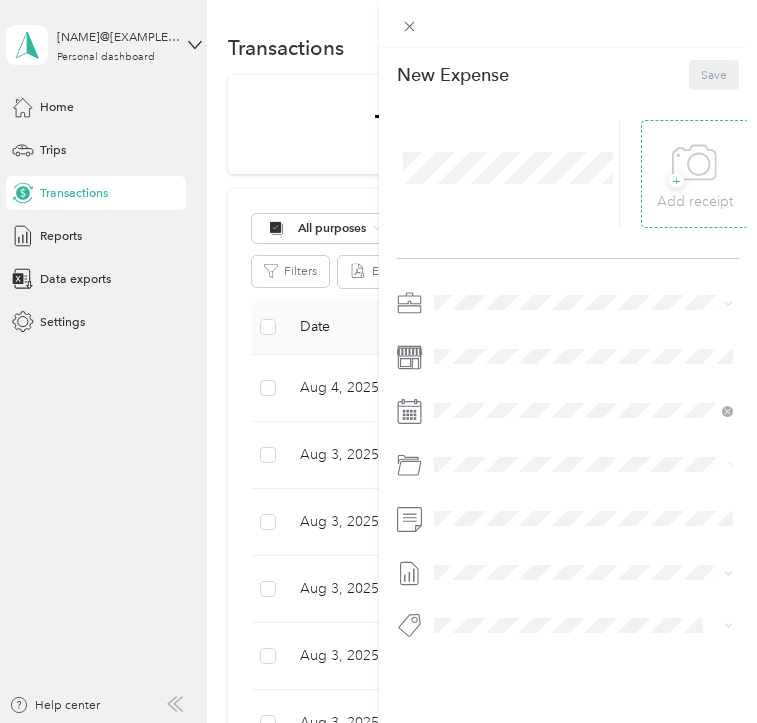 click 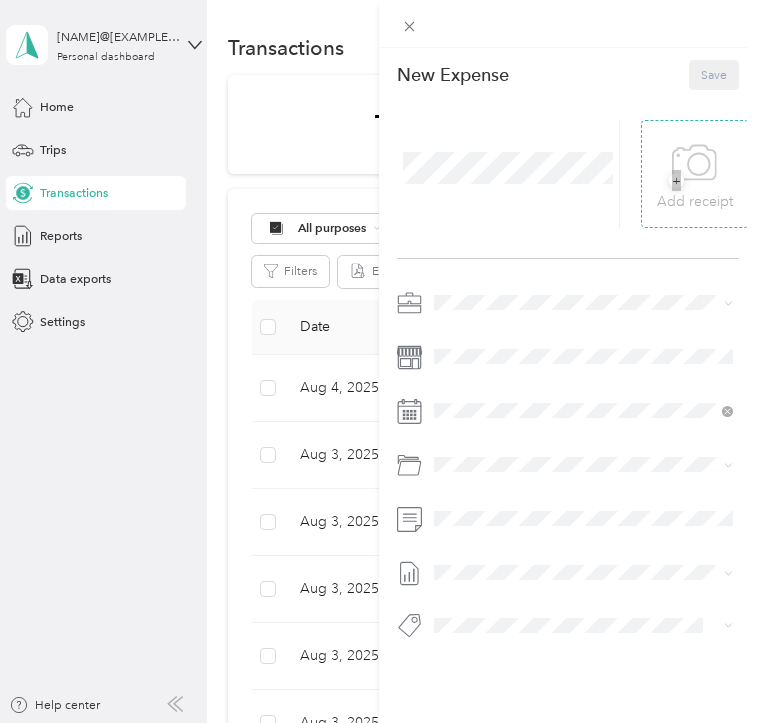 click 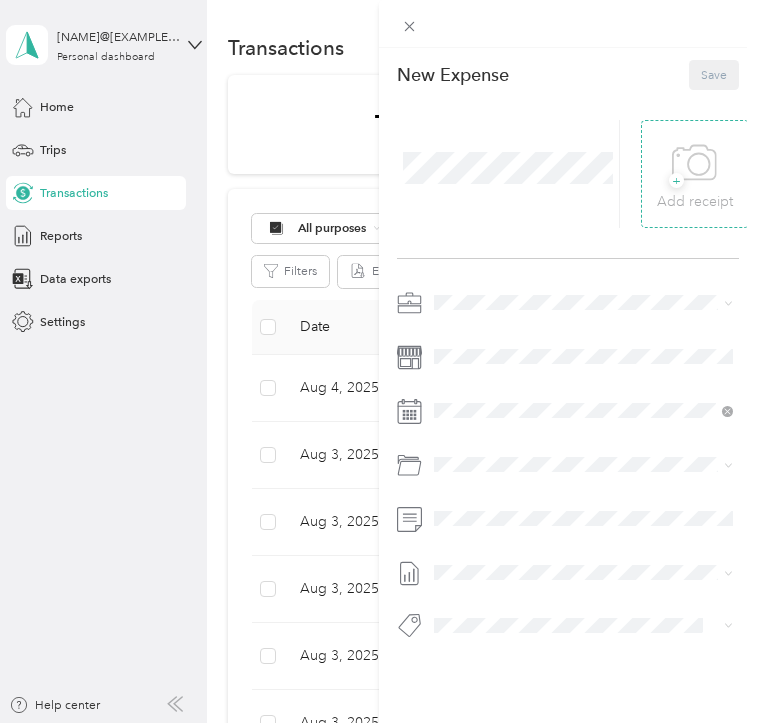 click 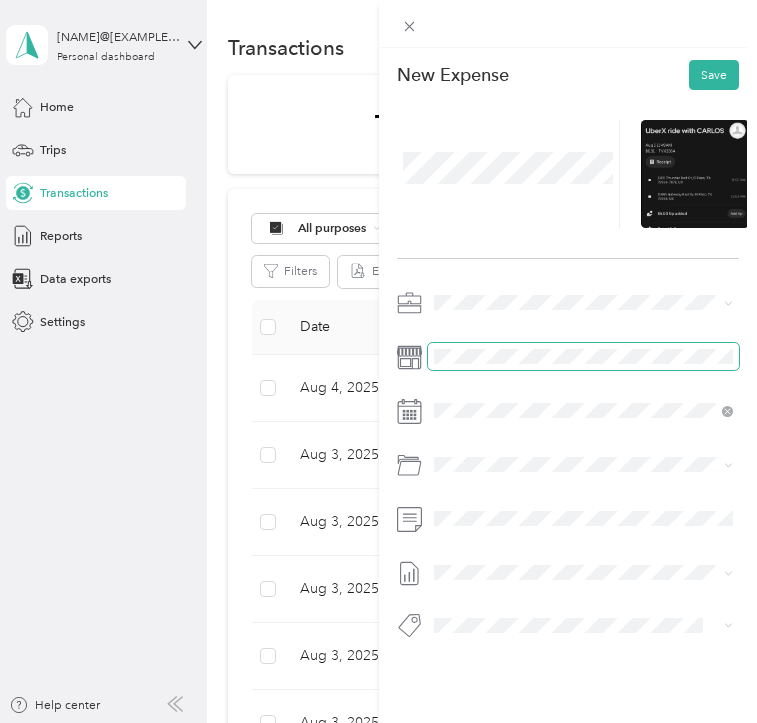 click at bounding box center (584, 356) 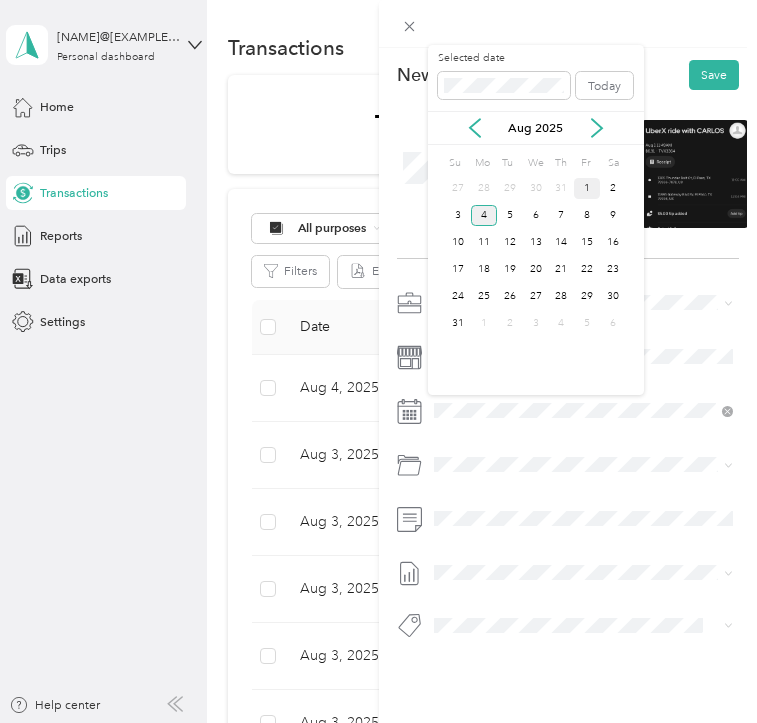 click on "1" at bounding box center [587, 188] 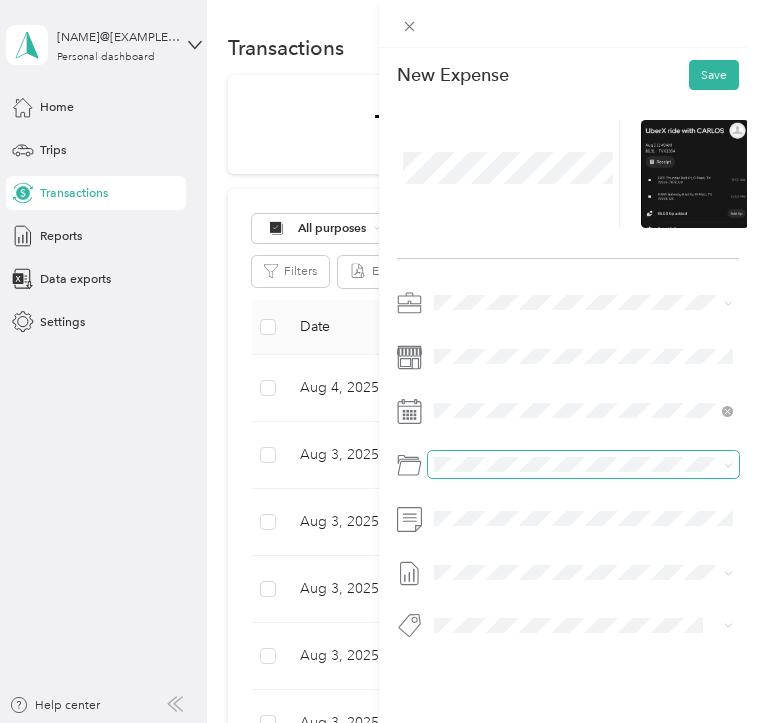 click at bounding box center (584, 464) 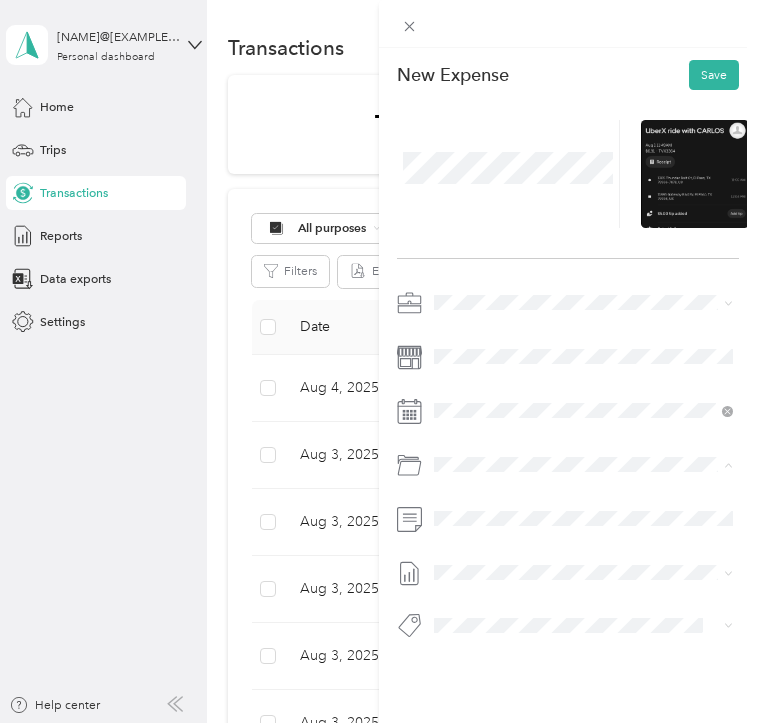 click on "El Paso" at bounding box center (584, 536) 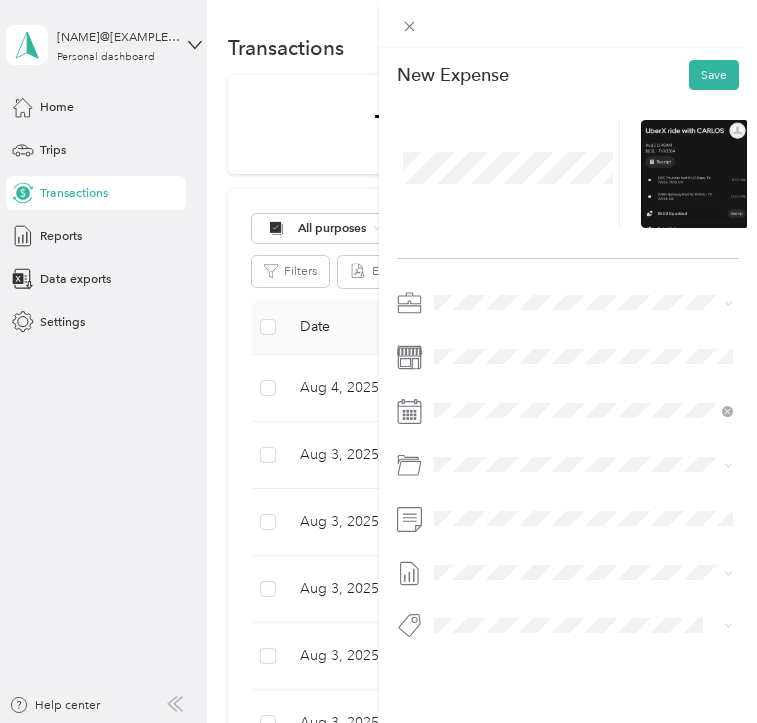 click at bounding box center [584, 572] 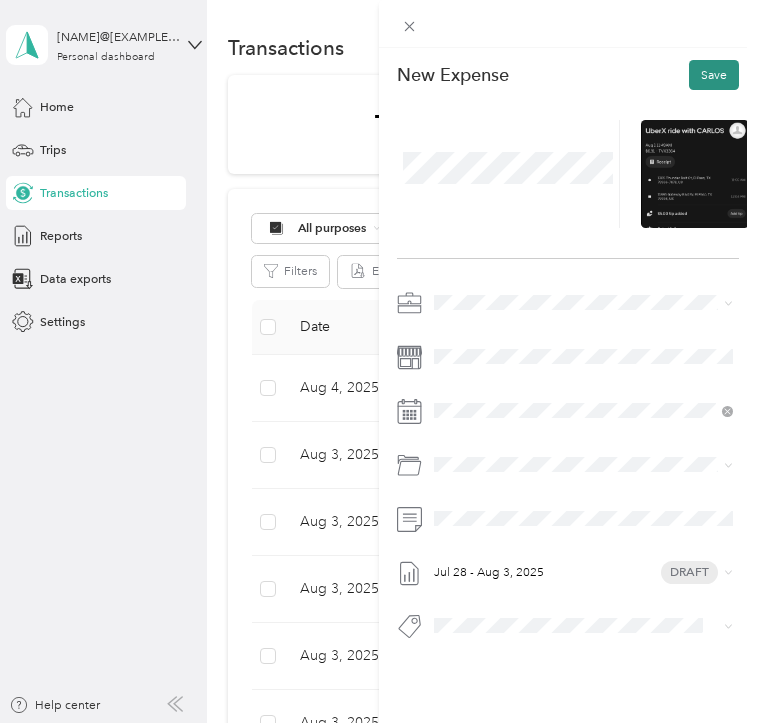 click on "Save" at bounding box center [714, 75] 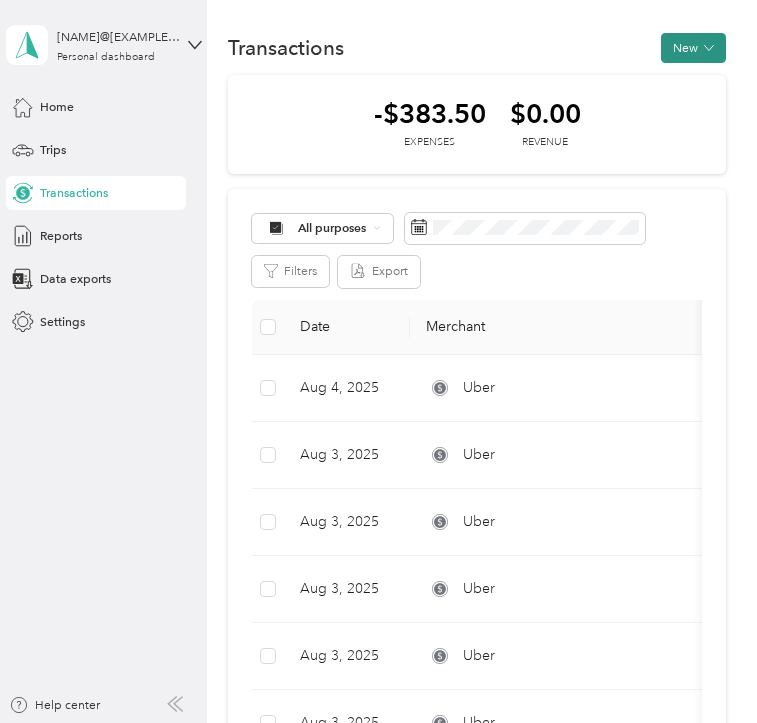 click on "New" at bounding box center (693, 48) 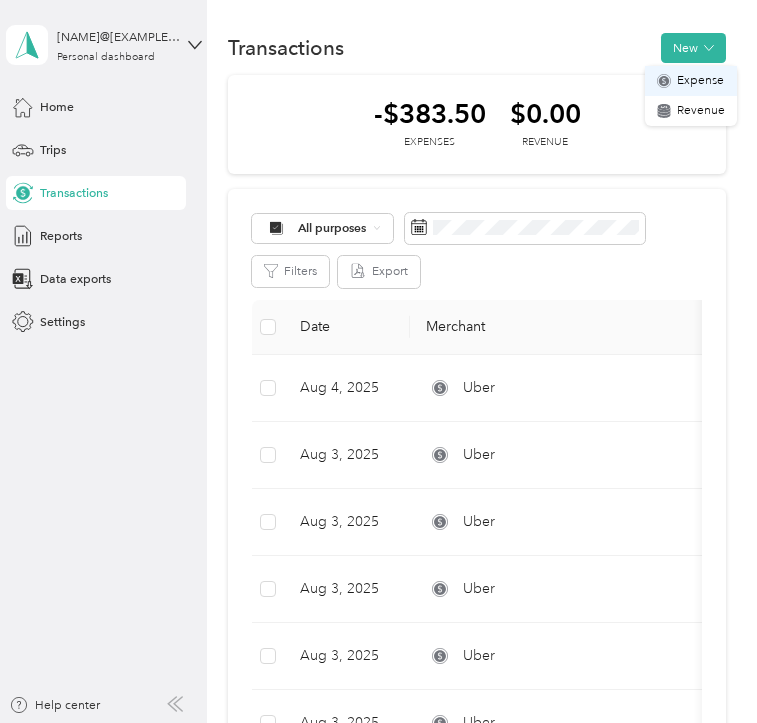 click on "Expense" at bounding box center [691, 81] 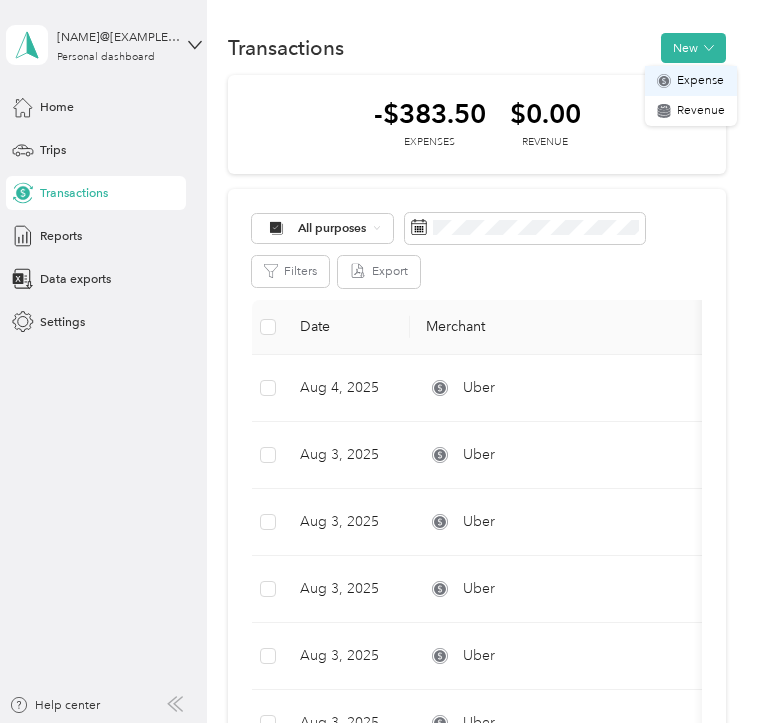 click on "Expense" at bounding box center [700, 81] 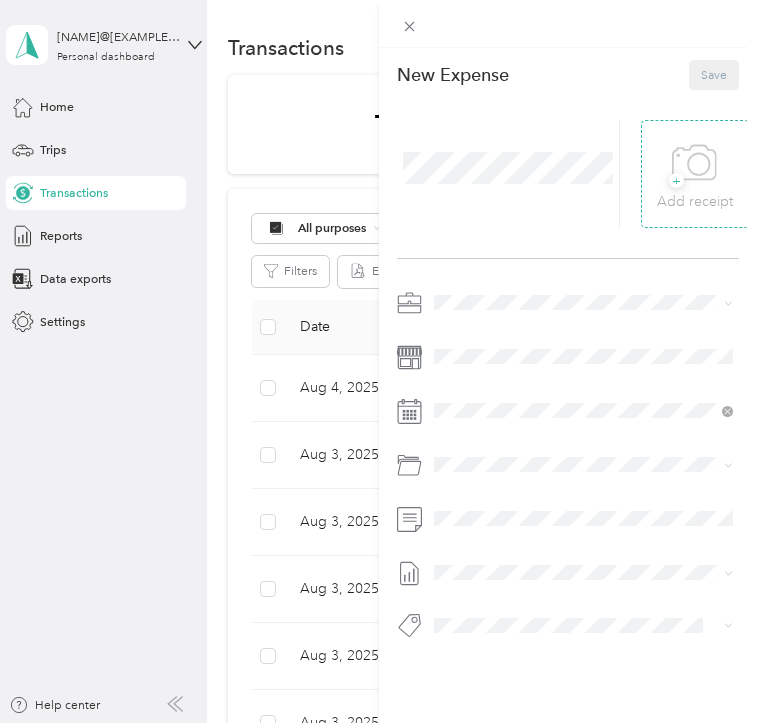 click 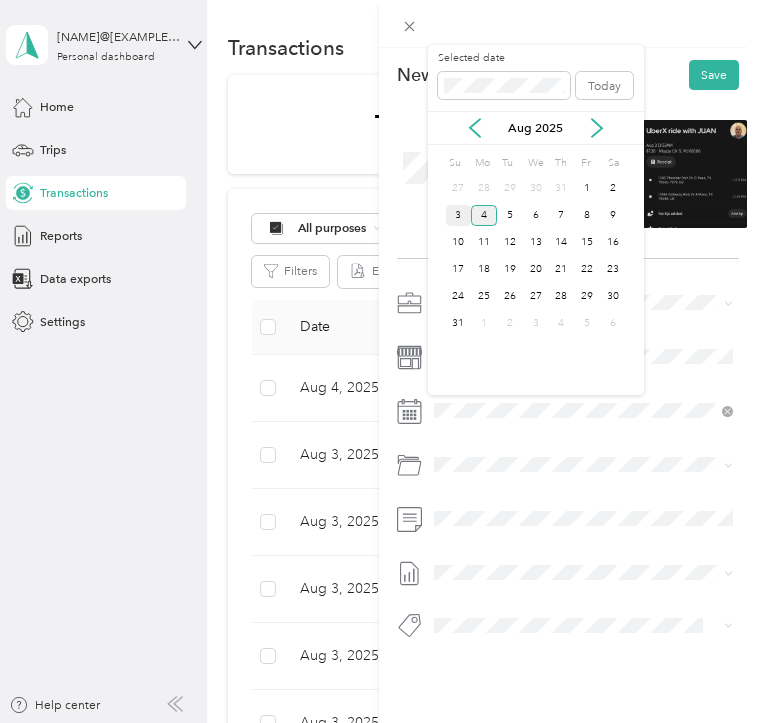 click on "3" at bounding box center [459, 215] 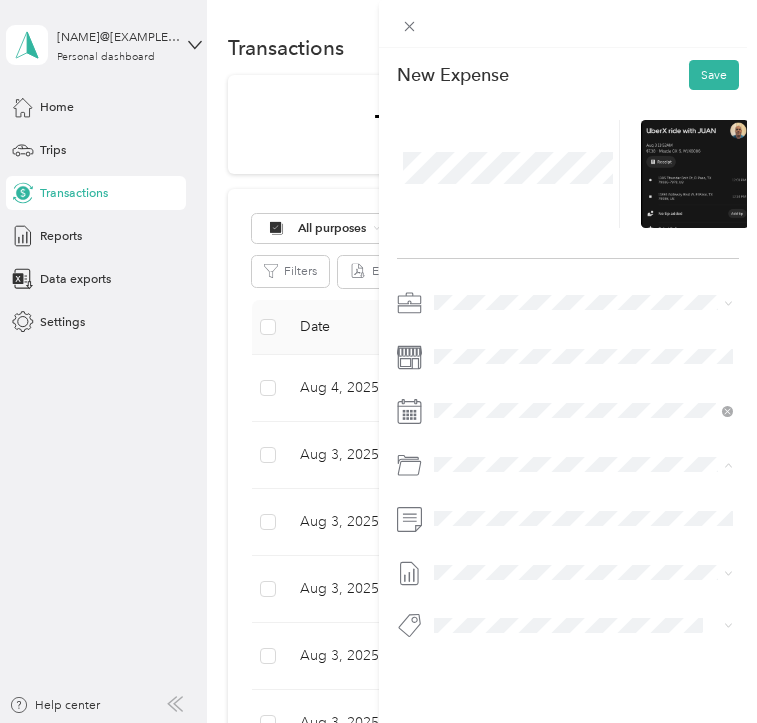 click on "El Paso" at bounding box center (605, 536) 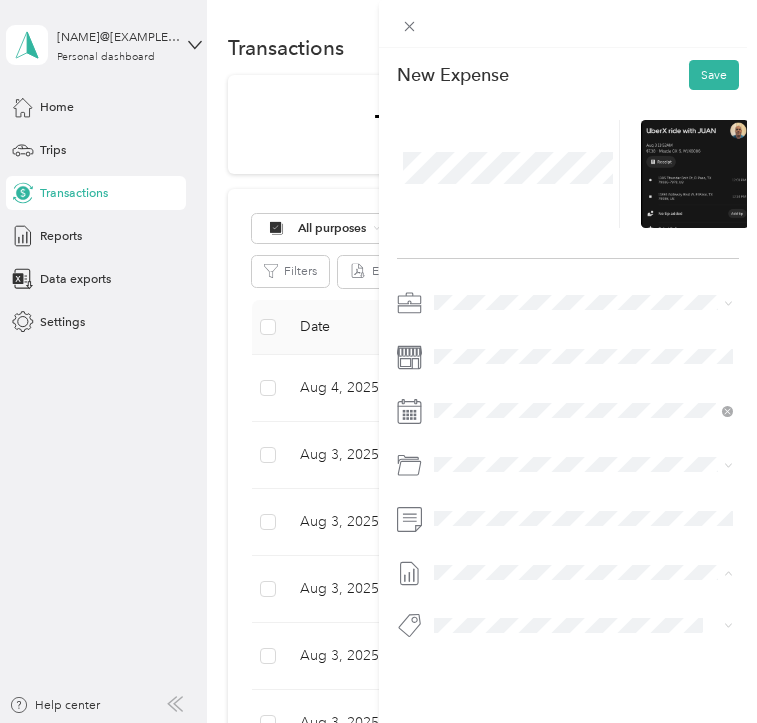 click on "Jul 28 - Aug 3, 2025" at bounding box center [489, 630] 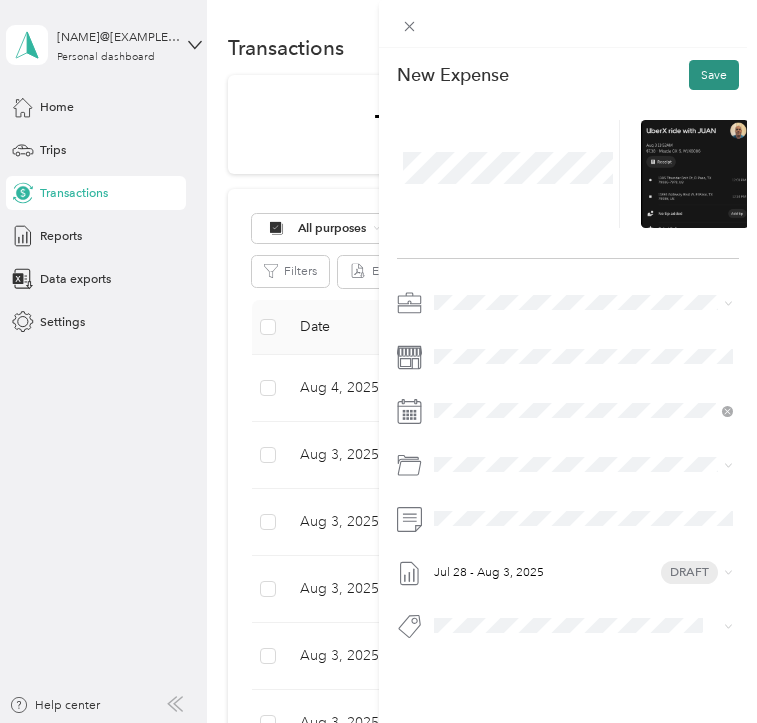 click on "Save" at bounding box center [714, 75] 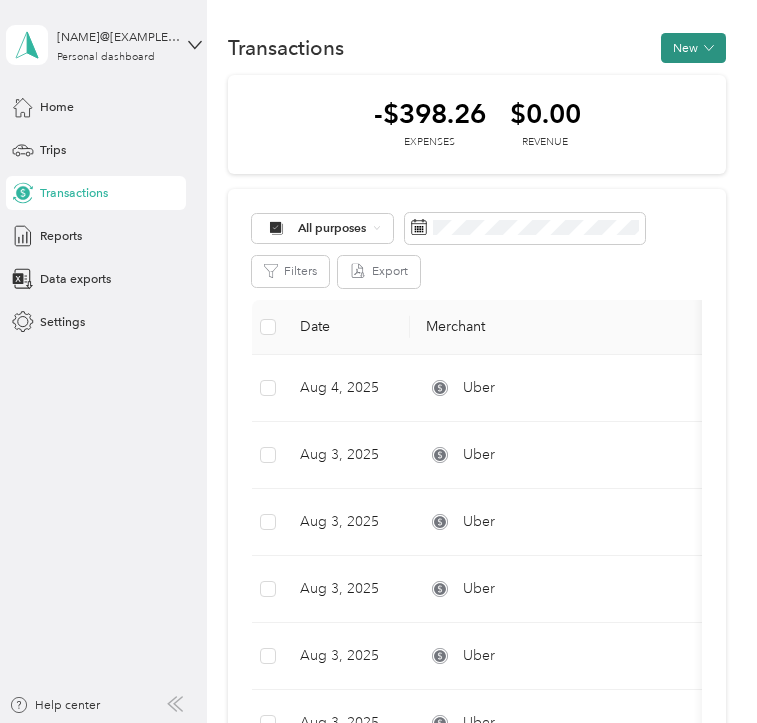 click on "New" at bounding box center [693, 48] 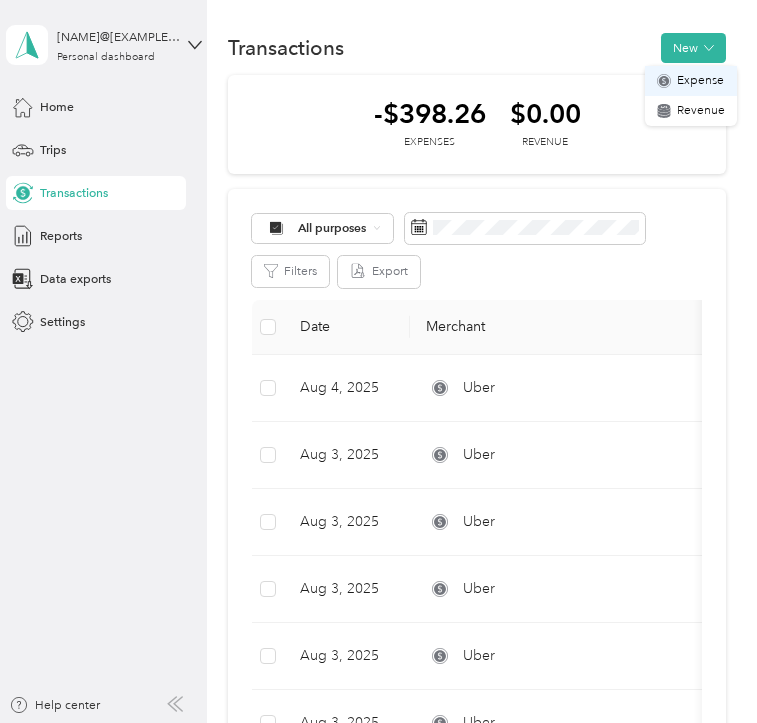 click on "Expense" at bounding box center [700, 81] 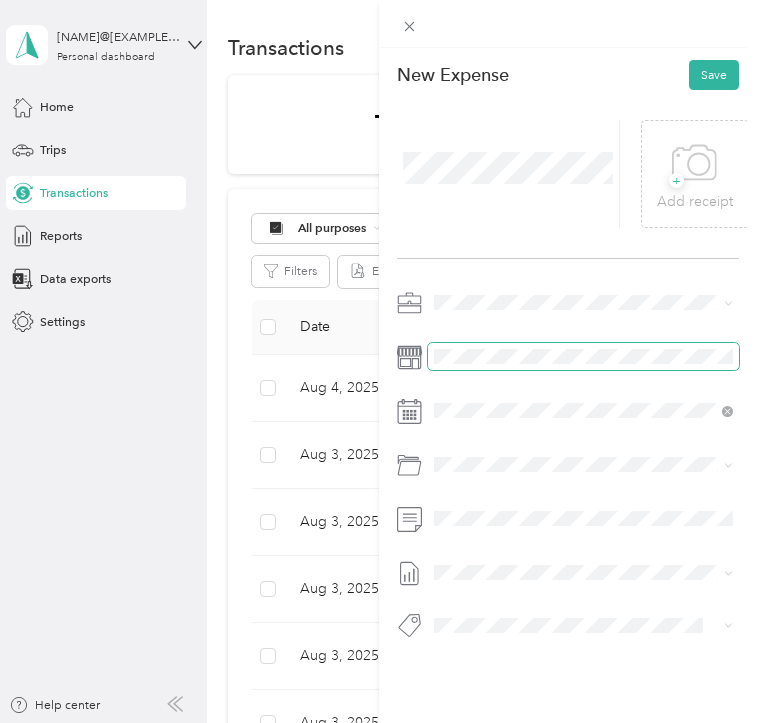 click at bounding box center (584, 356) 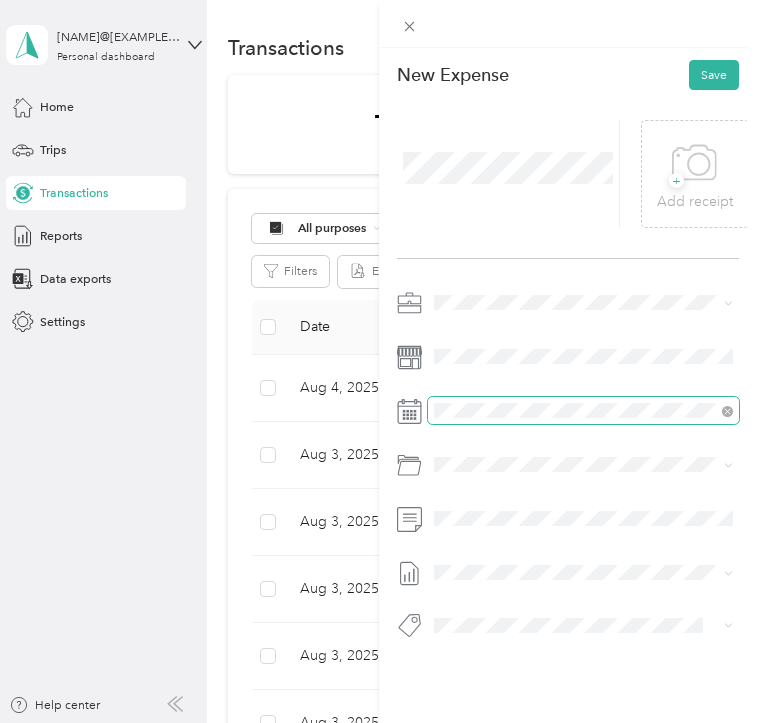 click at bounding box center [584, 410] 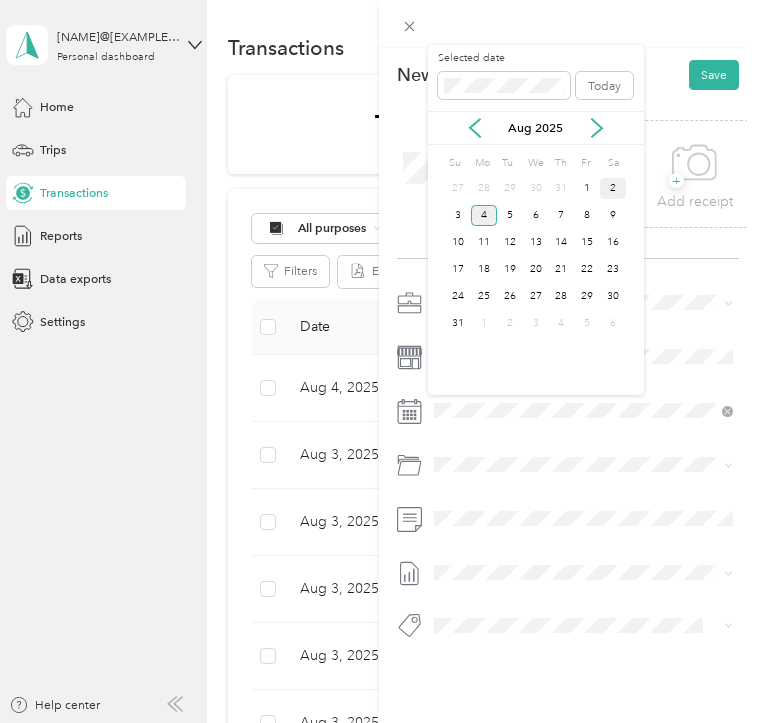 click on "2" at bounding box center (613, 188) 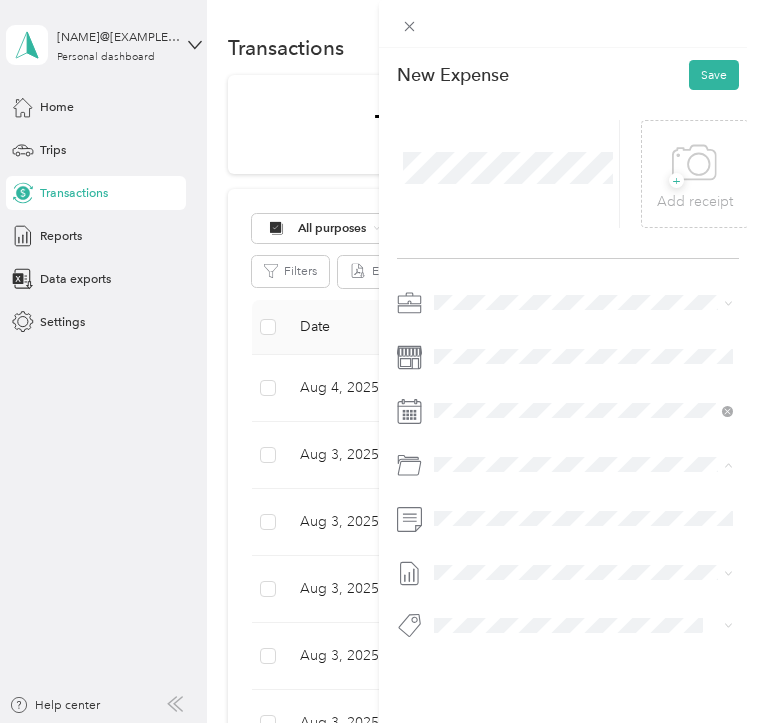 click on "El Paso" at bounding box center [605, 536] 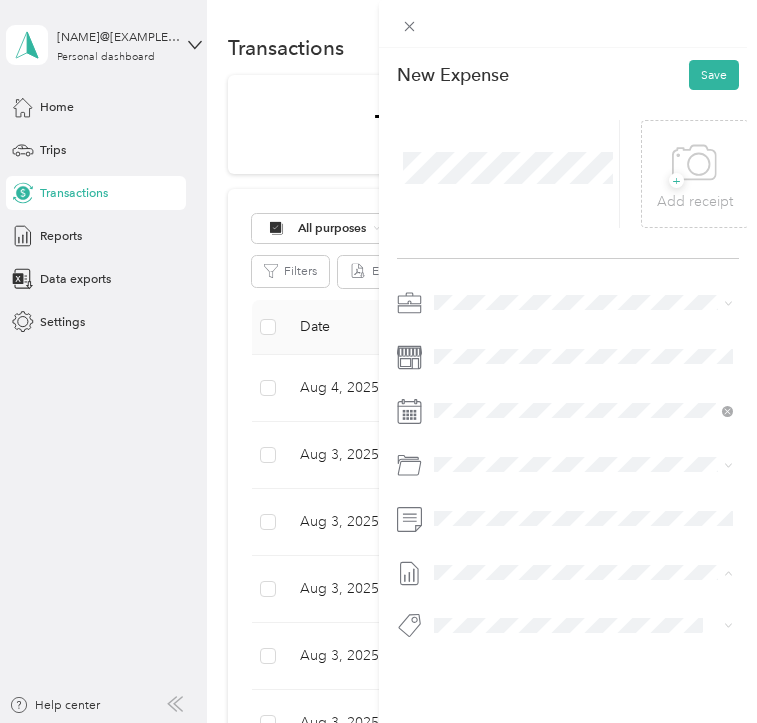click on "Jul 28 - Aug 3, 2025" at bounding box center [489, 630] 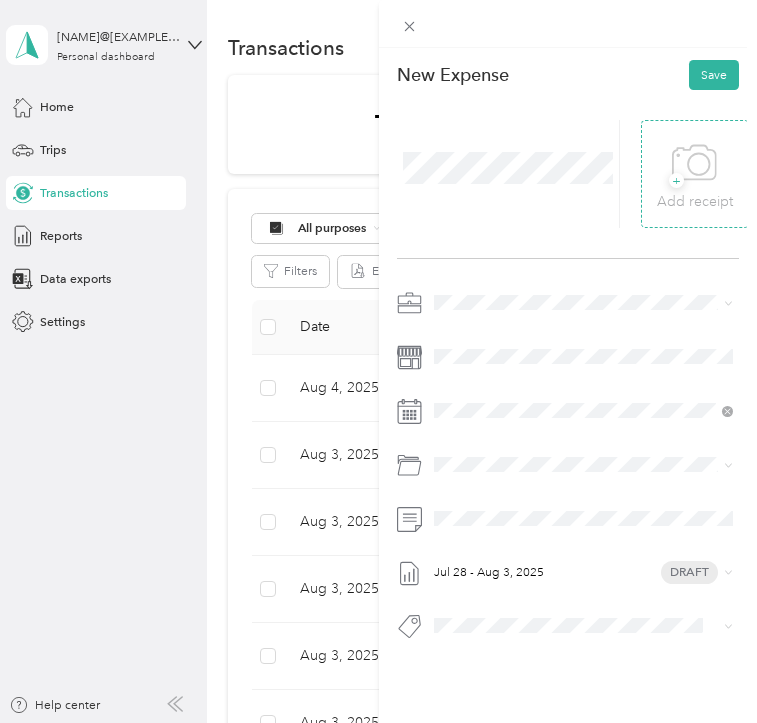 click 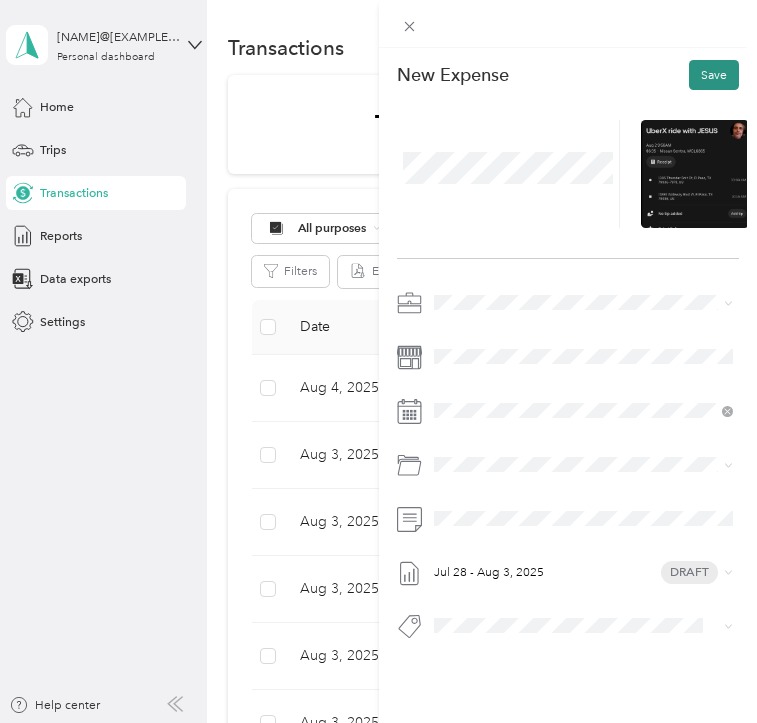 click on "Save" at bounding box center (714, 75) 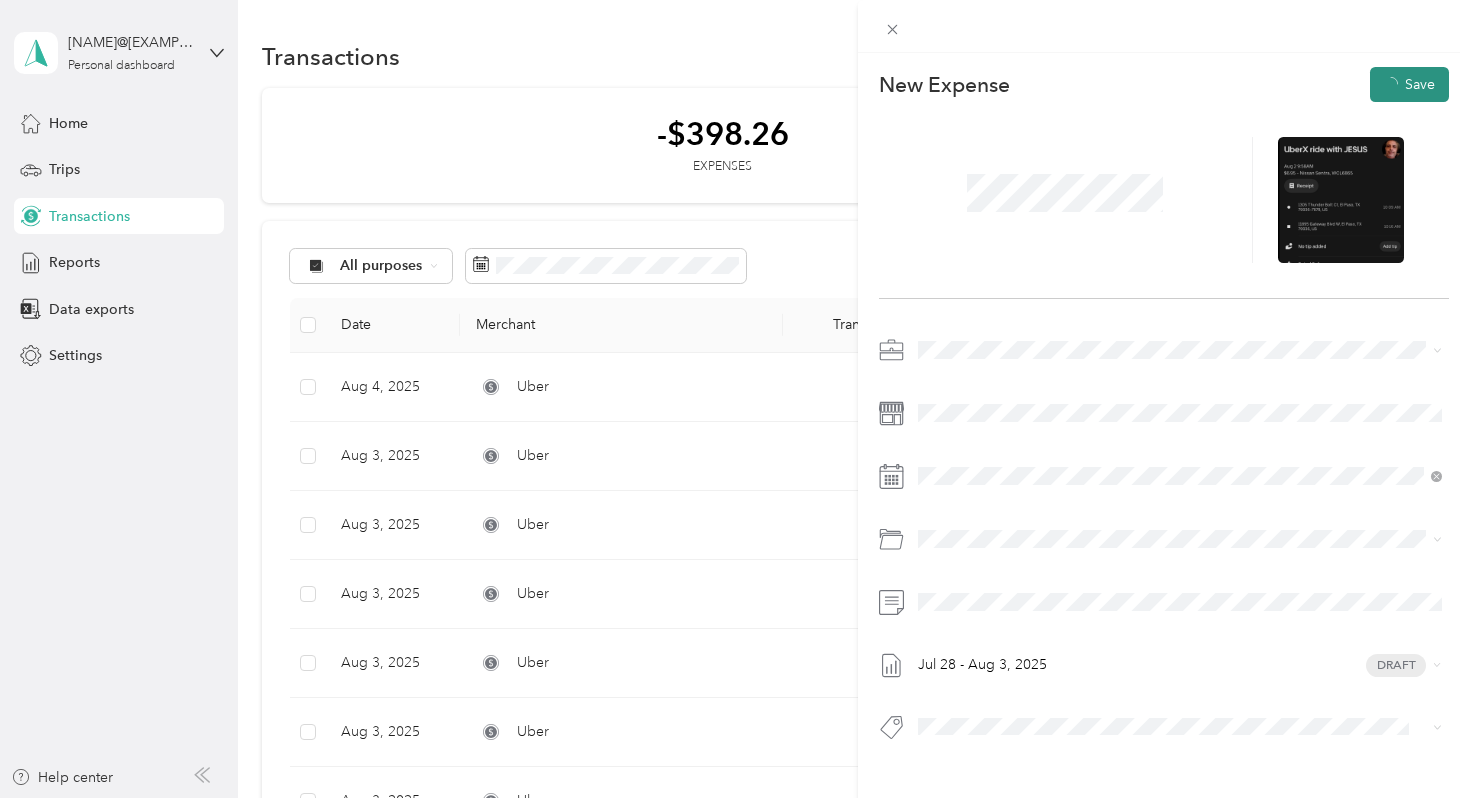 click 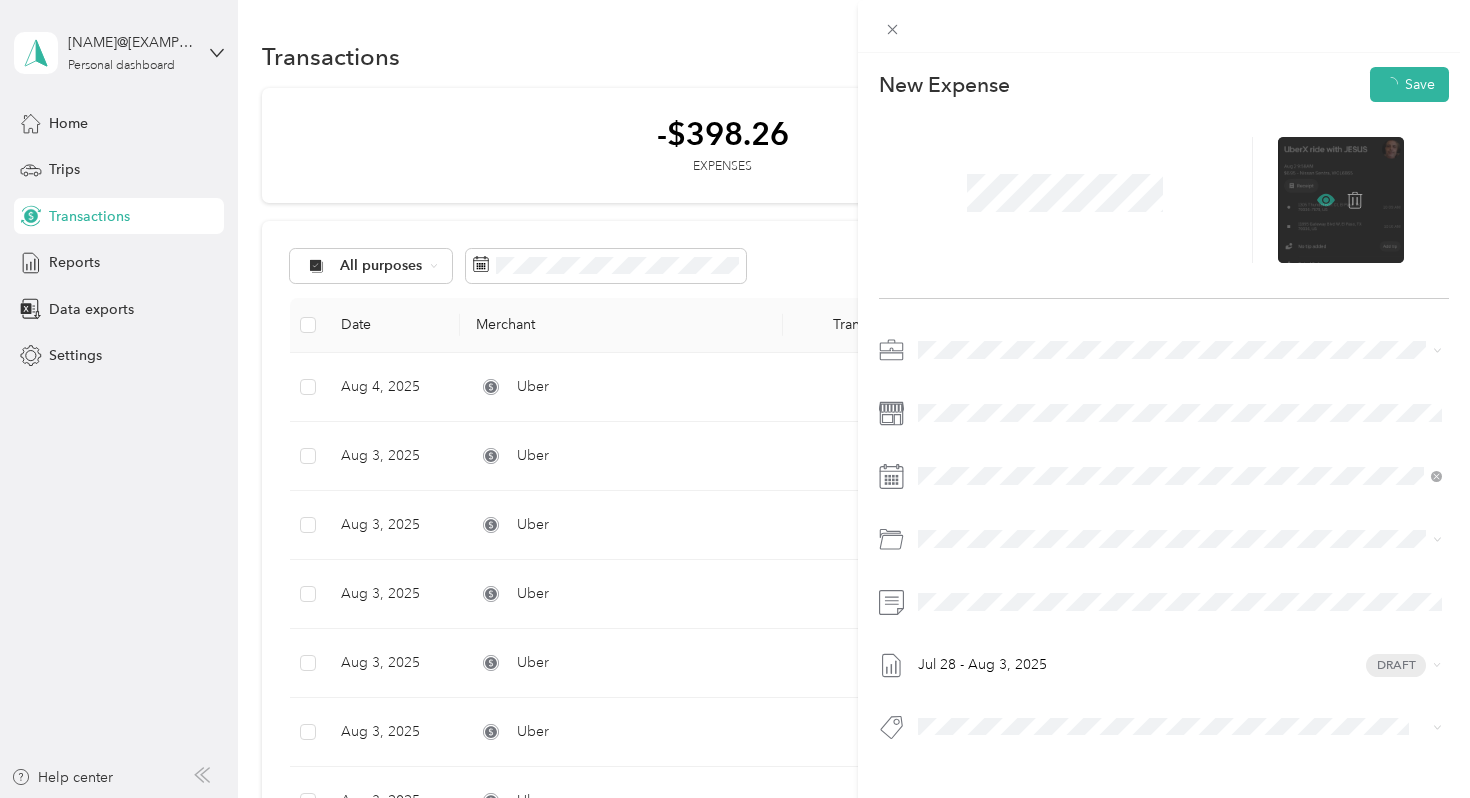 click 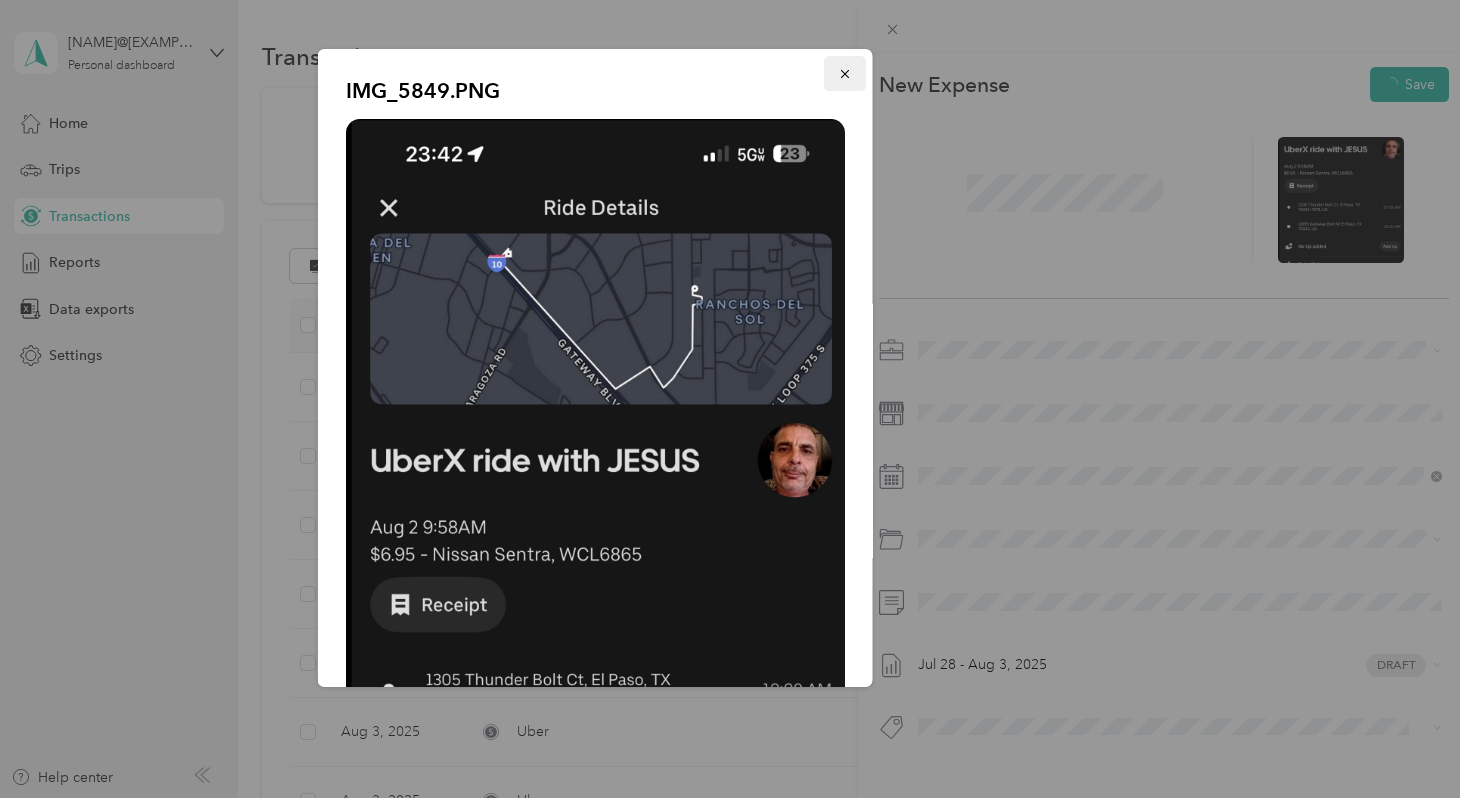 click at bounding box center [845, 73] 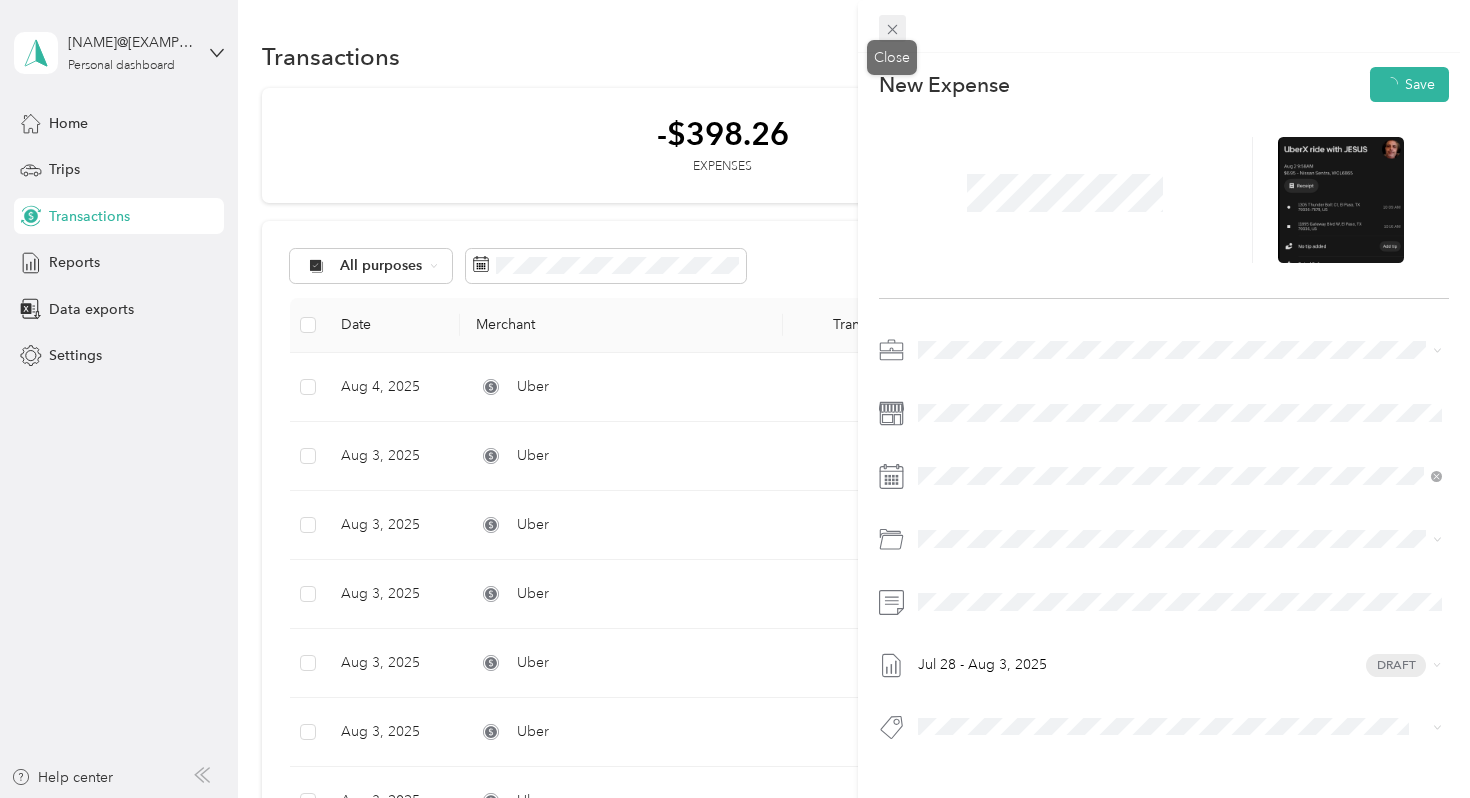 click 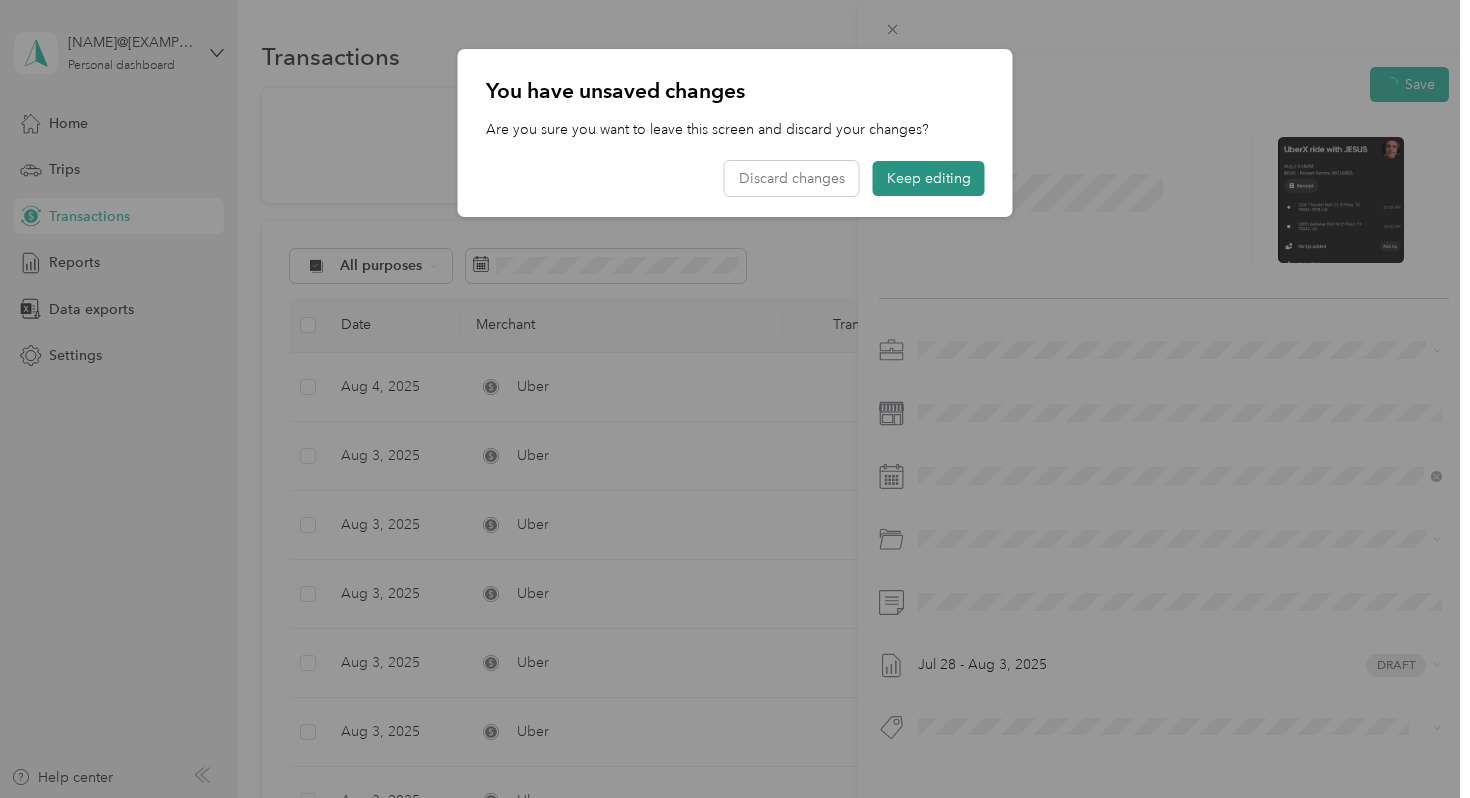 click on "Keep editing" at bounding box center (929, 178) 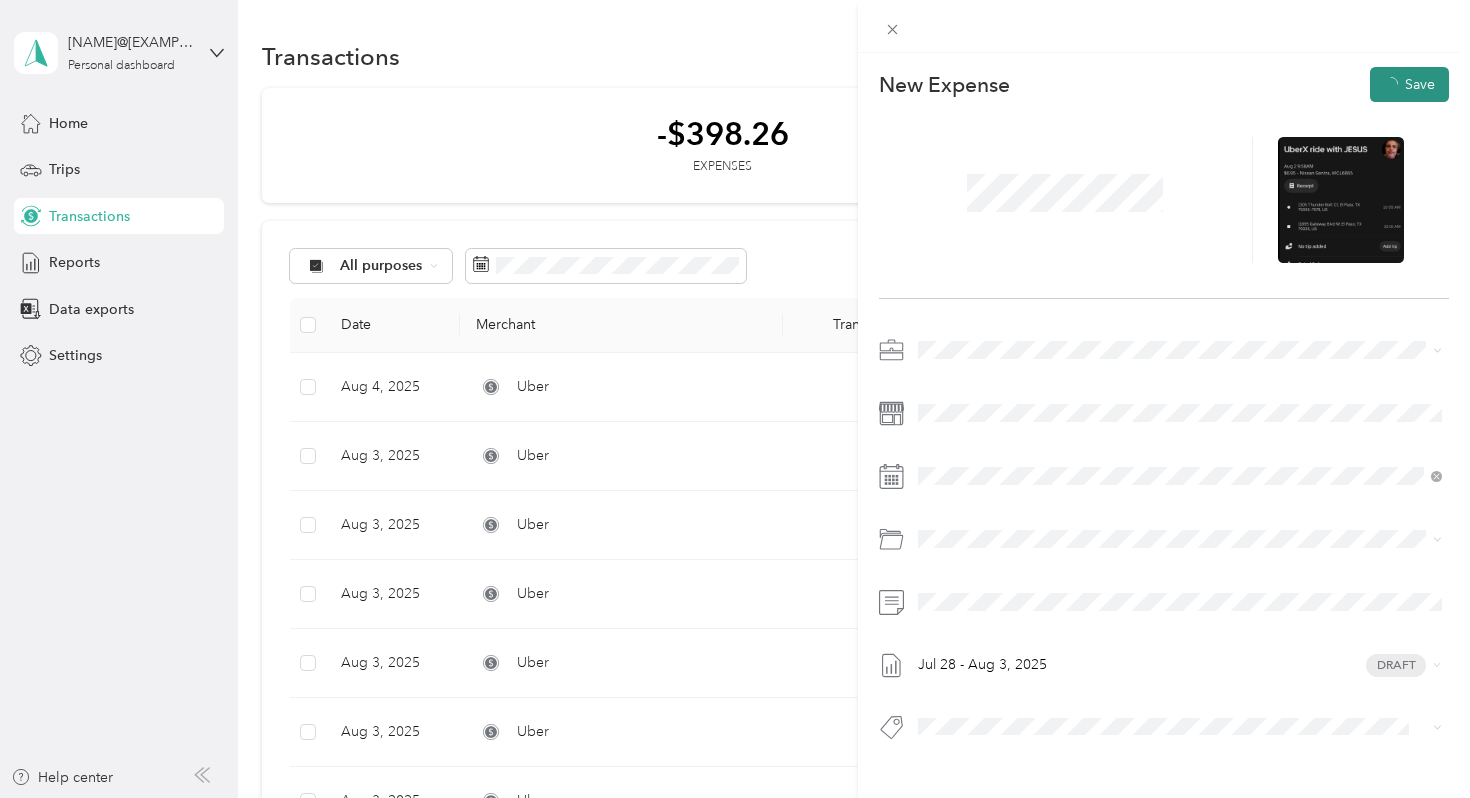 click on "Save" at bounding box center [1409, 84] 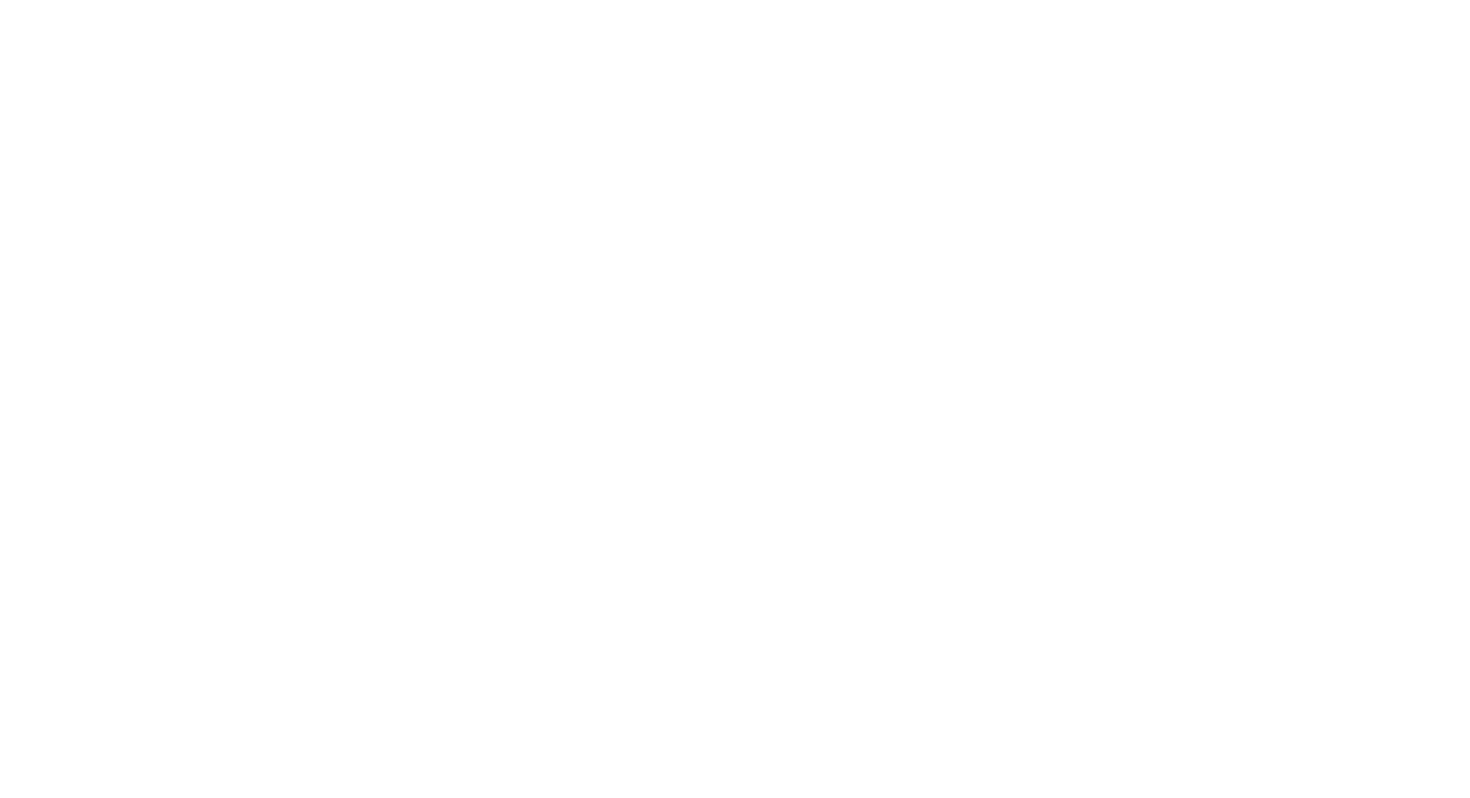 scroll, scrollTop: 0, scrollLeft: 0, axis: both 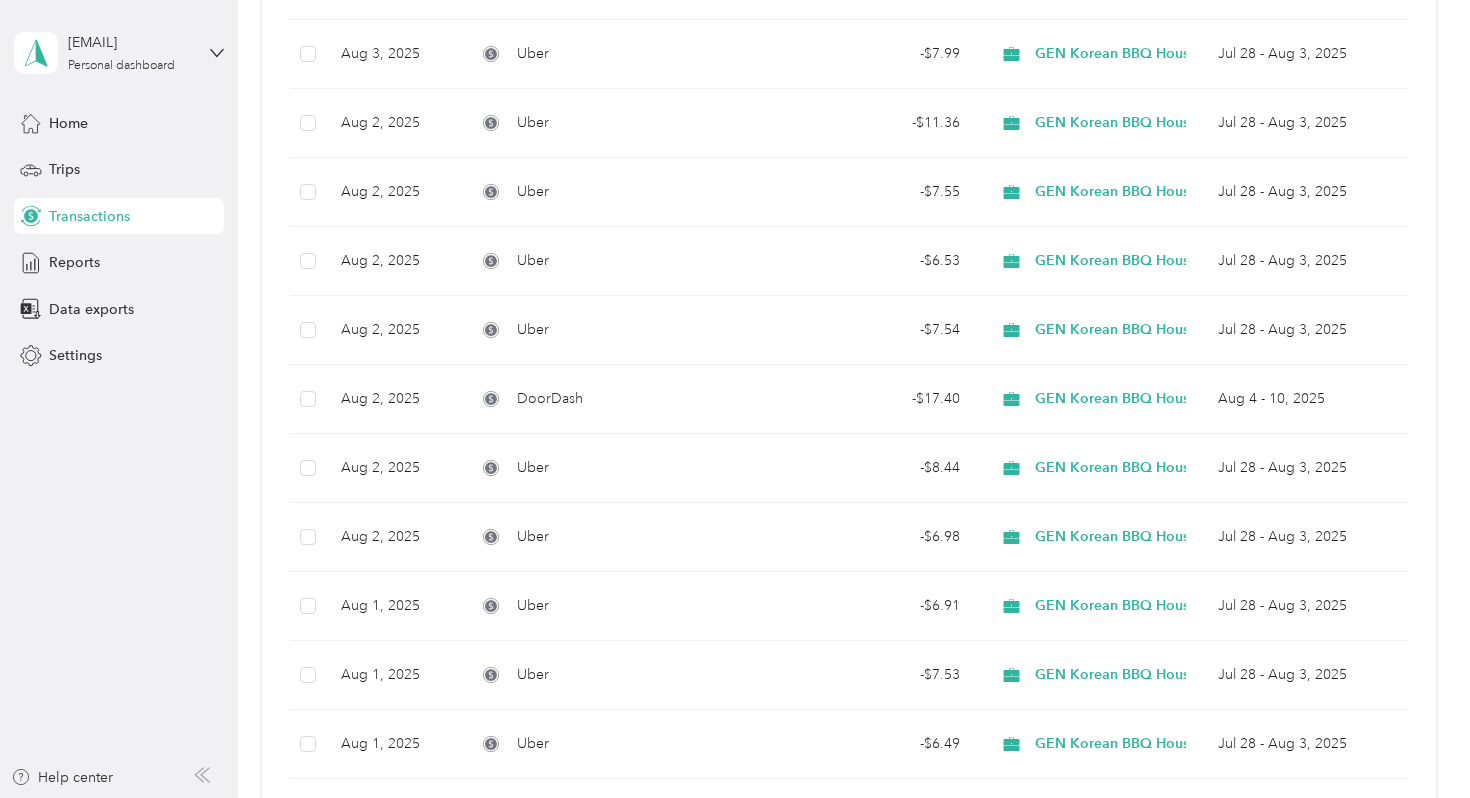 click on "Uber" at bounding box center [621, 537] 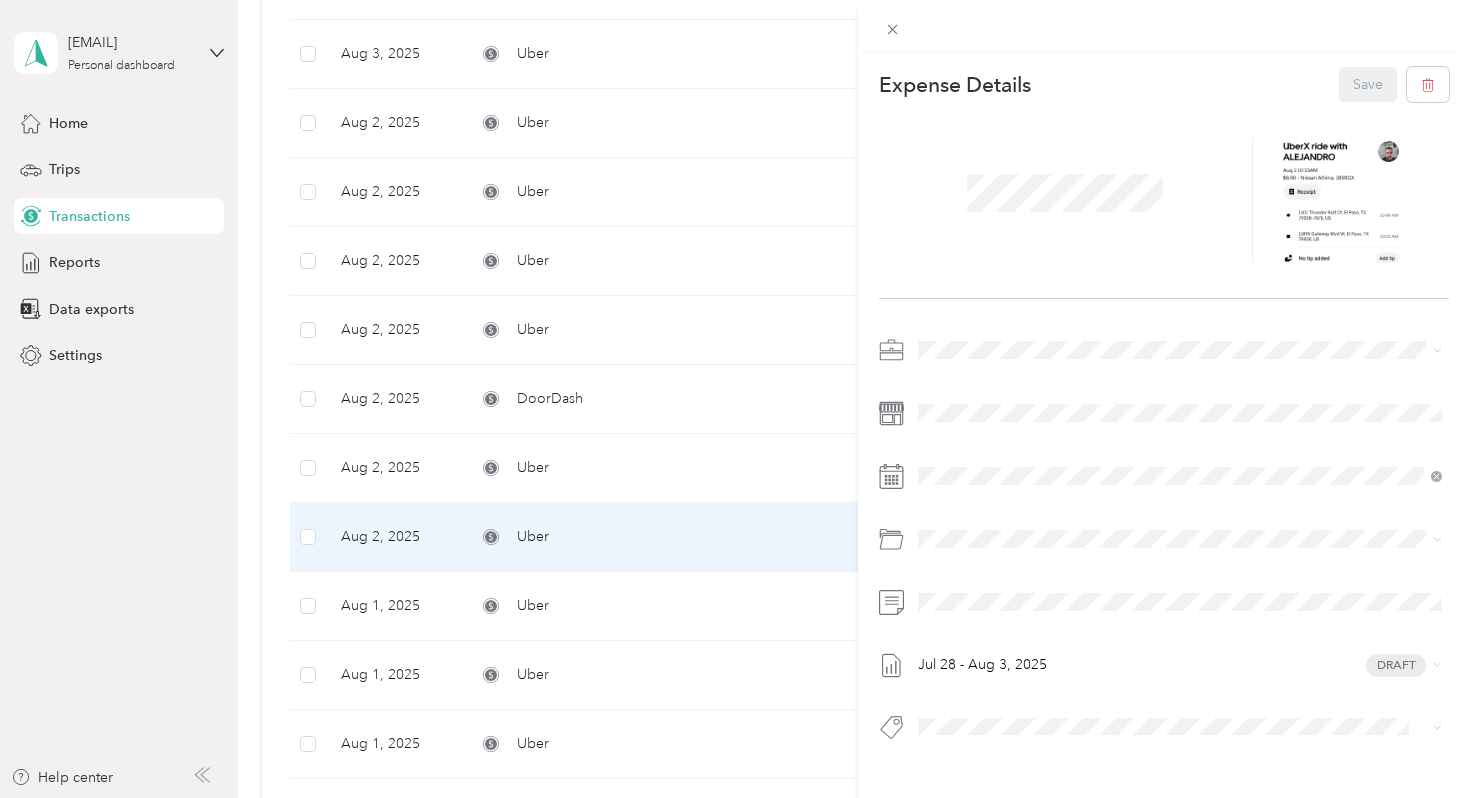 click on "This  expense  cannot be edited because it is either under review, approved, or paid. Contact your Team Manager to edit it.  Expense Details Save Jul 28 - Aug 3, 2025 Draft" at bounding box center (735, 399) 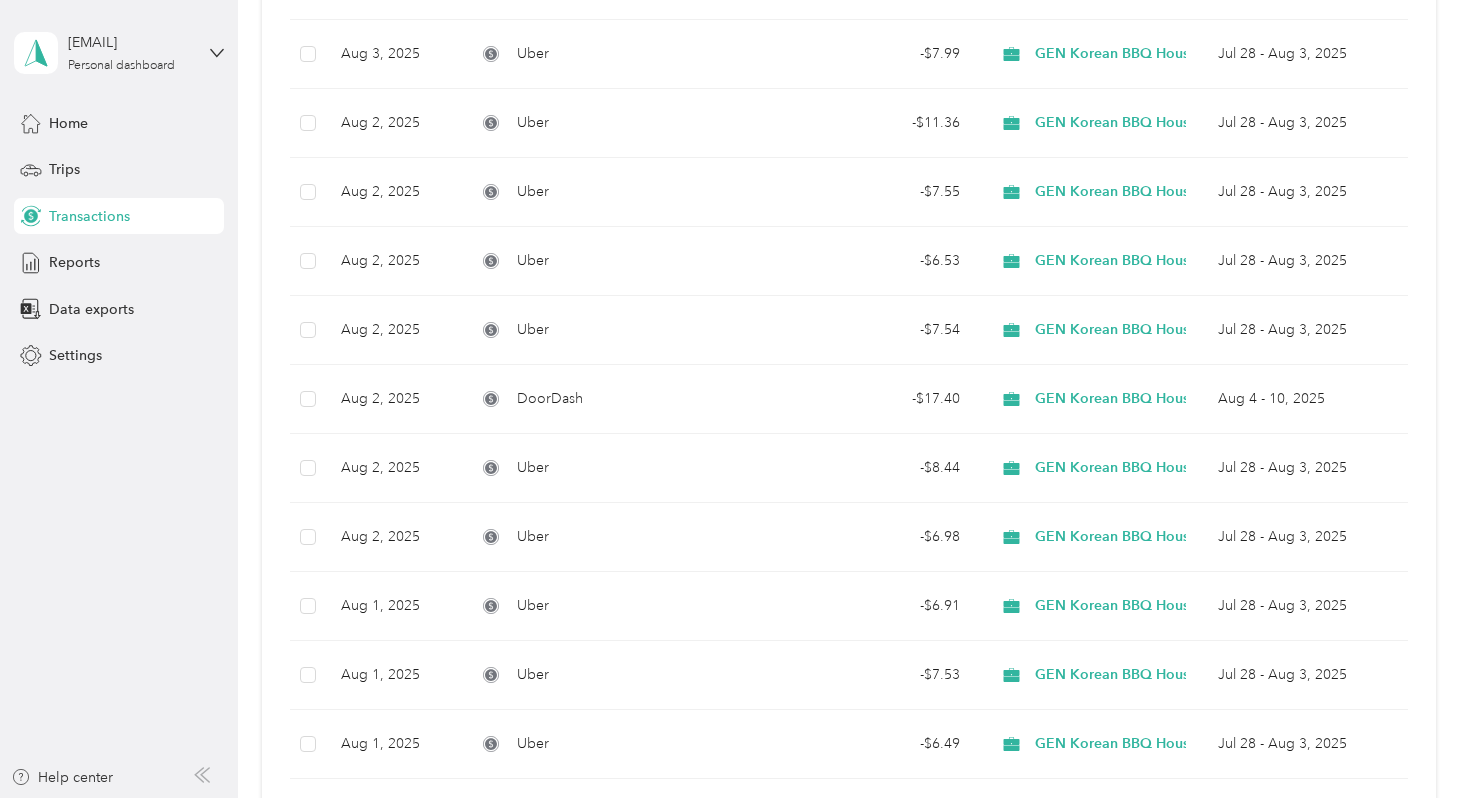click on "Uber" at bounding box center [621, 468] 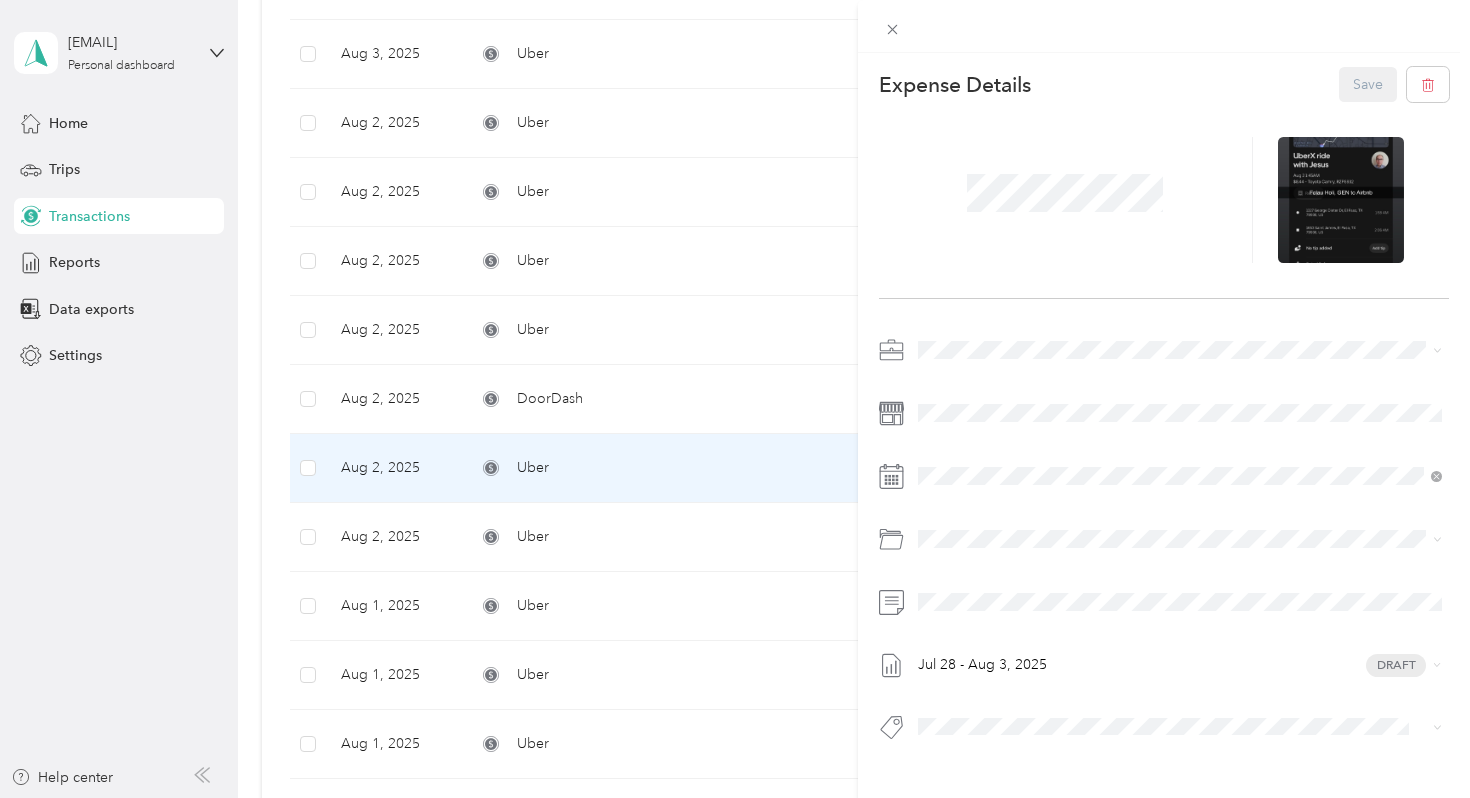 click on "This  expense  cannot be edited because it is either under review, approved, or paid. Contact your Team Manager to edit it.  Expense Details Save Jul 28 - Aug 3, 2025 Draft" at bounding box center (735, 399) 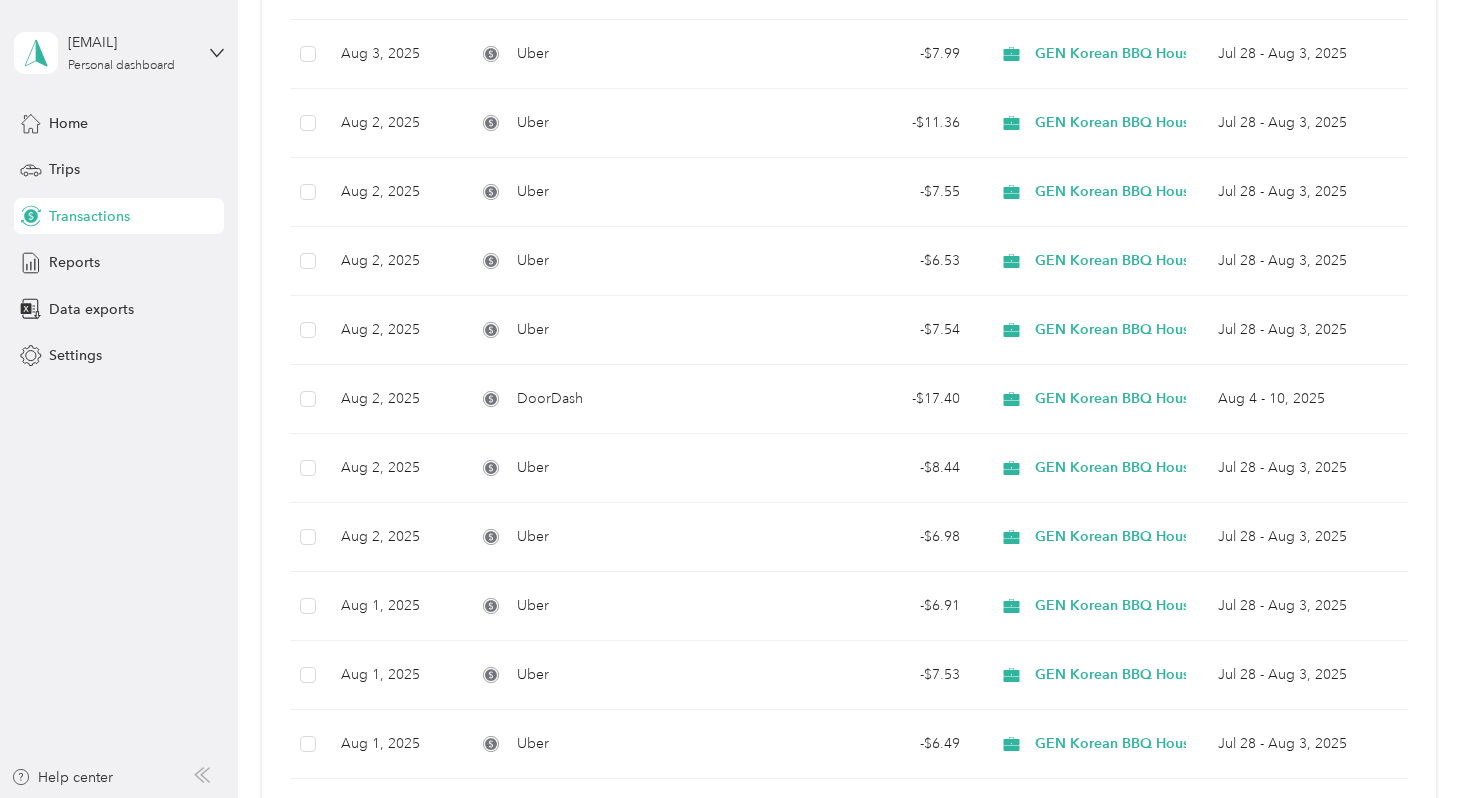 click on "This  expense  cannot be edited because it is either under review, approved, or paid. Contact your Team Manager to edit it.  Expense Details Save Jul 28 - Aug 3, 2025 Draft" at bounding box center (730, 798) 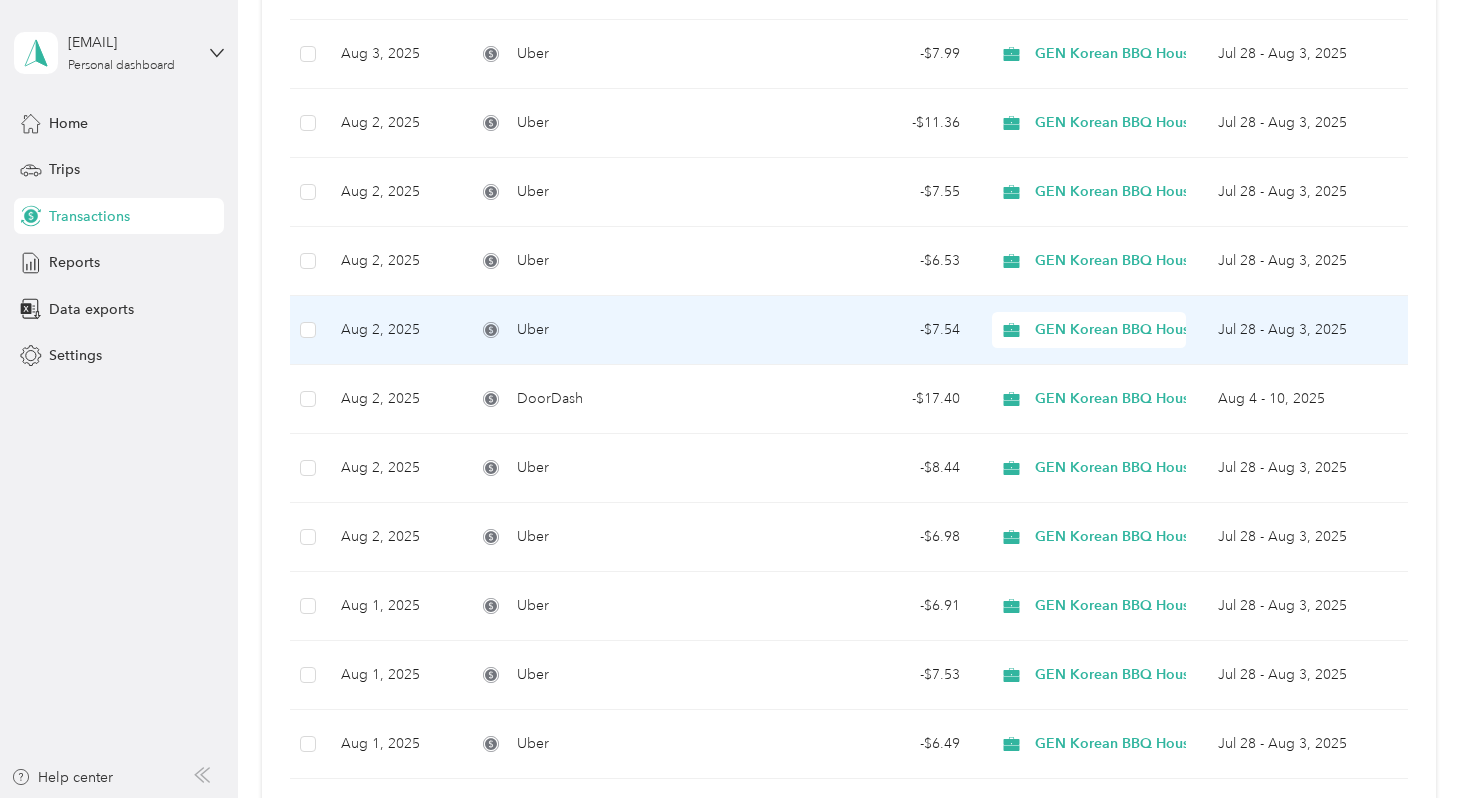 click on "Uber" at bounding box center (621, 330) 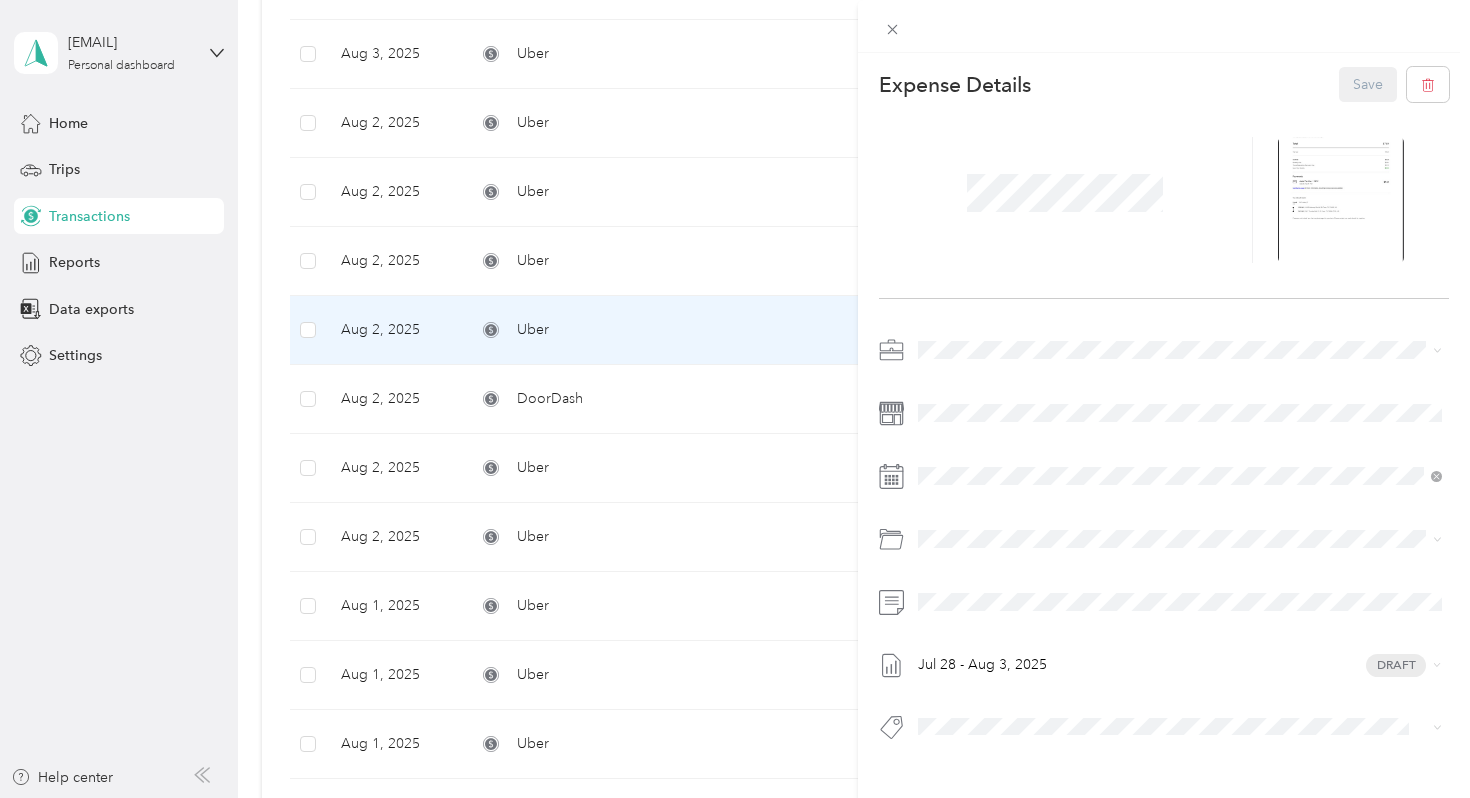click on "This  expense  cannot be edited because it is either under review, approved, or paid. Contact your Team Manager to edit it.  Expense Details Save Jul 28 - Aug 3, 2025 Draft" at bounding box center [735, 399] 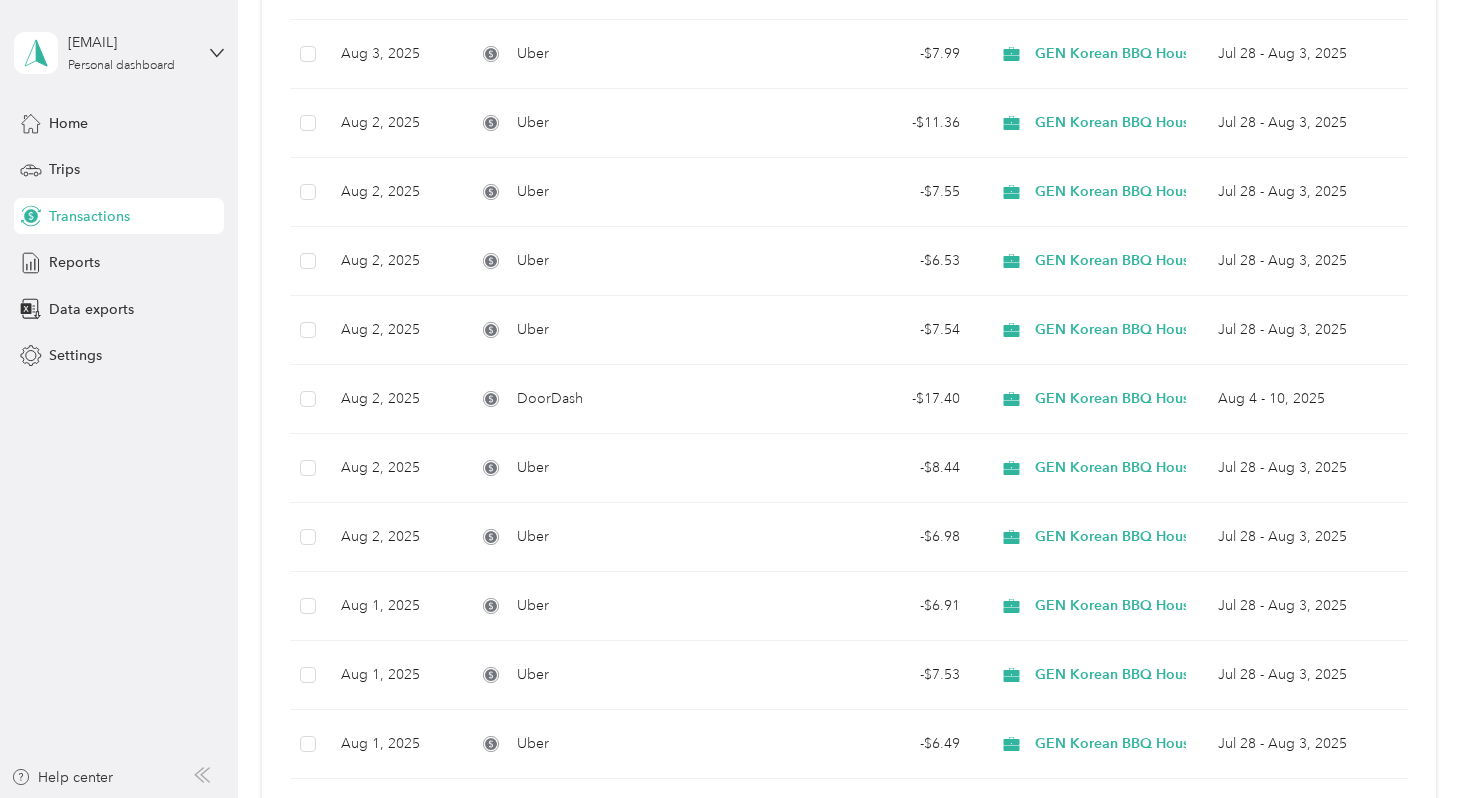 click at bounding box center [735, 399] 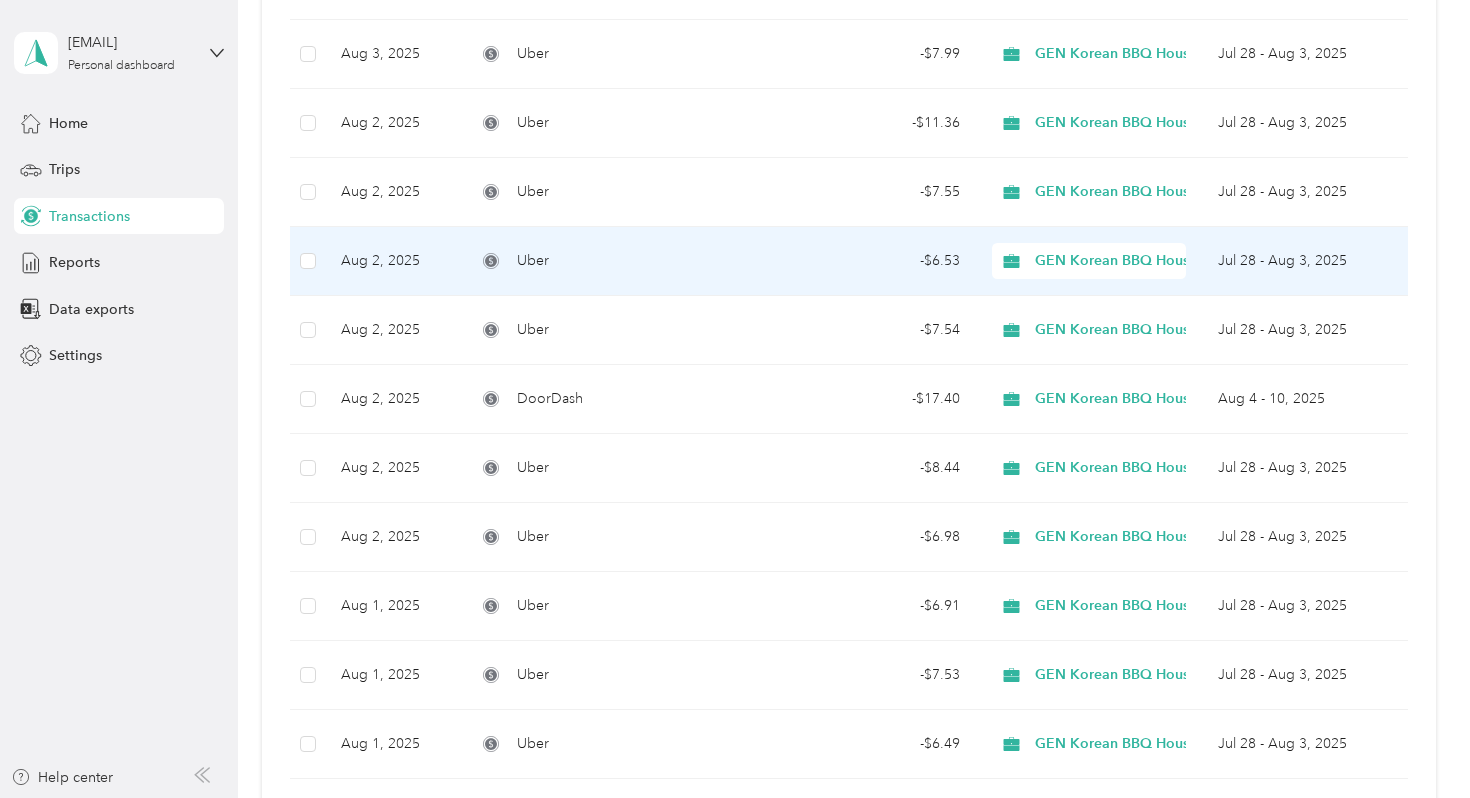 click on "Uber" at bounding box center [621, 261] 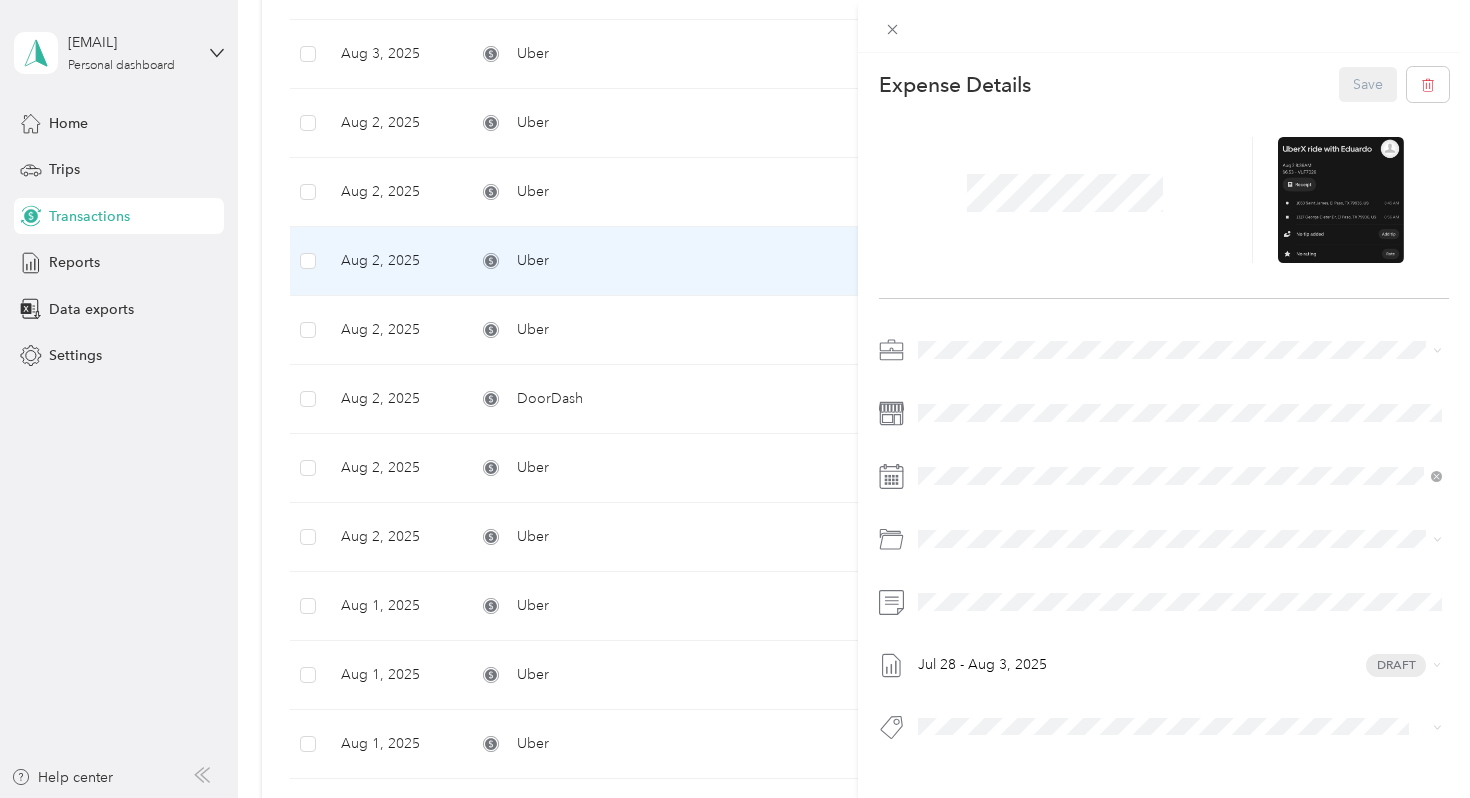 click on "This  expense  cannot be edited because it is either under review, approved, or paid. Contact your Team Manager to edit it.  Expense Details Save Jul 28 - Aug 3, 2025 Draft" at bounding box center (735, 399) 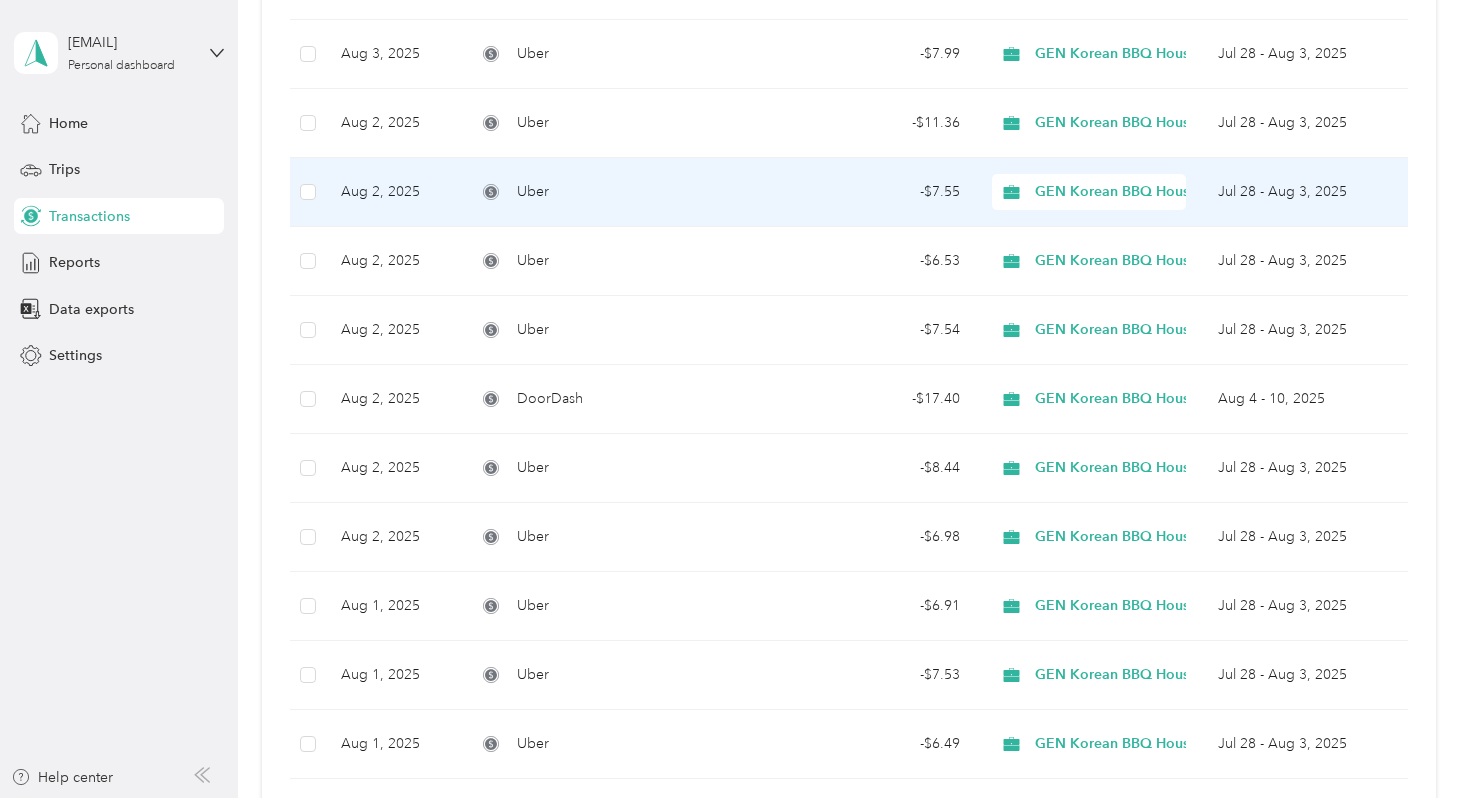 click on "Uber" at bounding box center [533, 192] 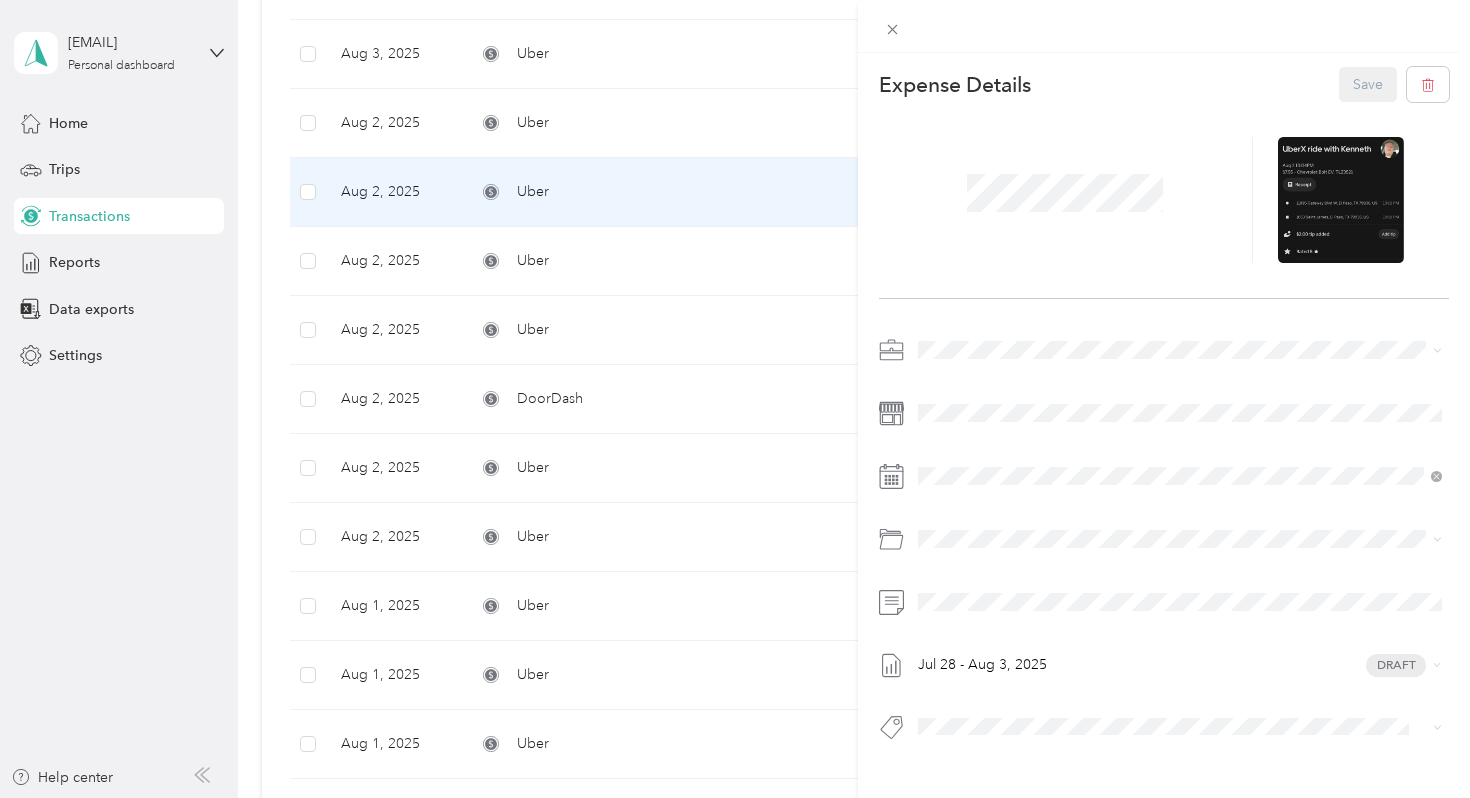 click on "This  expense  cannot be edited because it is either under review, approved, or paid. Contact your Team Manager to edit it.  Expense Details Save Jul 28 - Aug 3, 2025 Draft" at bounding box center [735, 399] 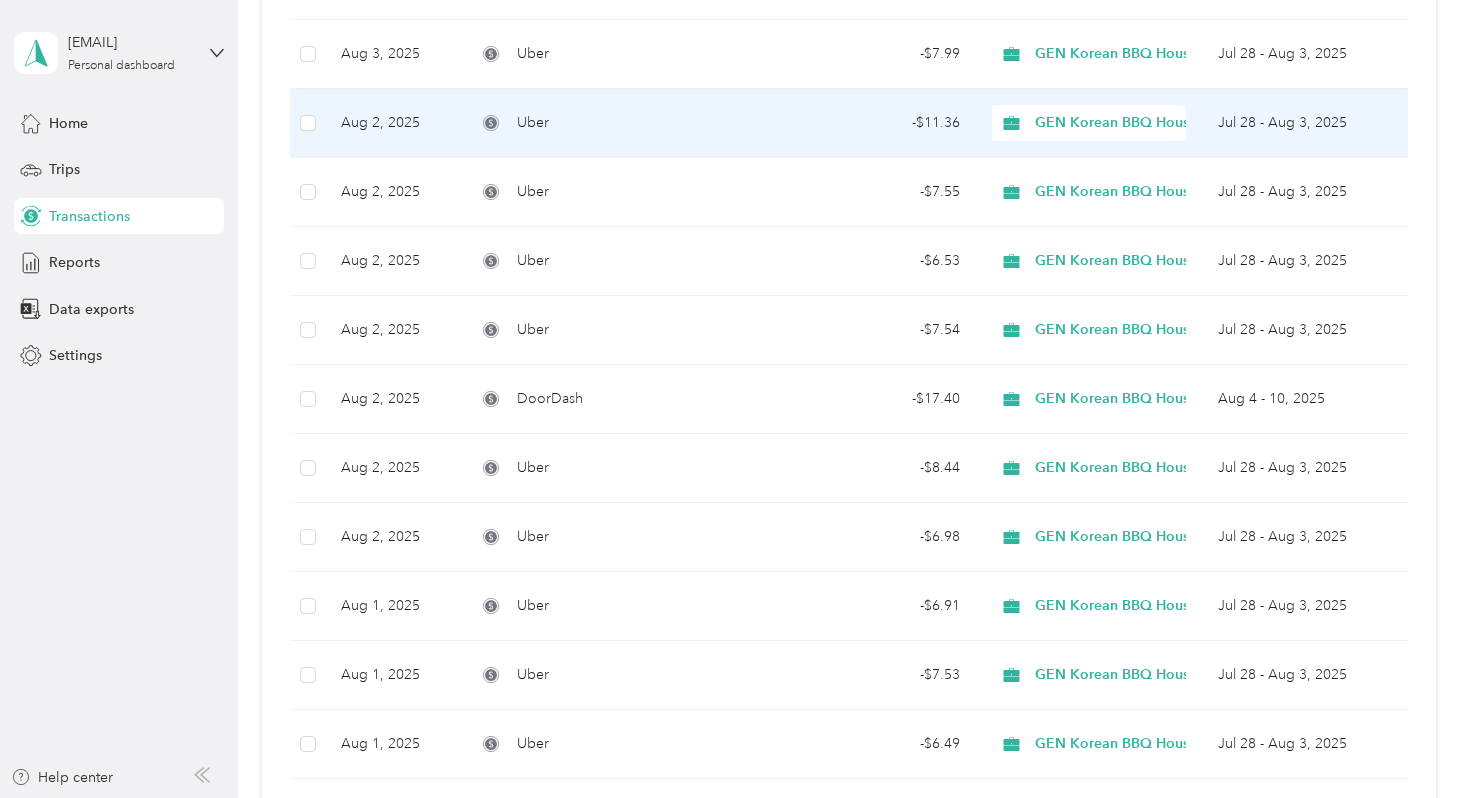 click on "Uber" at bounding box center [621, 123] 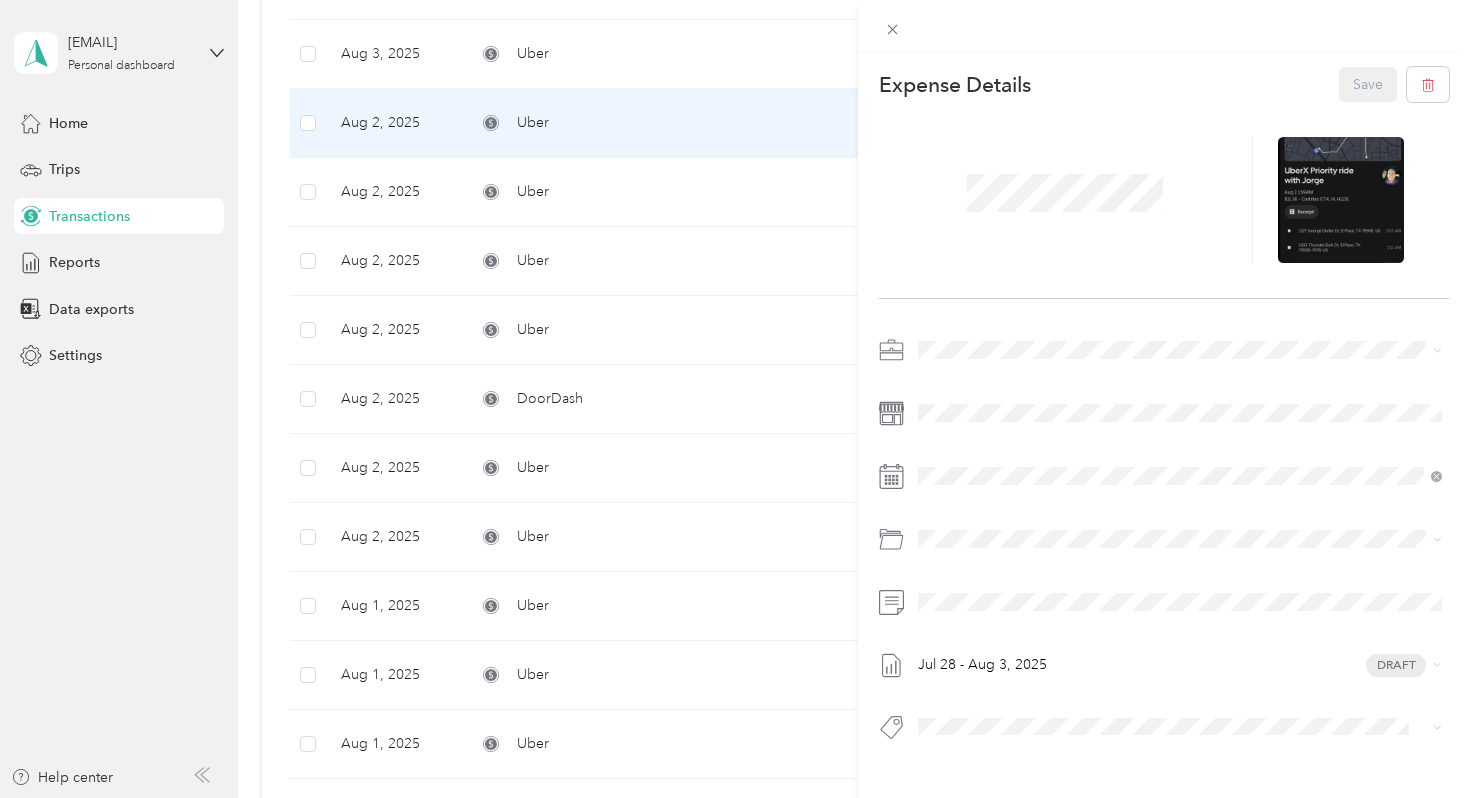 click on "This  expense  cannot be edited because it is either under review, approved, or paid. Contact your Team Manager to edit it.  Expense Details Save Jul 28 - Aug 3, 2025 Draft" at bounding box center [735, 399] 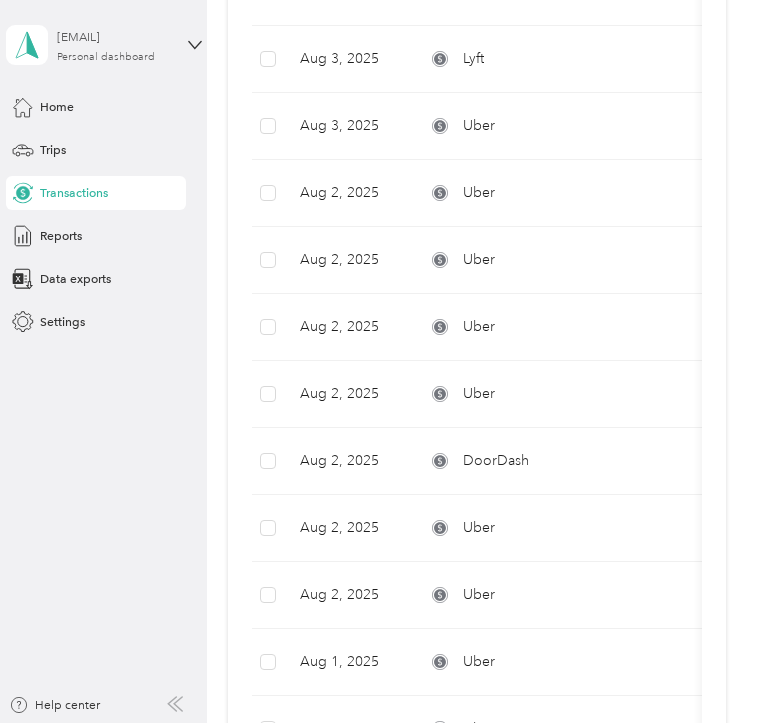 scroll, scrollTop: 0, scrollLeft: 0, axis: both 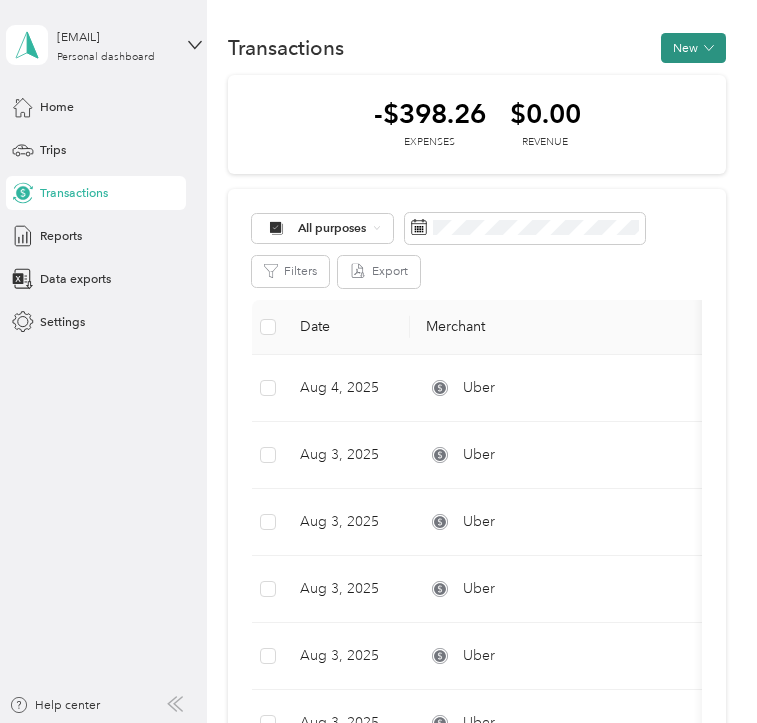 click on "New" at bounding box center [693, 48] 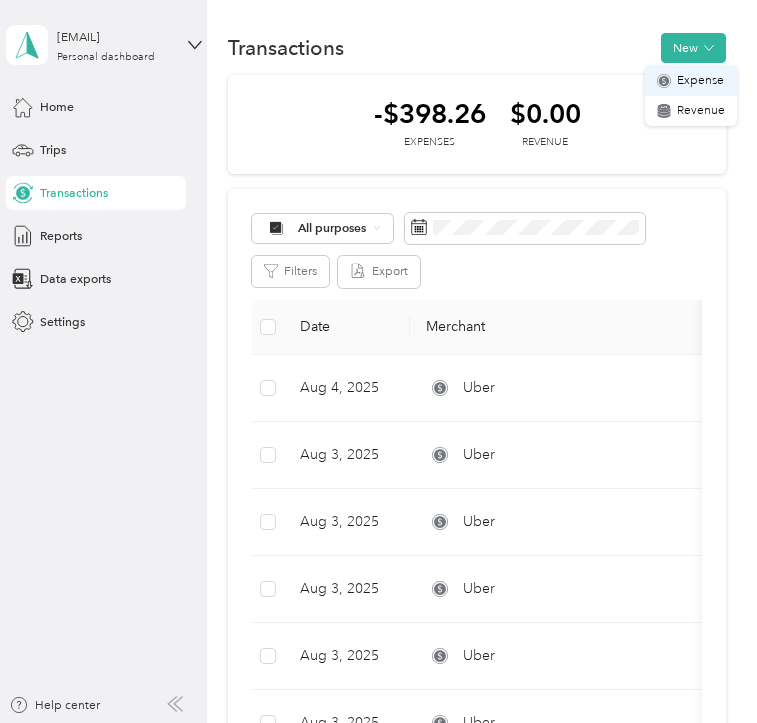 click on "Expense" at bounding box center (700, 81) 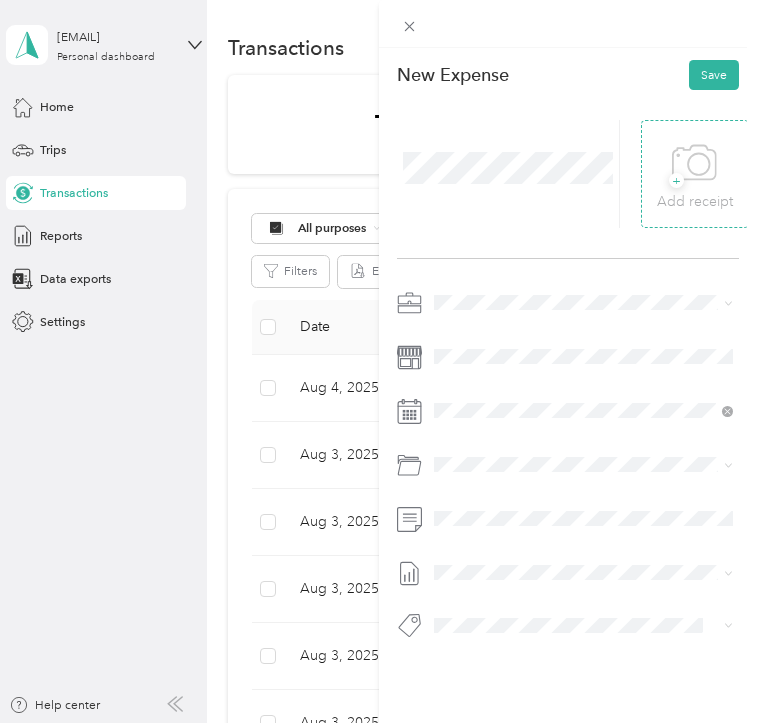 click 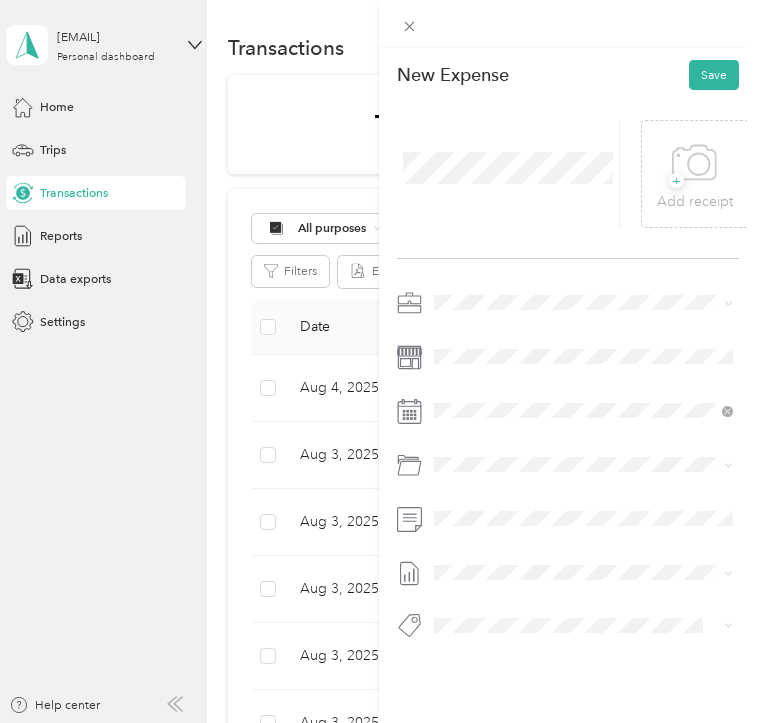 click at bounding box center (568, 469) 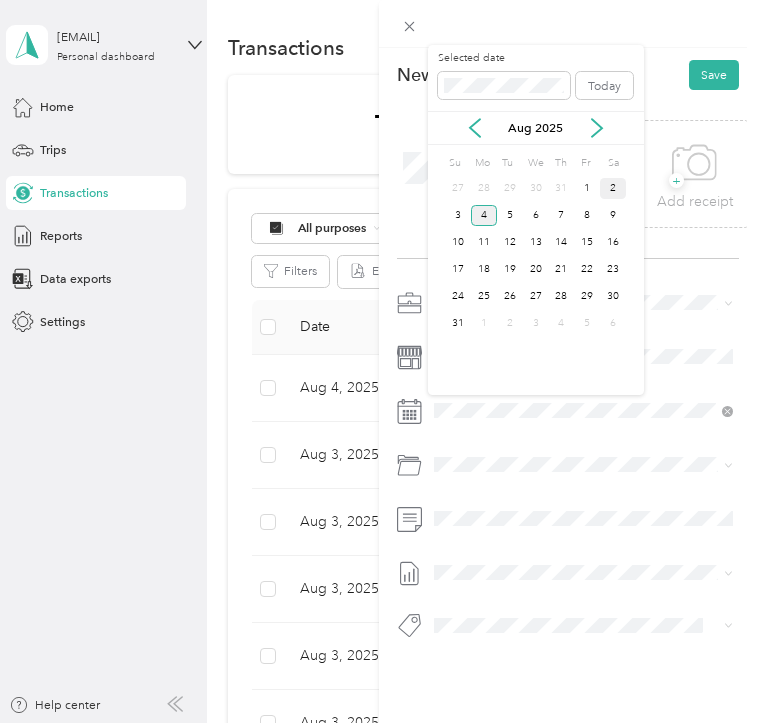 click on "2" at bounding box center (613, 188) 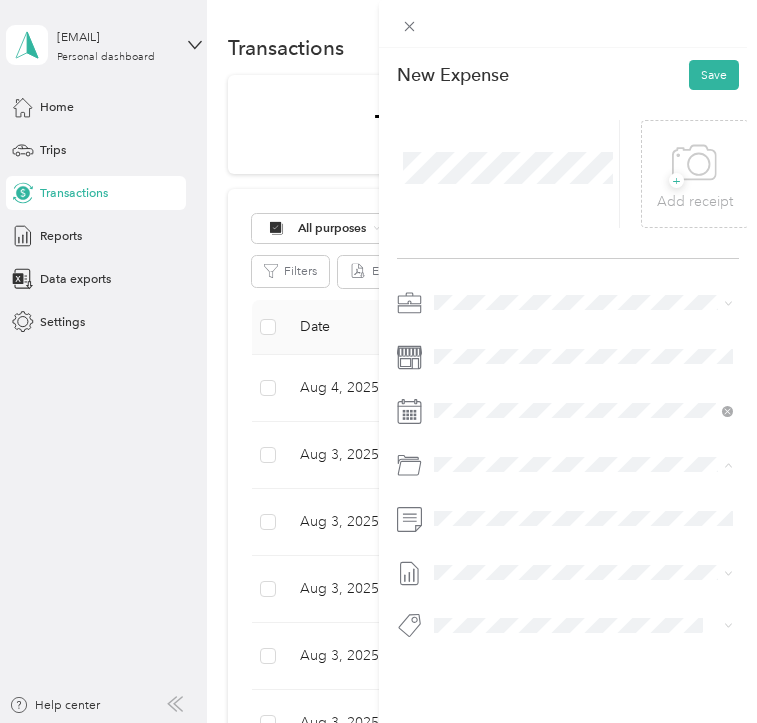 click on "El Paso" at bounding box center (500, 535) 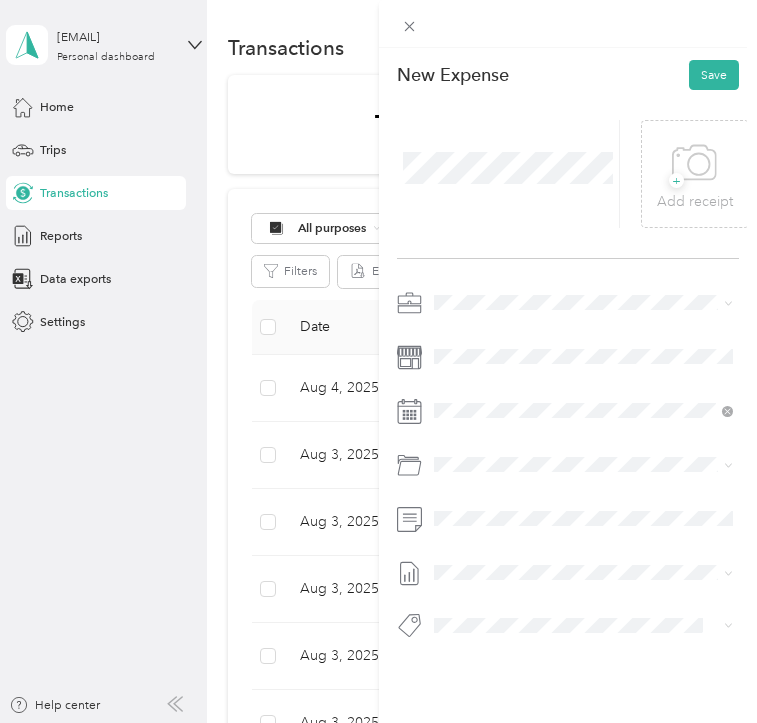 click at bounding box center (568, 469) 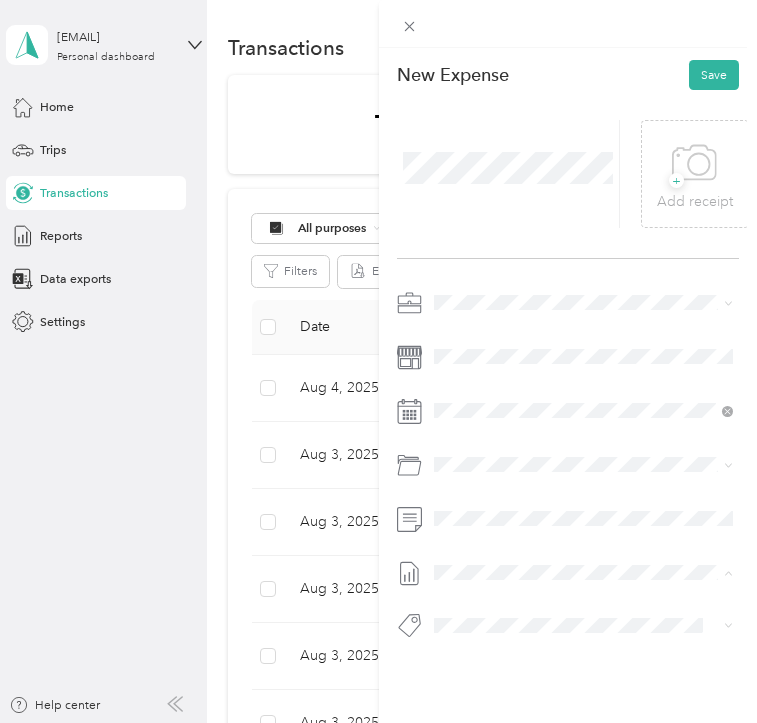 click on "Jul 28 - Aug 3, 2025" at bounding box center (489, 630) 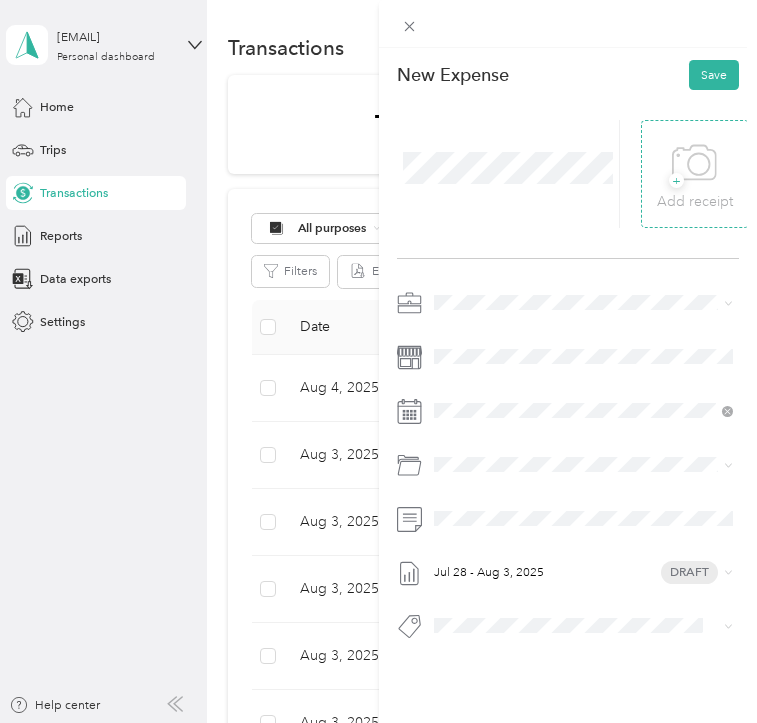 click 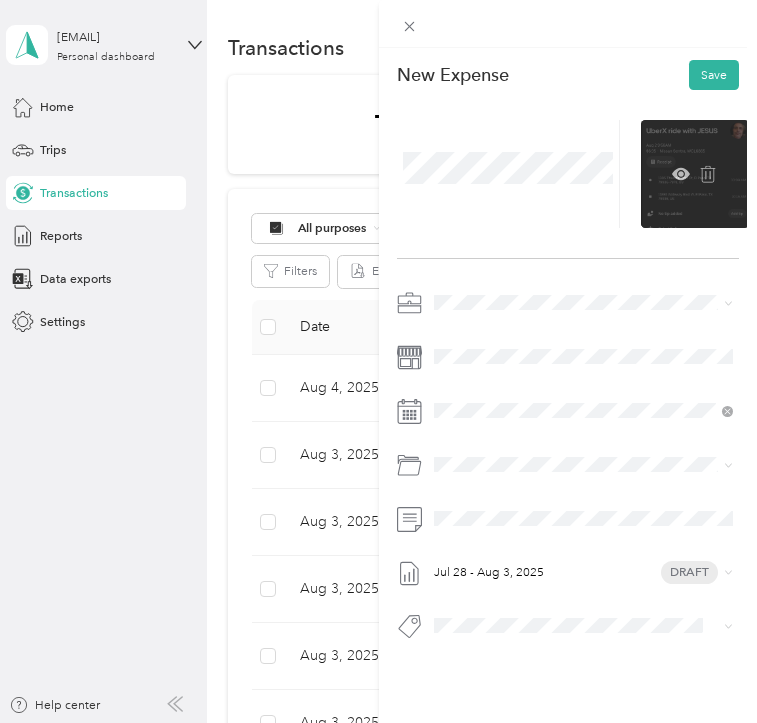 click at bounding box center (695, 174) 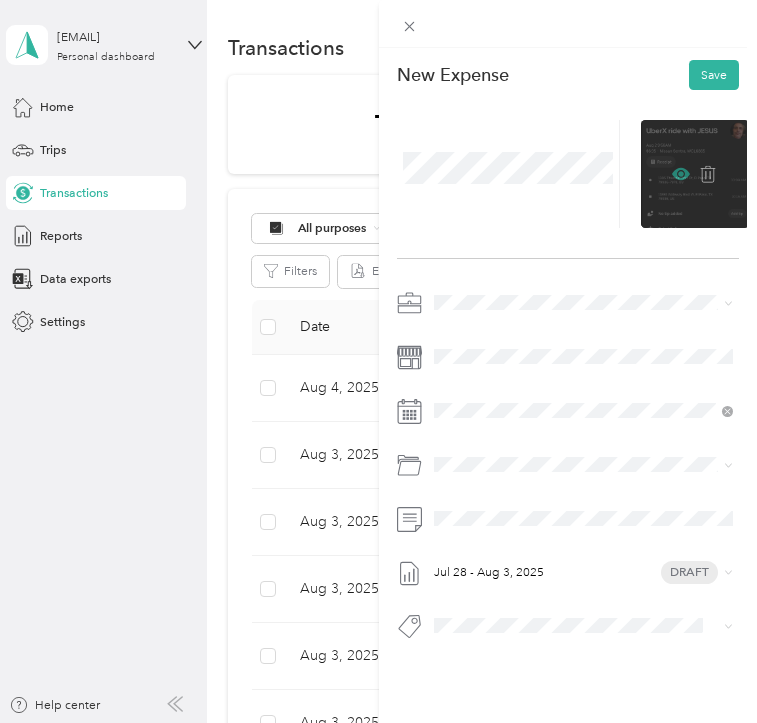 click 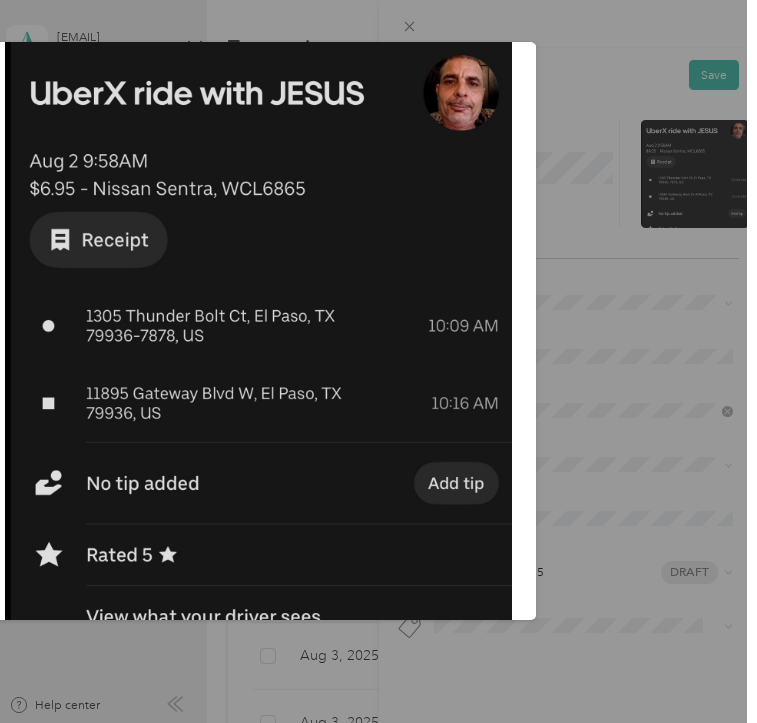 scroll, scrollTop: 357, scrollLeft: 0, axis: vertical 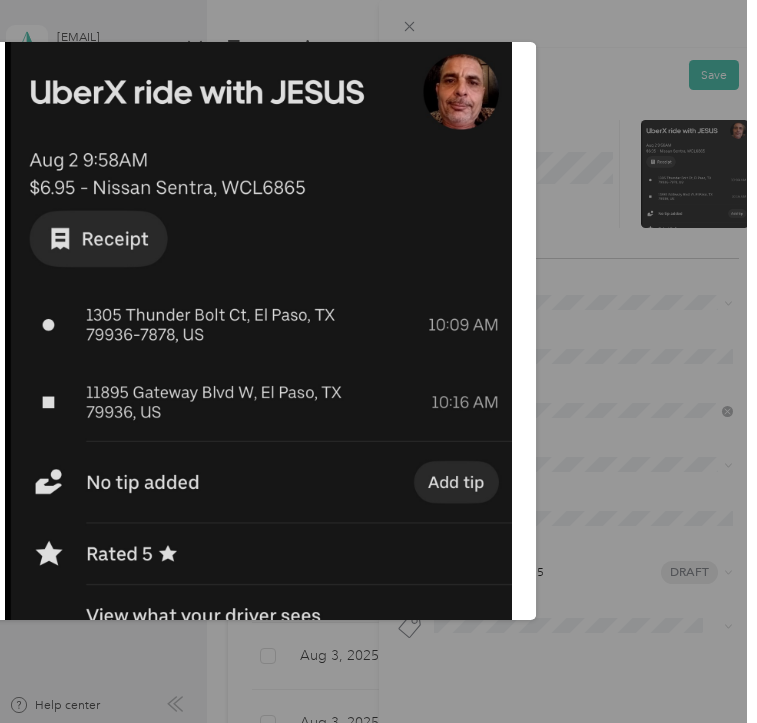 click on "IMG_5849.PNG" at bounding box center [656, 334] 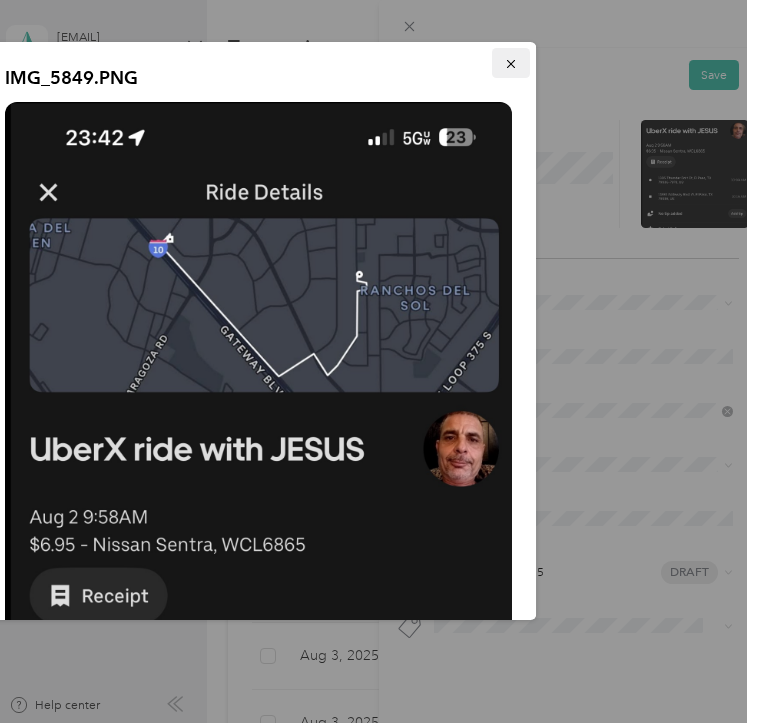 click 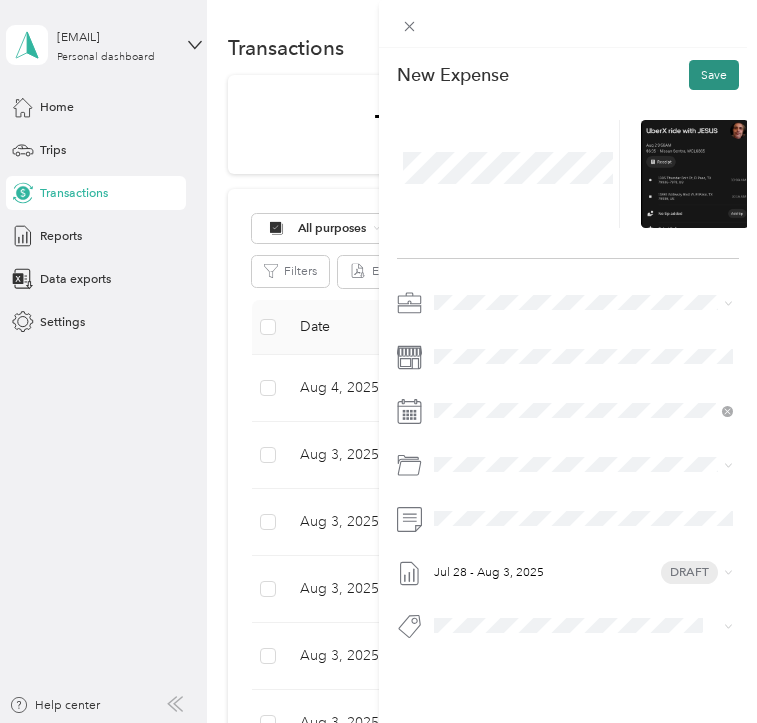 click on "Save" at bounding box center (714, 75) 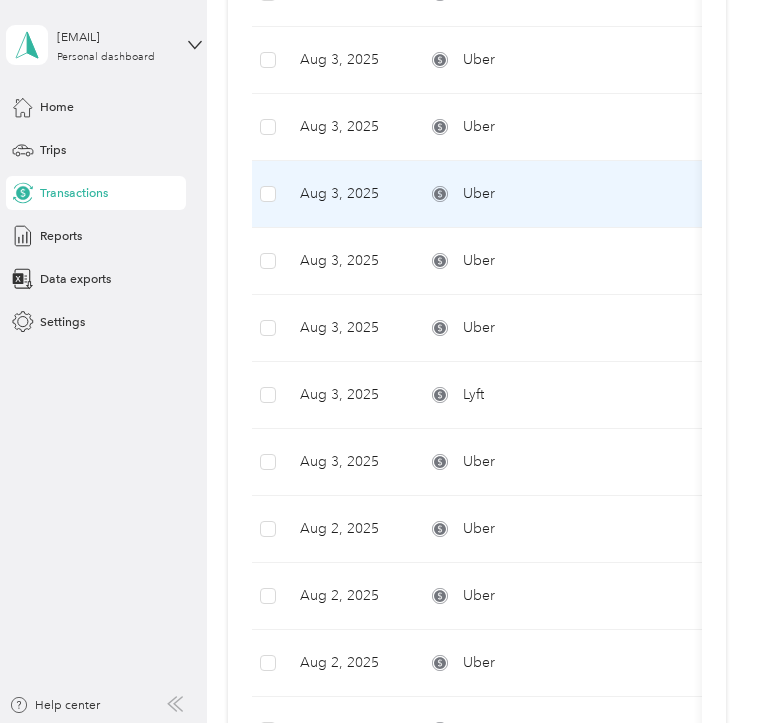 scroll, scrollTop: 532, scrollLeft: 0, axis: vertical 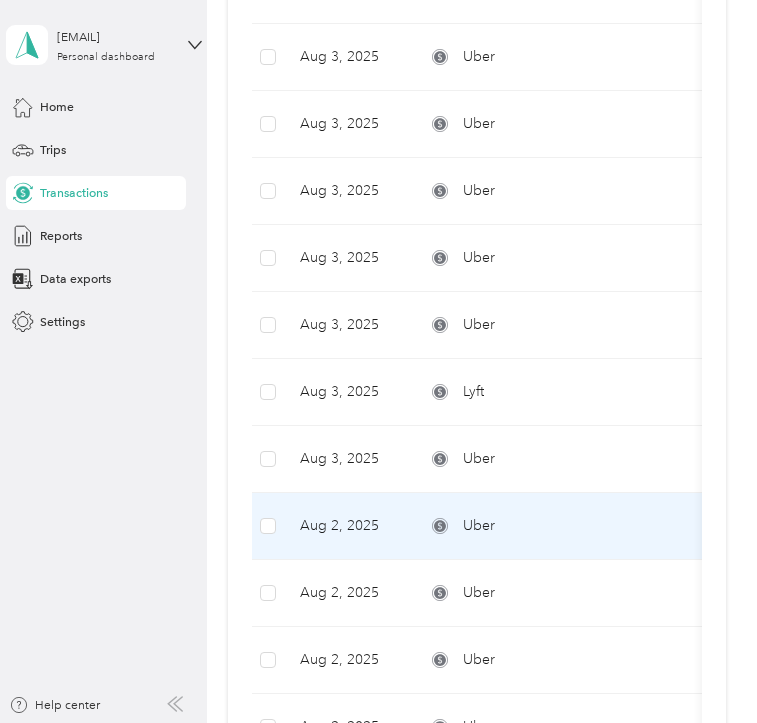 click on "Uber" at bounding box center [560, 526] 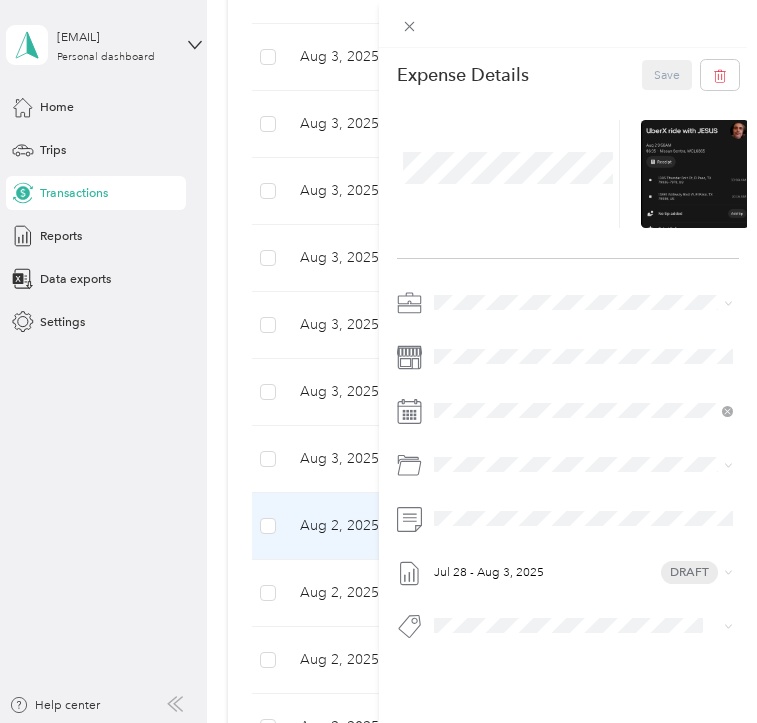 click on "This  expense  cannot be edited because it is either under review, approved, or paid. Contact your Team Manager to edit it.  Expense Details Save Jul 28 - Aug 3, 2025 Draft" at bounding box center (378, 361) 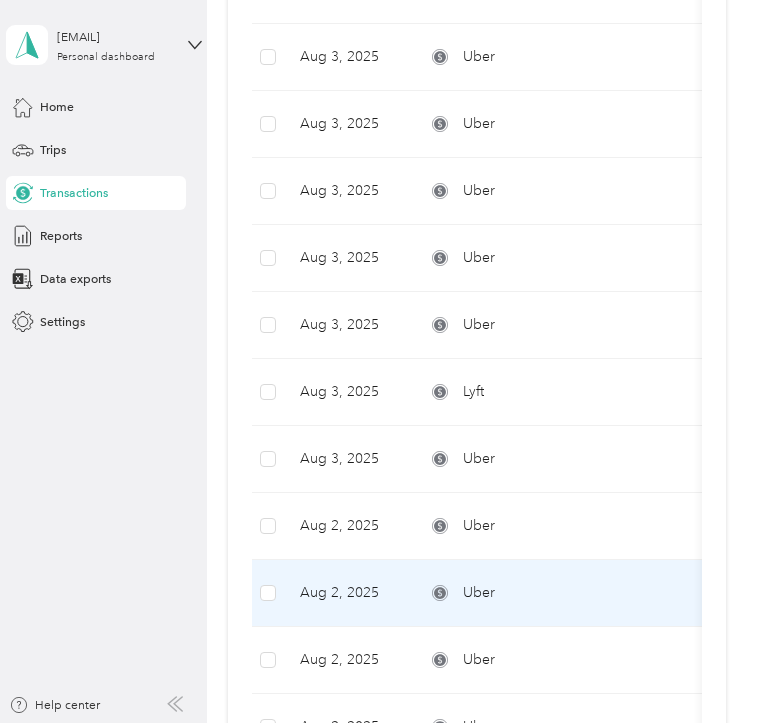 click on "Aug 2, 2025" at bounding box center [347, 593] 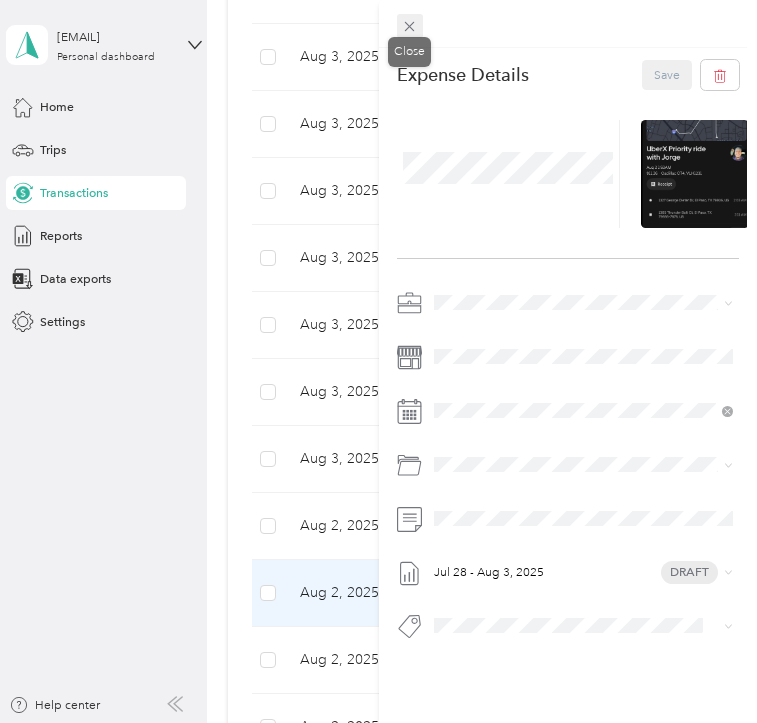 click 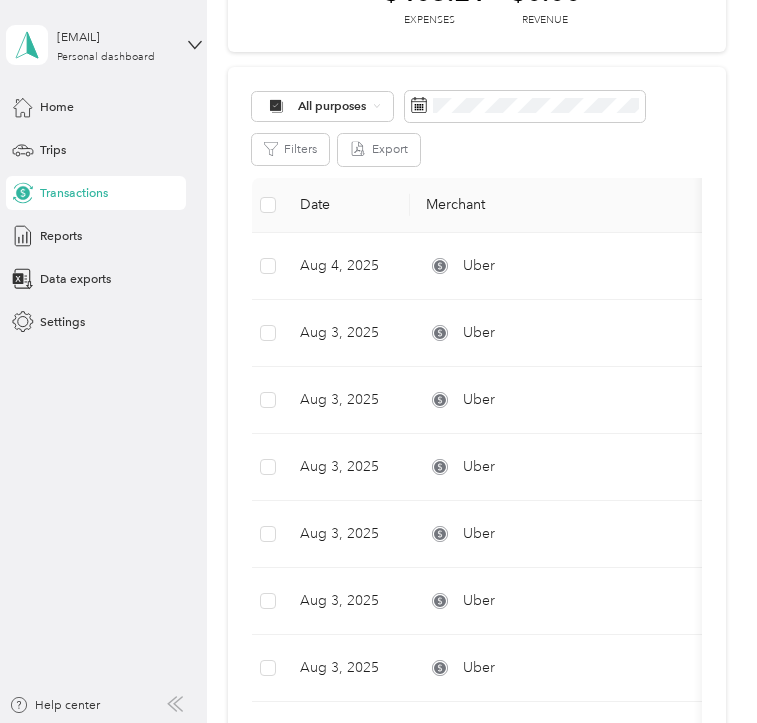 scroll, scrollTop: 0, scrollLeft: 0, axis: both 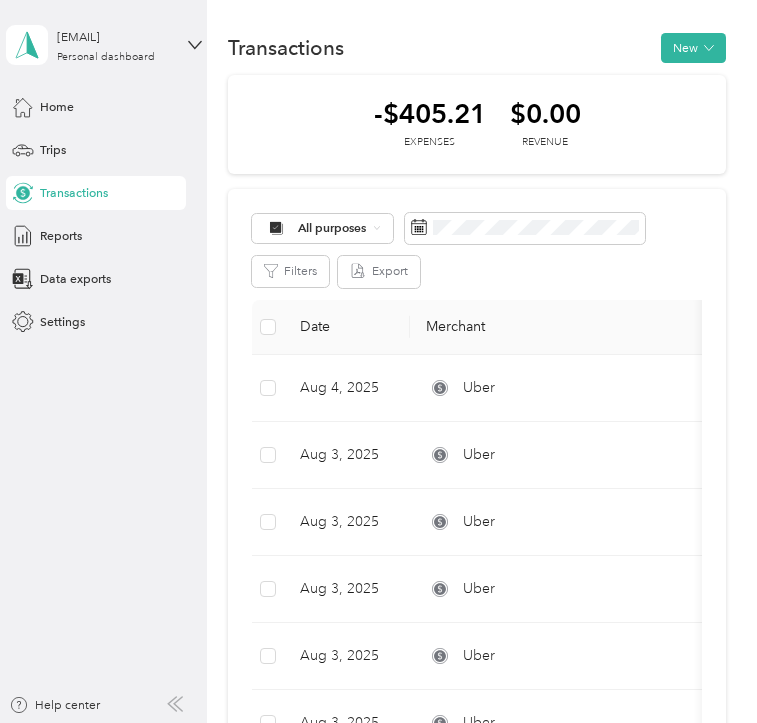 click on "Uber" at bounding box center [479, 455] 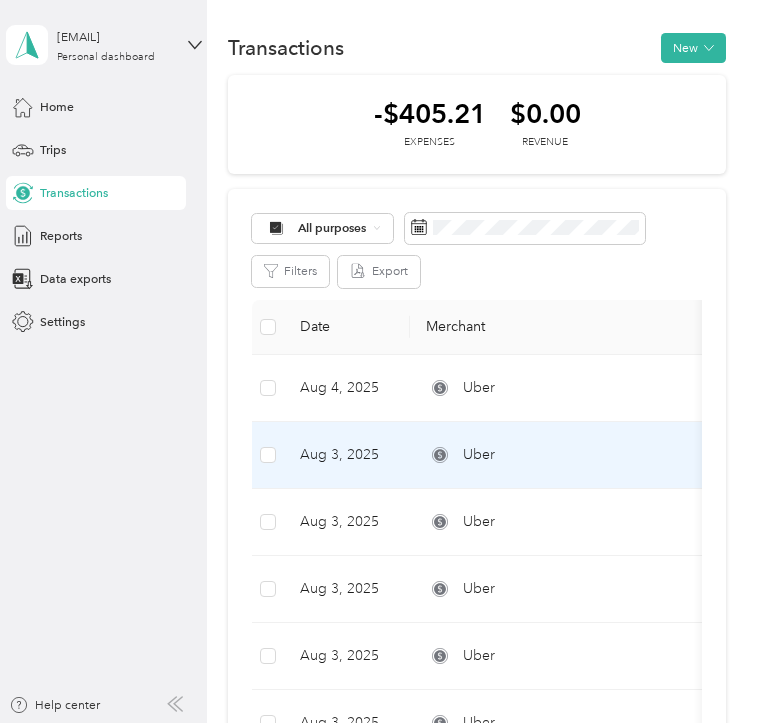 click at bounding box center (378, 361) 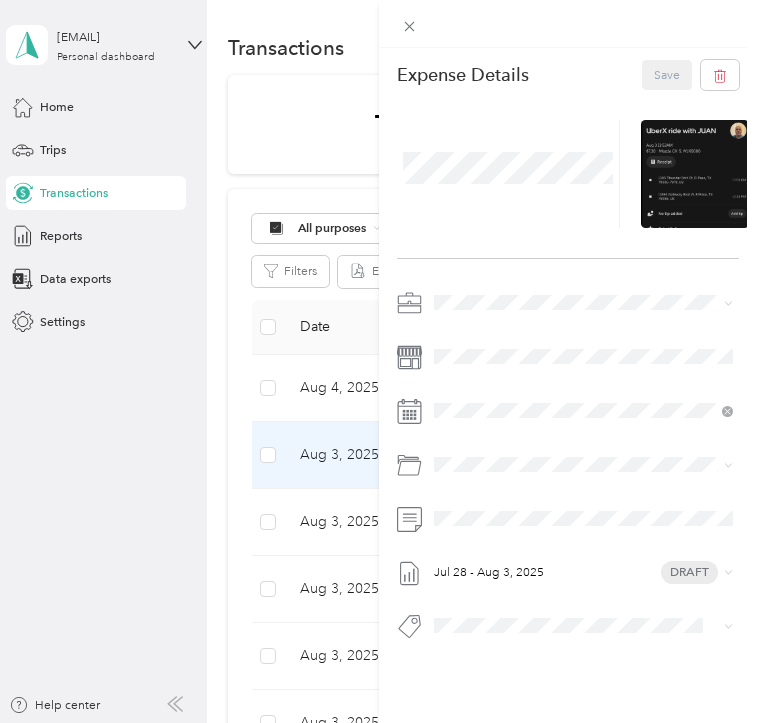 click on "This  expense  cannot be edited because it is either under review, approved, or paid. Contact your Team Manager to edit it.  Expense Details Save Jul 28 - Aug 3, 2025 Draft" at bounding box center [378, 361] 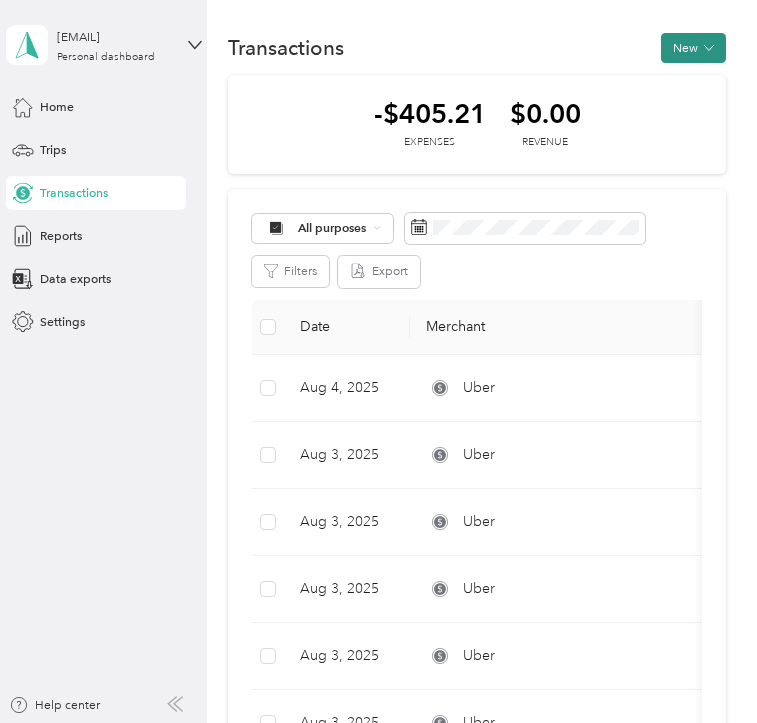 click on "New" at bounding box center [693, 48] 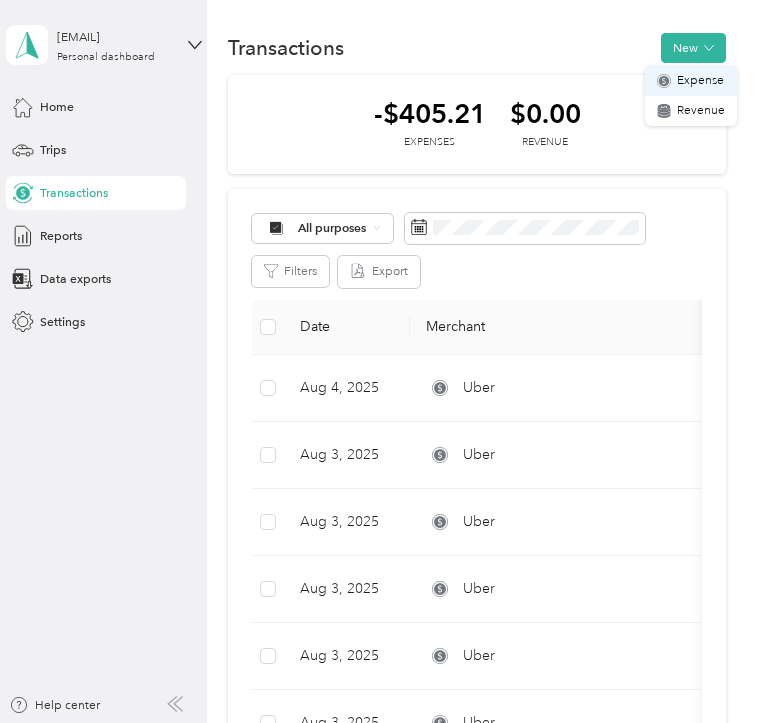 click on "Expense" at bounding box center [700, 81] 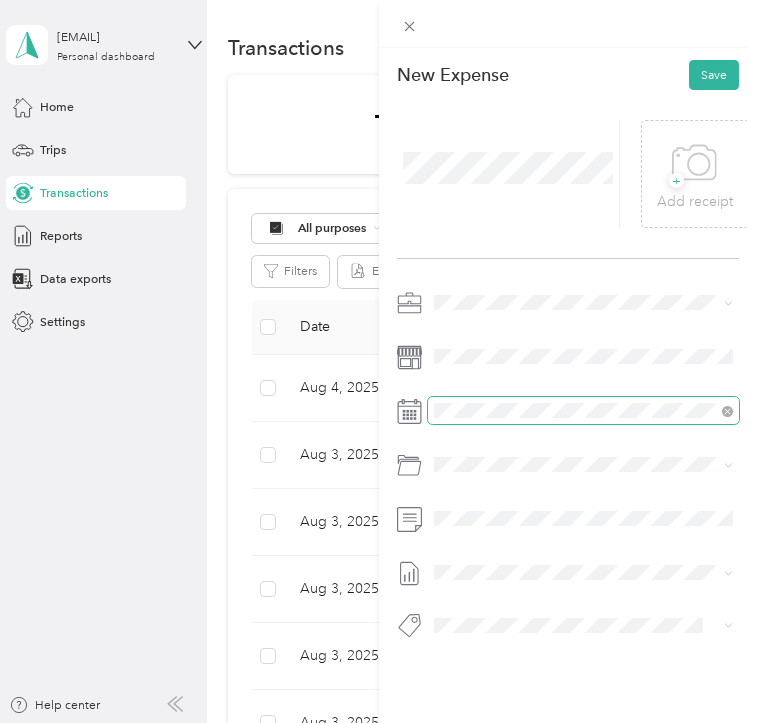click at bounding box center [584, 410] 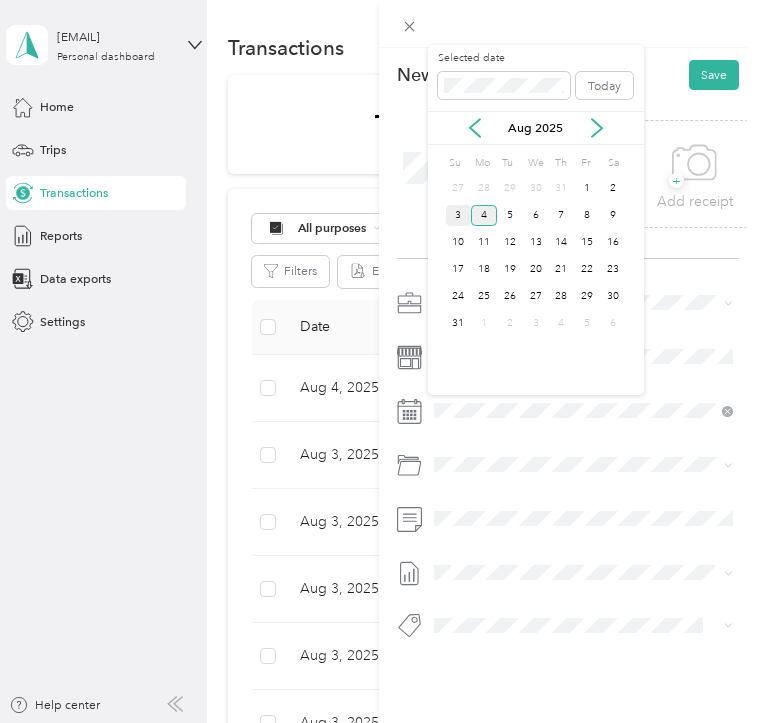 click on "3" at bounding box center (459, 215) 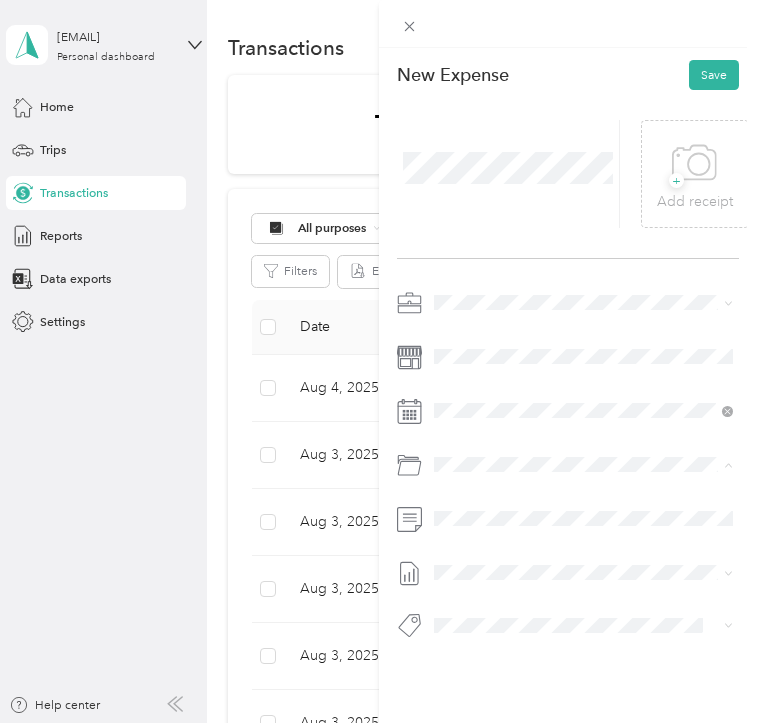 click on "El Paso" at bounding box center (500, 535) 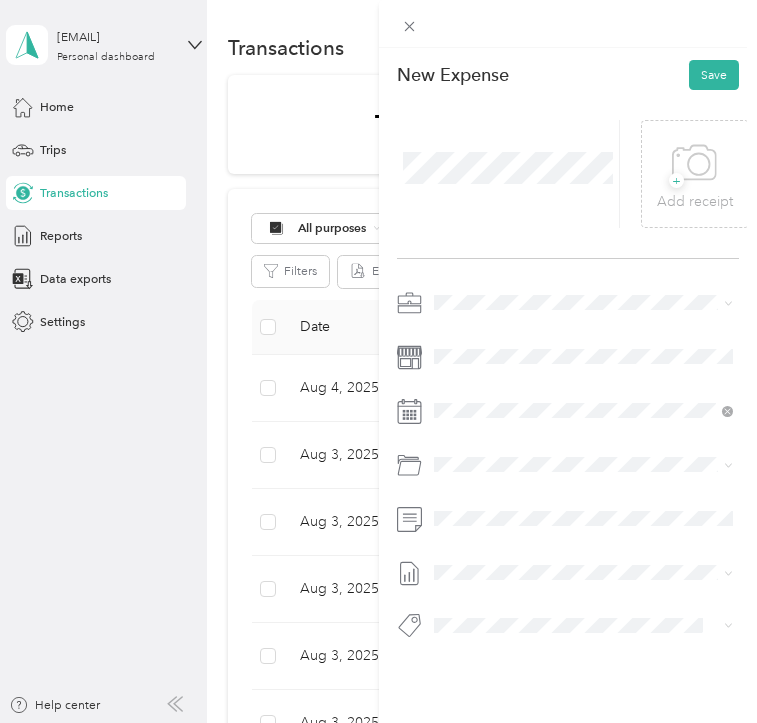 click on "Jul 28 - Aug 3, 2025" at bounding box center [489, 629] 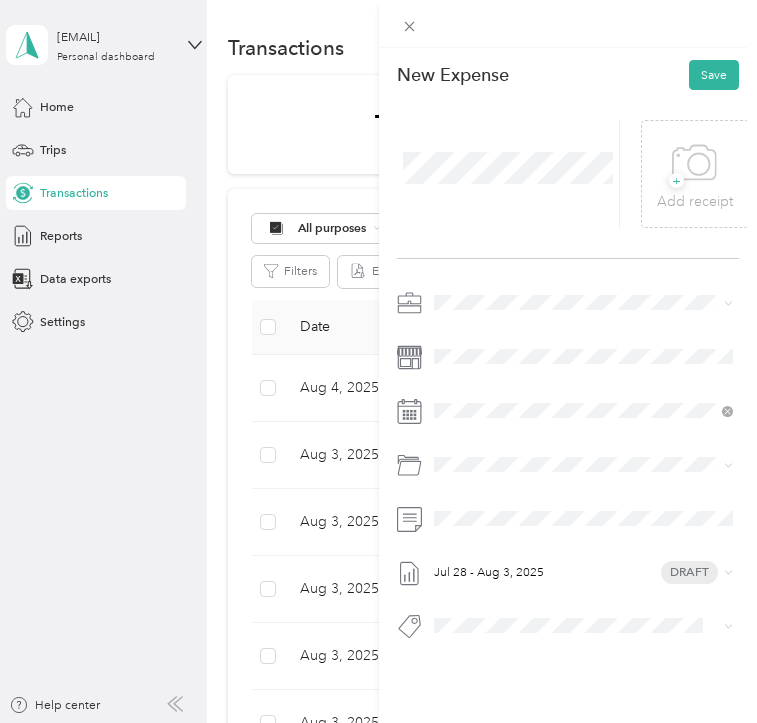 click on "New Expense  Save + Add receipt Jul 28 - Aug 3, 2025 Draft" at bounding box center [568, 379] 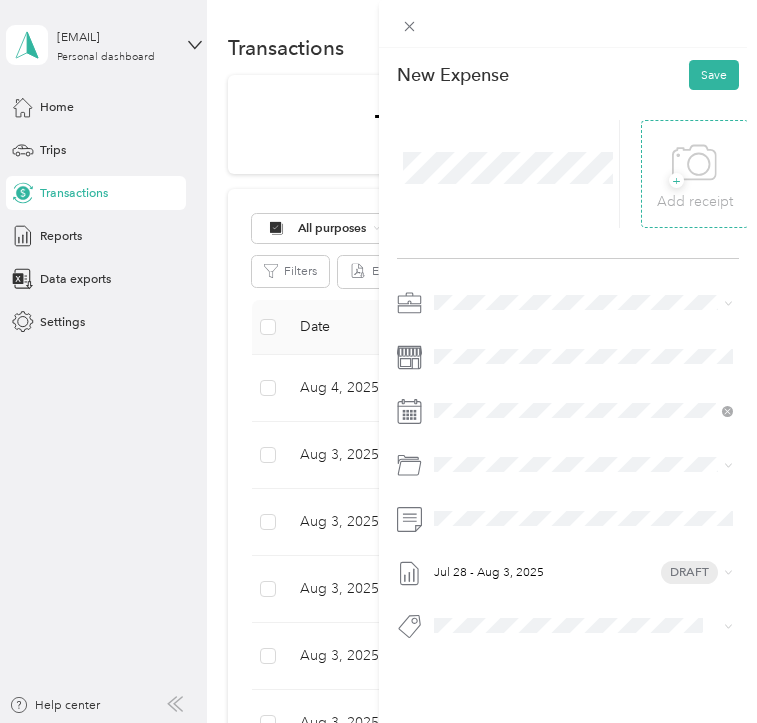 click 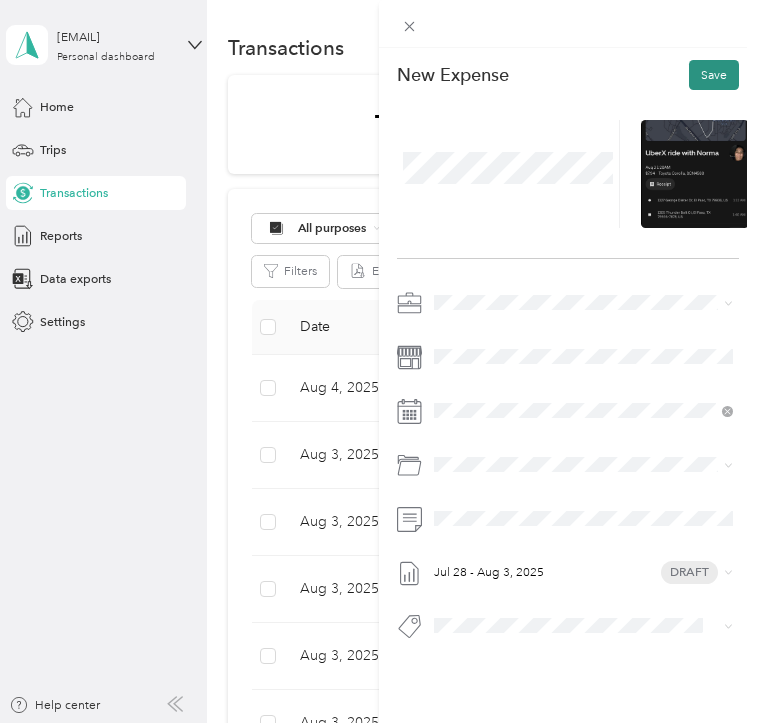 click on "Save" at bounding box center [714, 75] 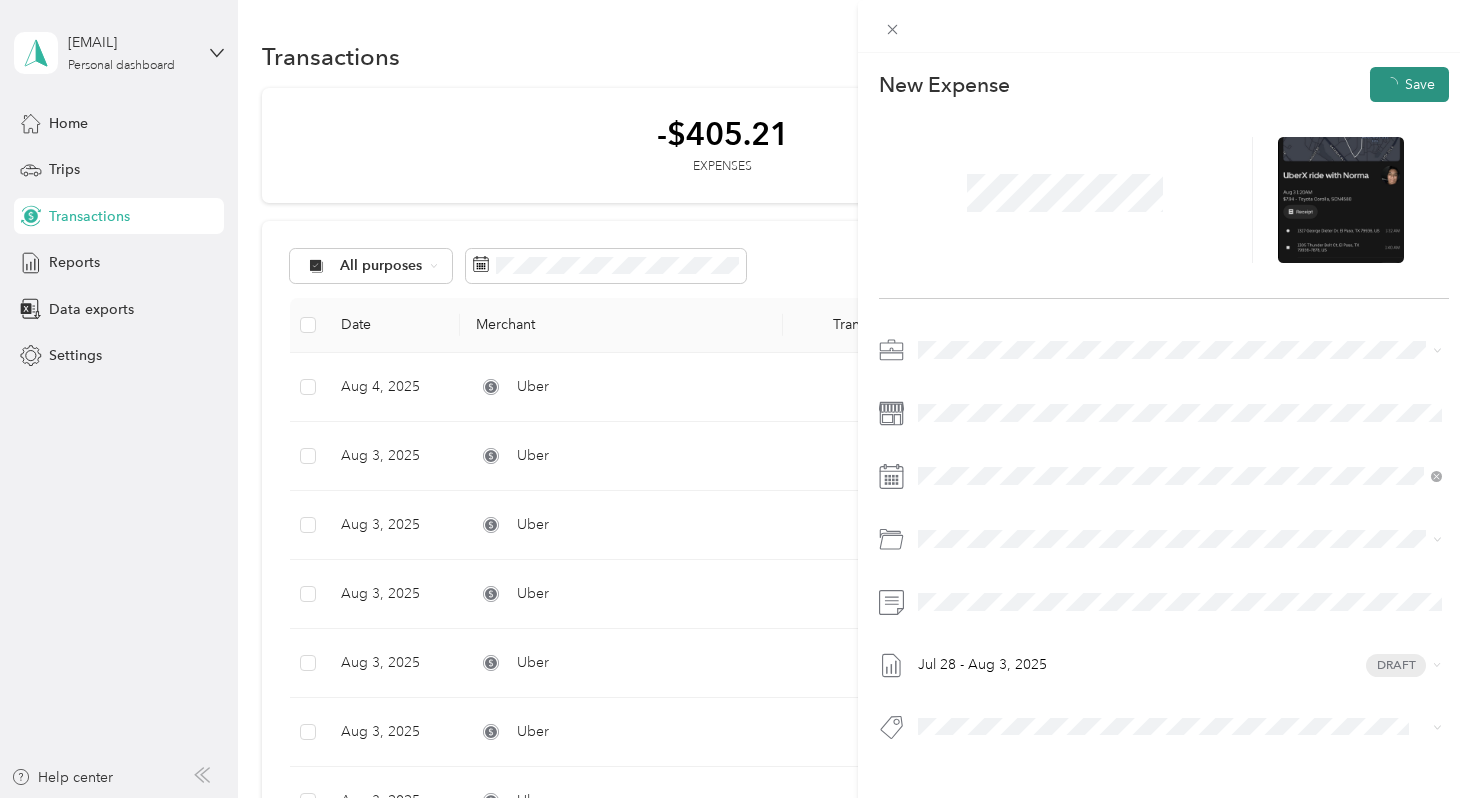 click on "Save" at bounding box center (1409, 84) 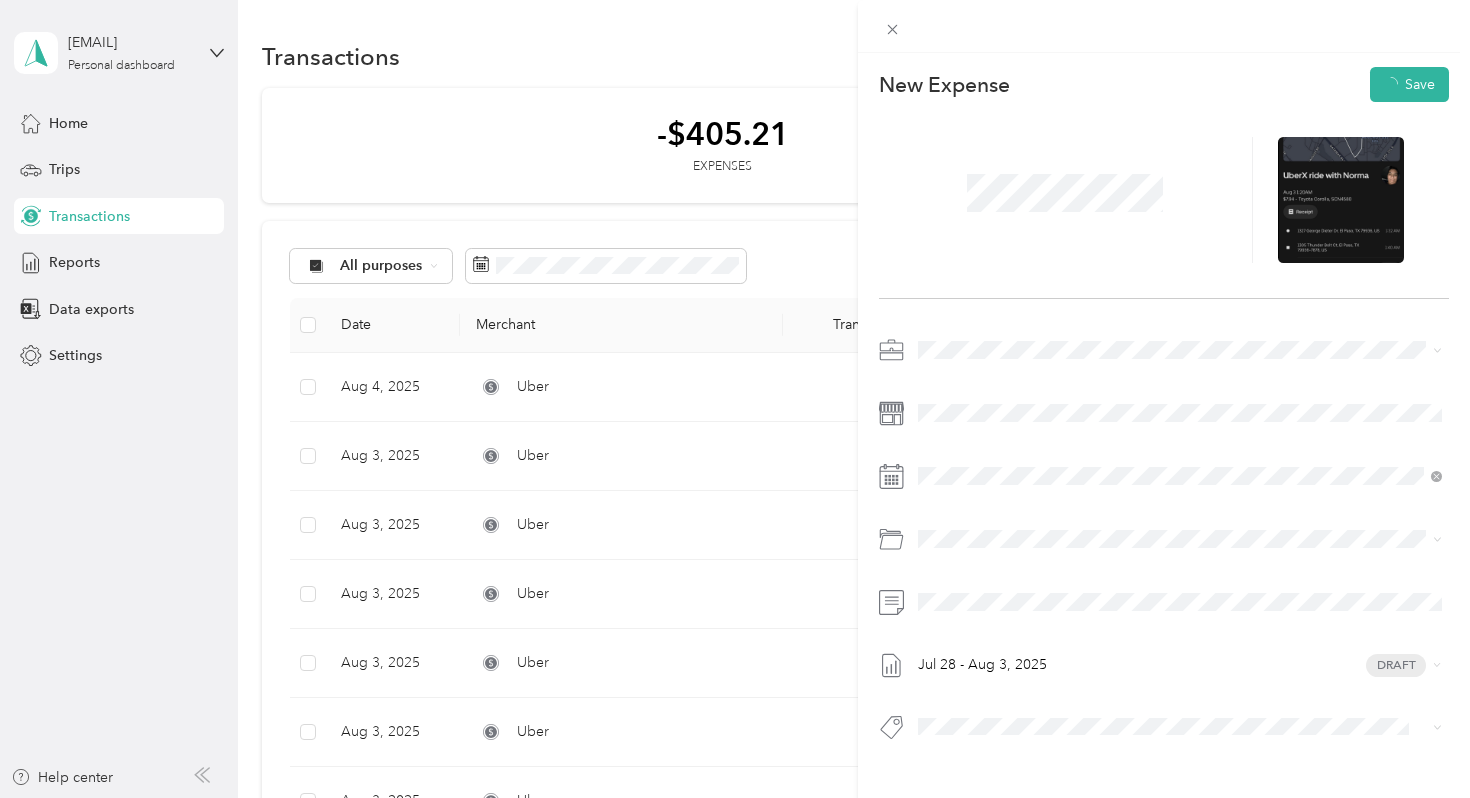 drag, startPoint x: 1420, startPoint y: 98, endPoint x: 1420, endPoint y: 124, distance: 26 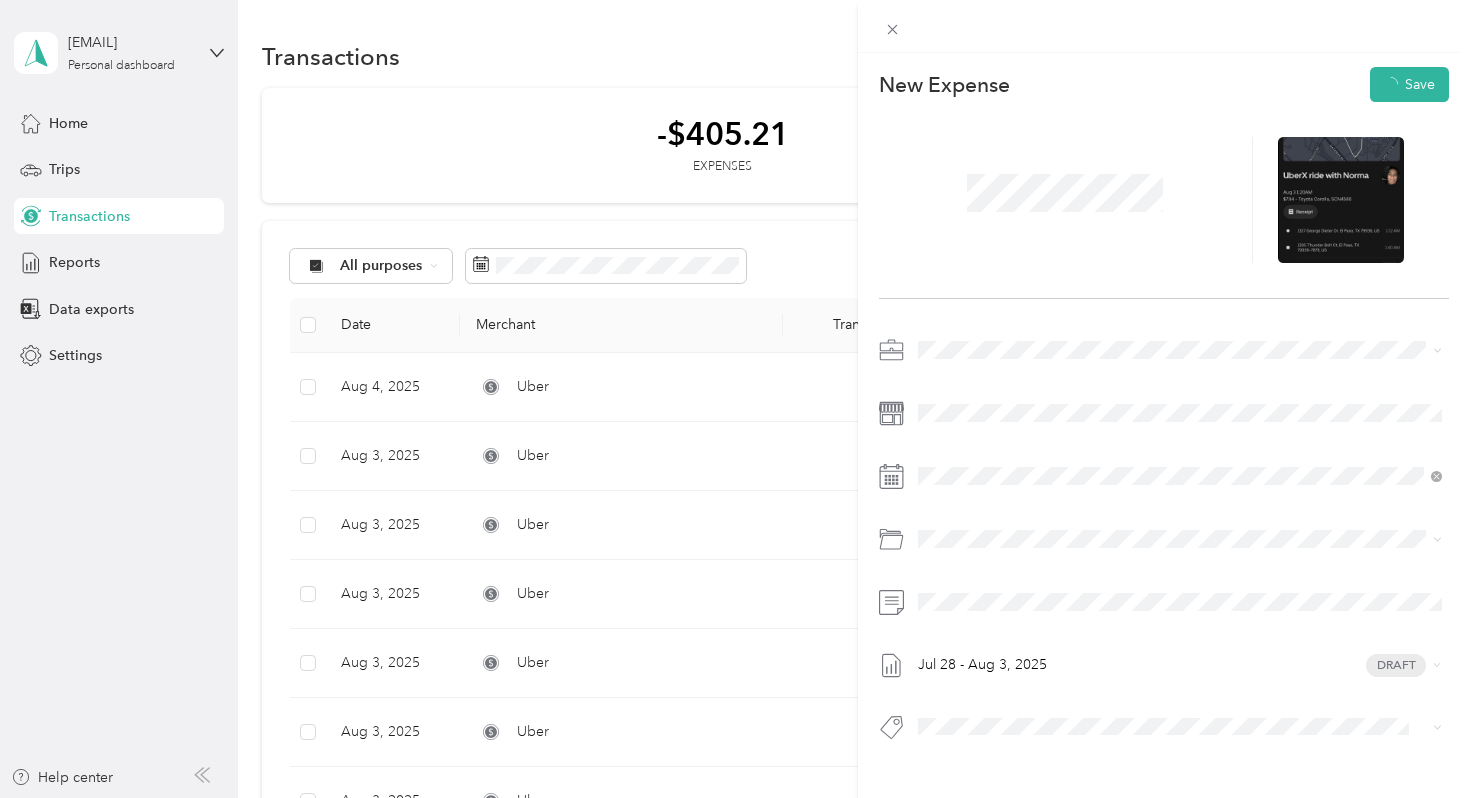 click on "Save" at bounding box center (1409, 84) 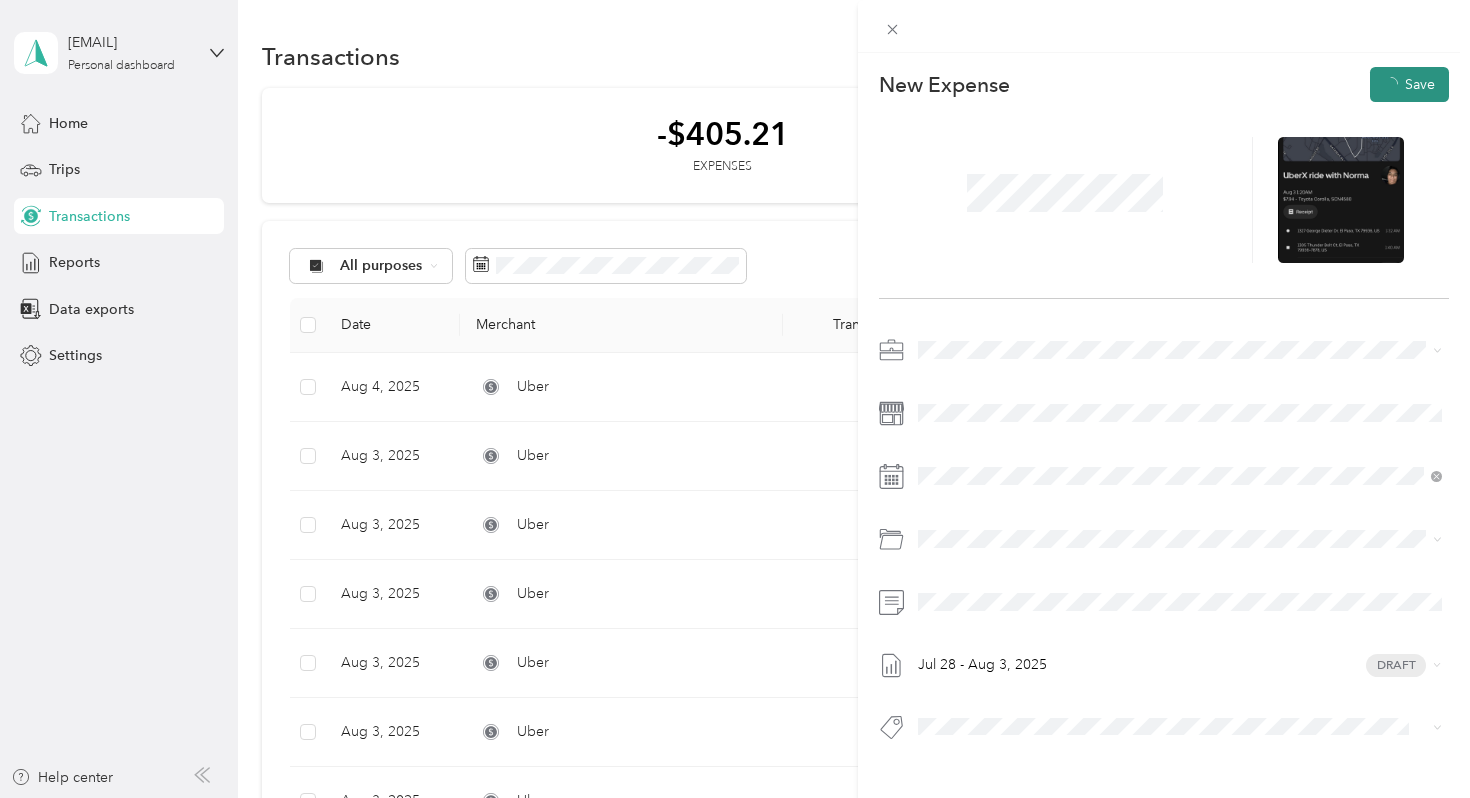 click on "Save" at bounding box center [1409, 84] 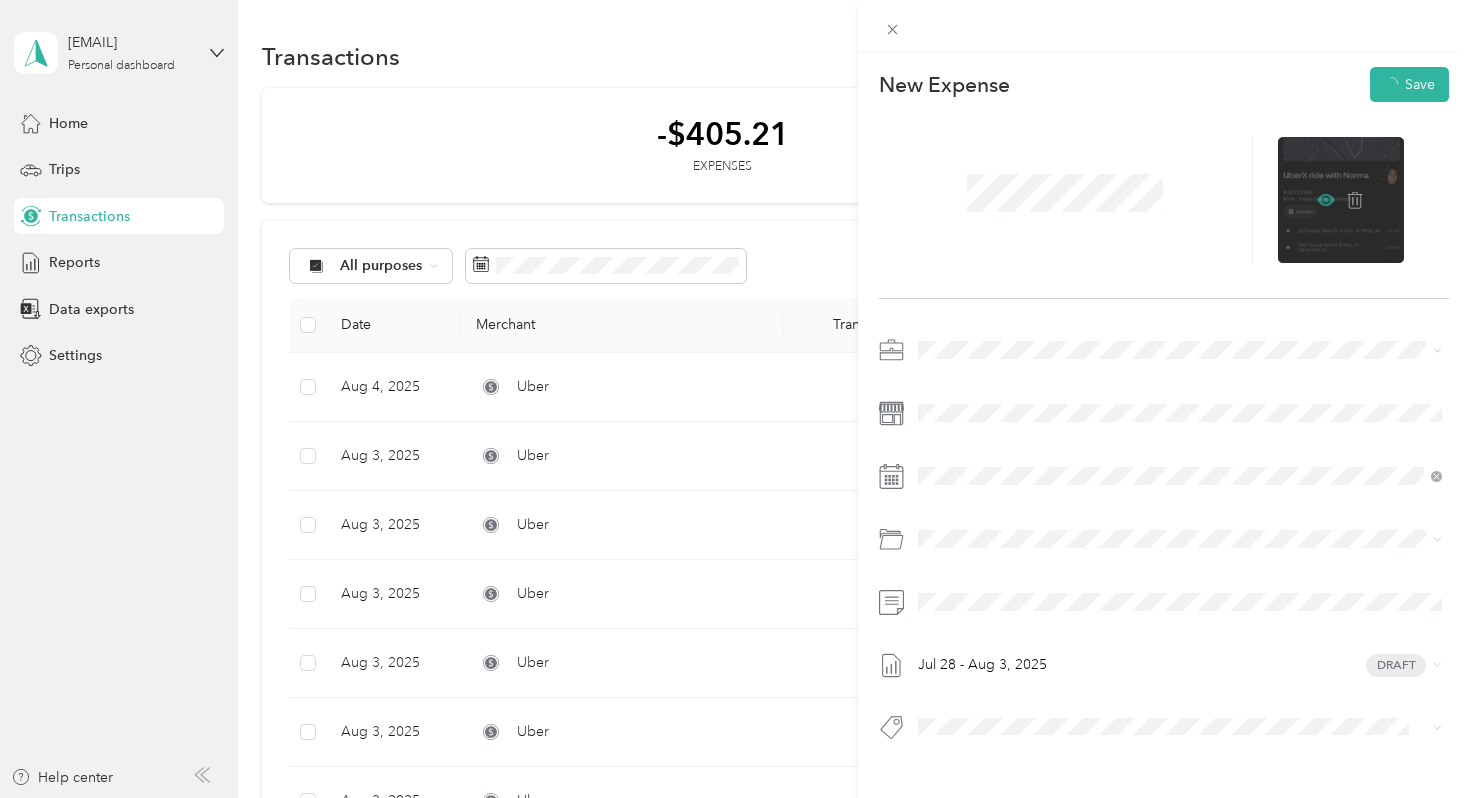 click 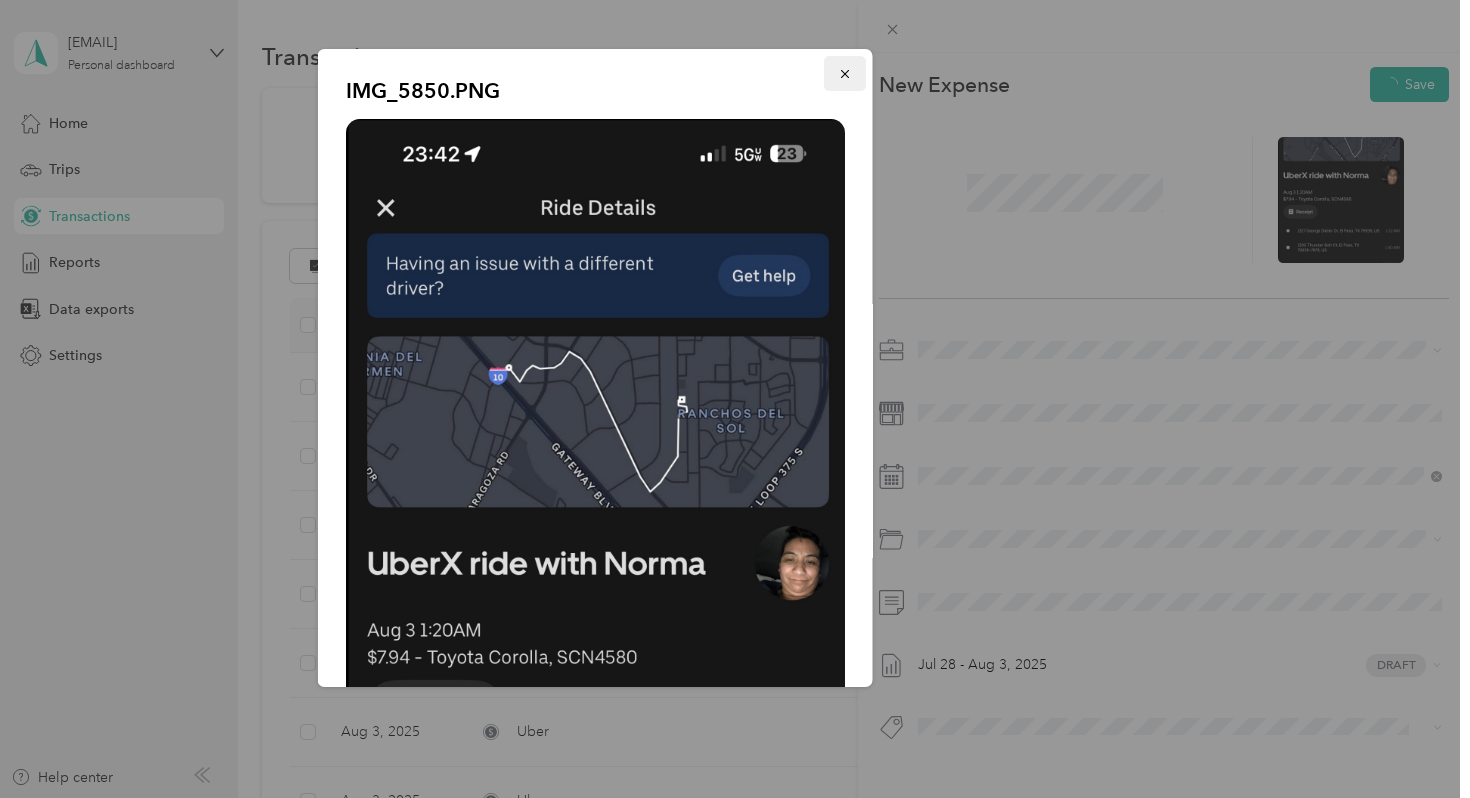 click 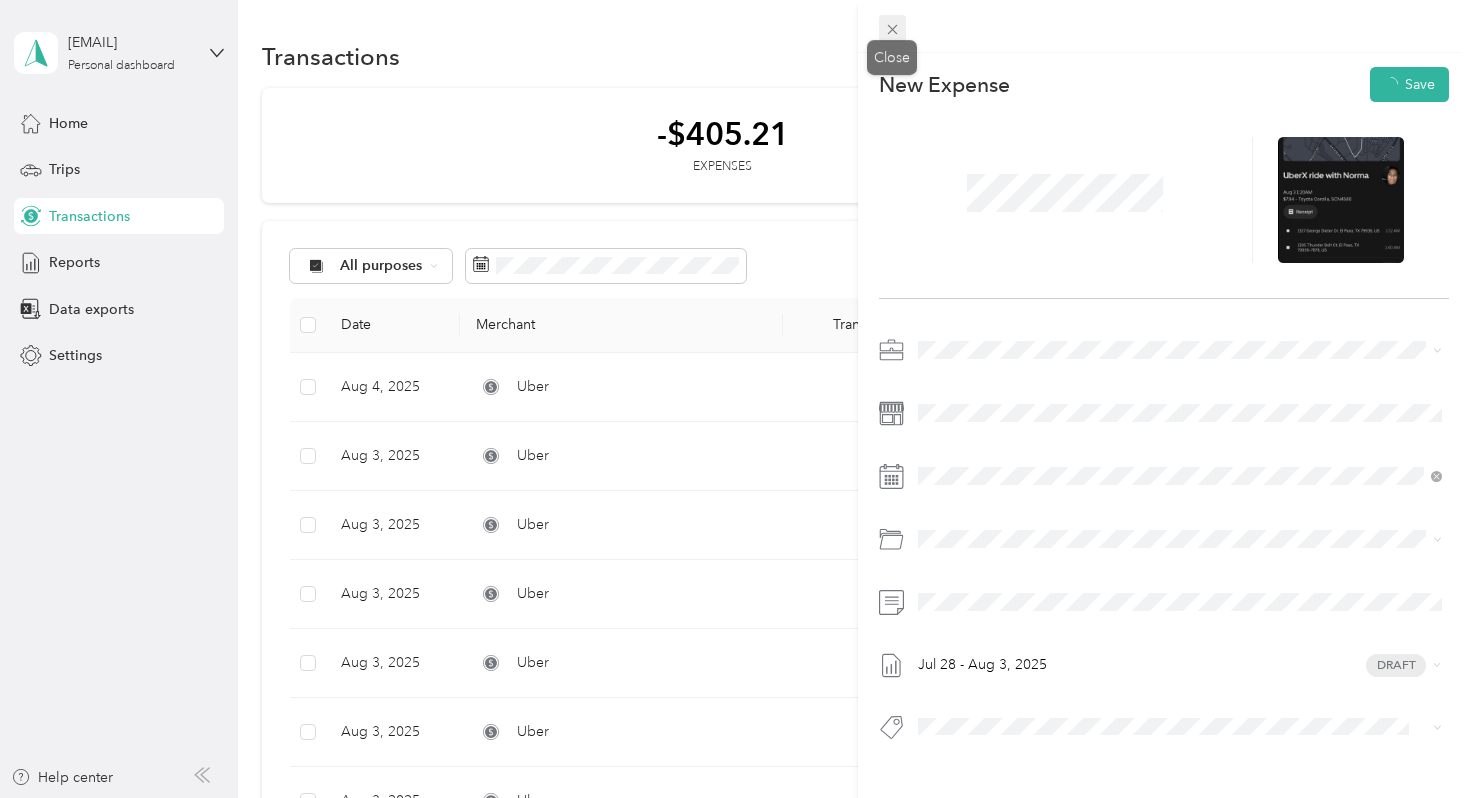 click 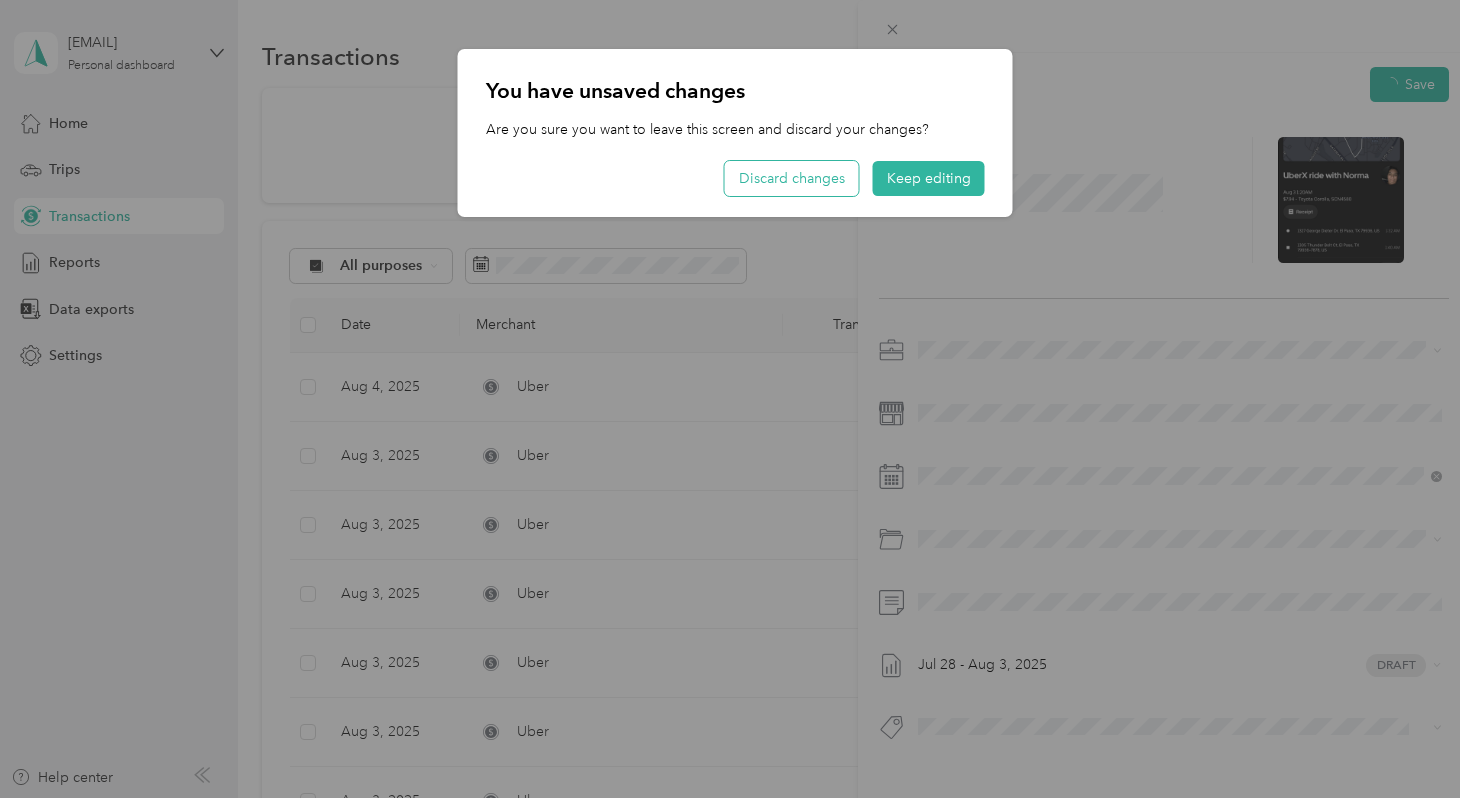 click on "Discard changes" at bounding box center [792, 178] 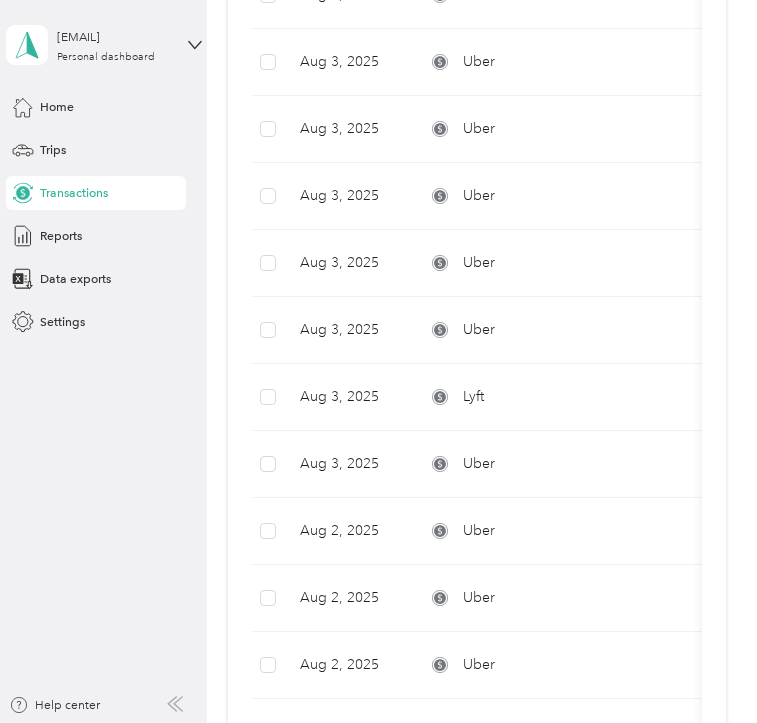 scroll, scrollTop: 537, scrollLeft: 0, axis: vertical 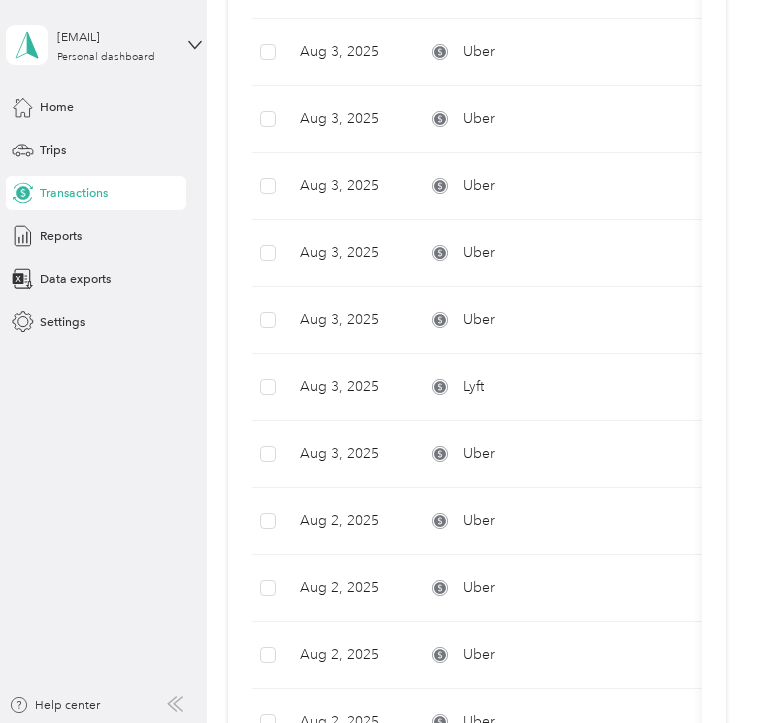 click on "Aug 2, 2025" at bounding box center [347, 521] 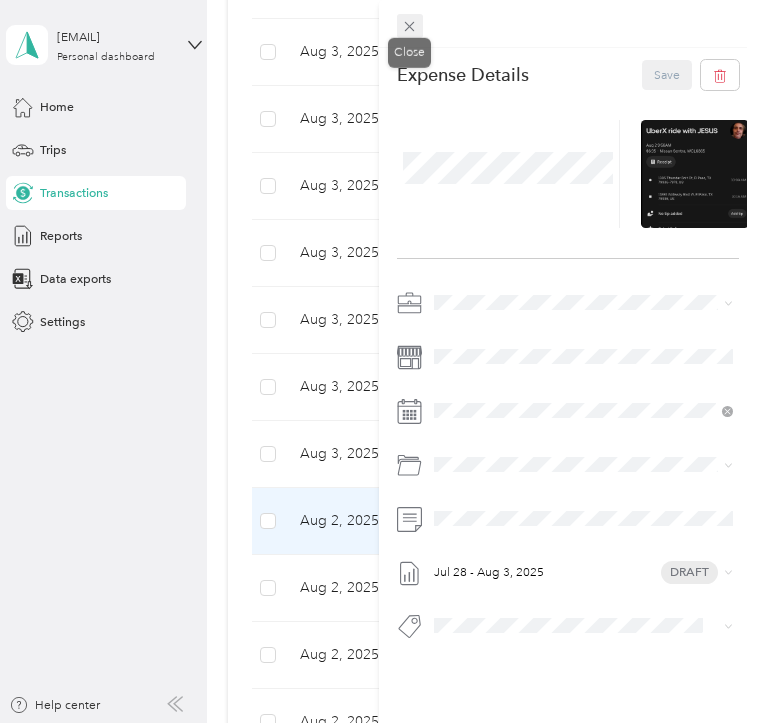 click 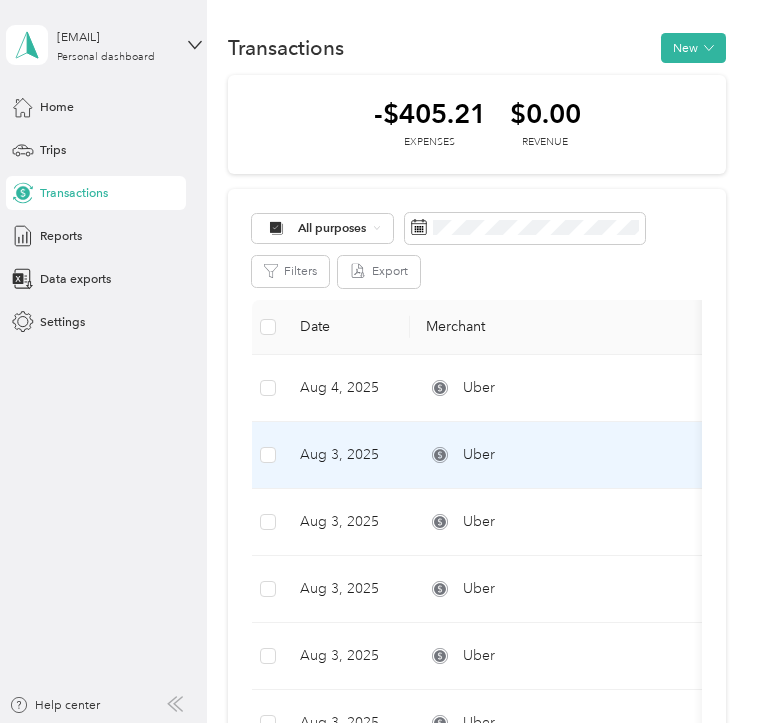 scroll, scrollTop: 71, scrollLeft: 0, axis: vertical 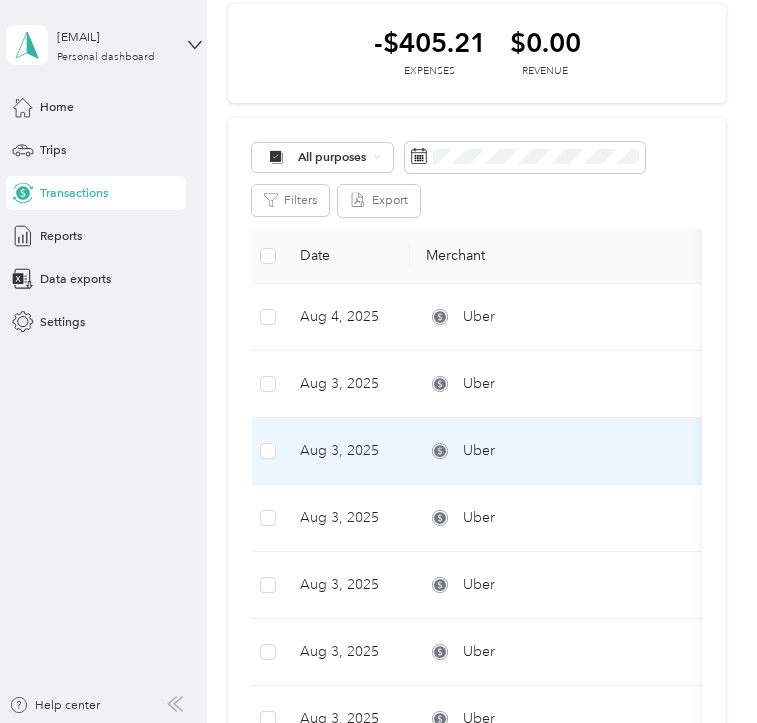 click on "Uber" at bounding box center [560, 451] 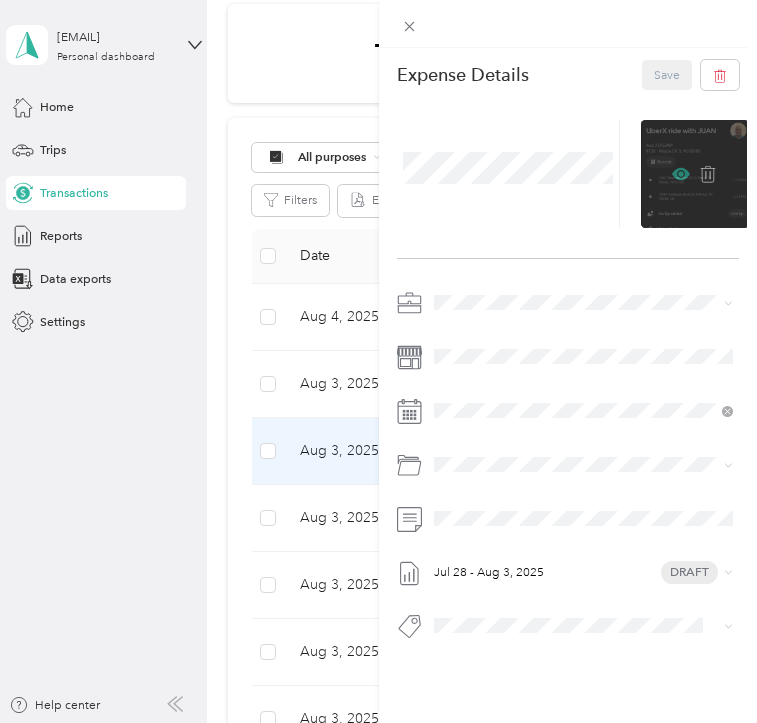 click 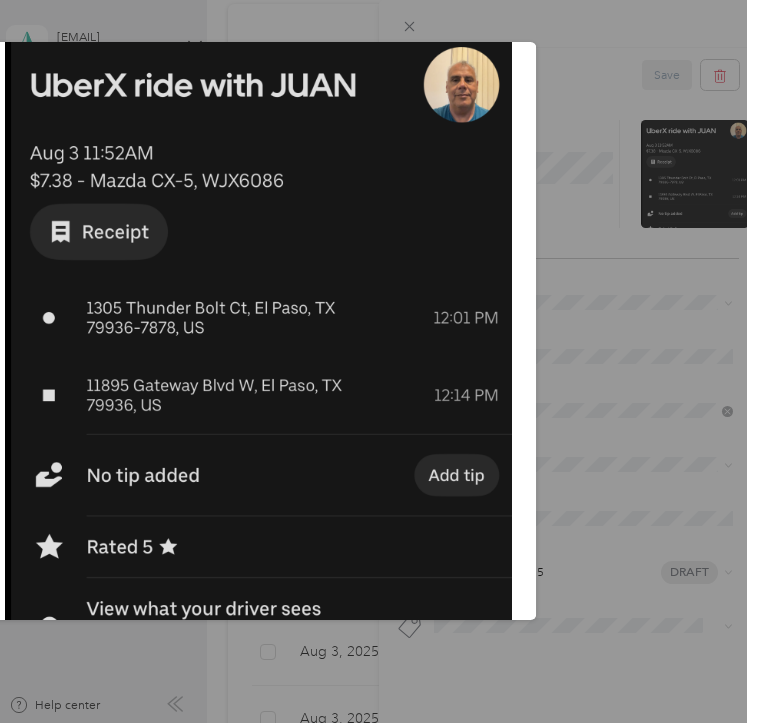 scroll, scrollTop: 0, scrollLeft: 0, axis: both 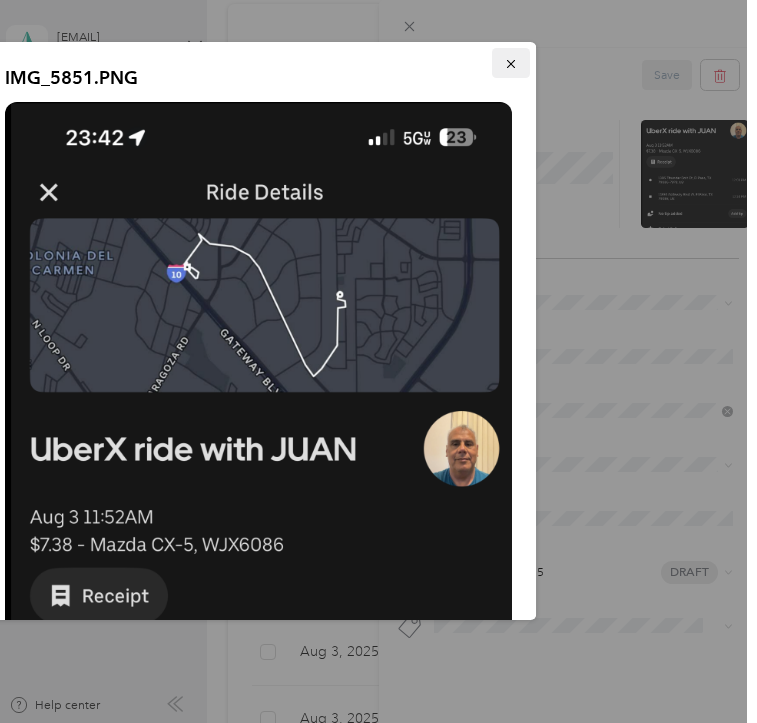 click 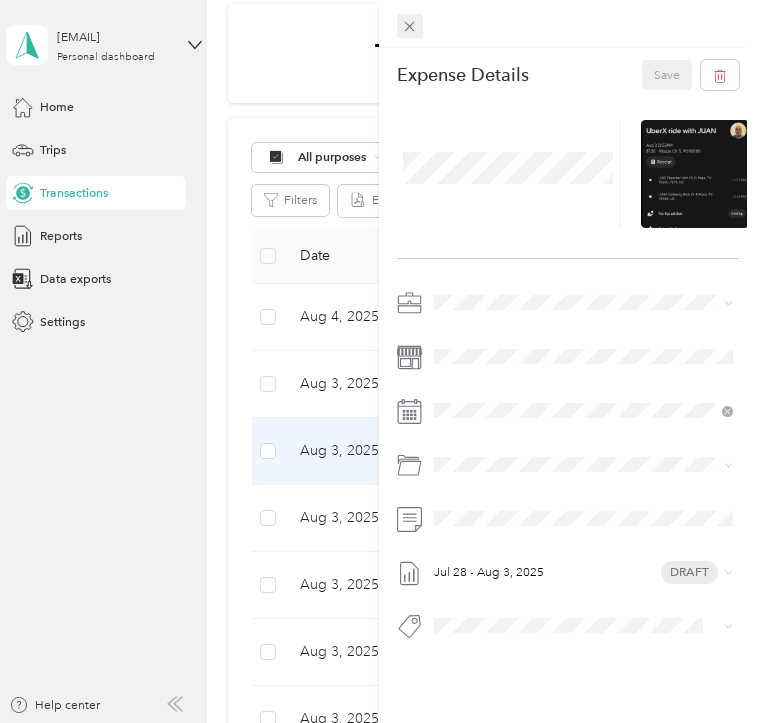 click 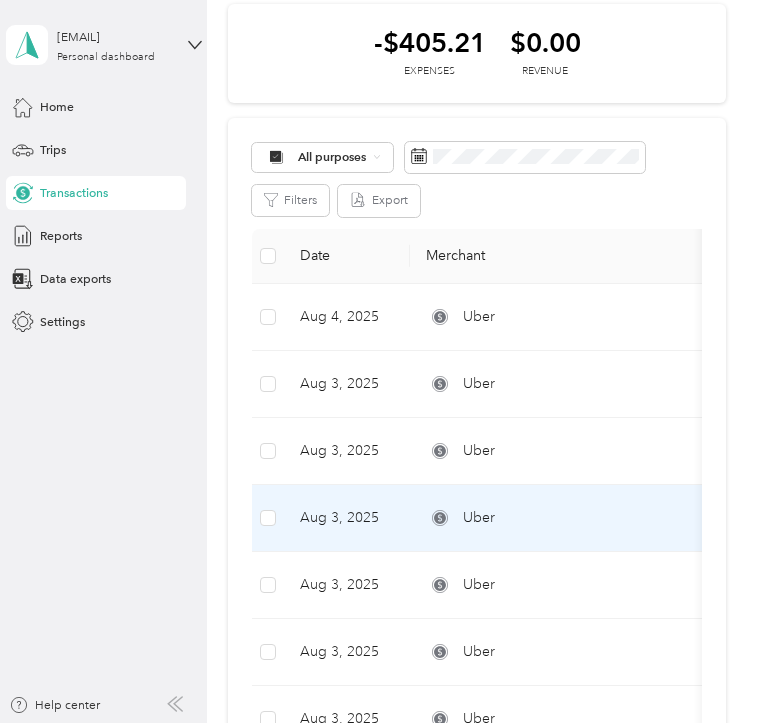 click on "Aug 3, 2025" at bounding box center (347, 518) 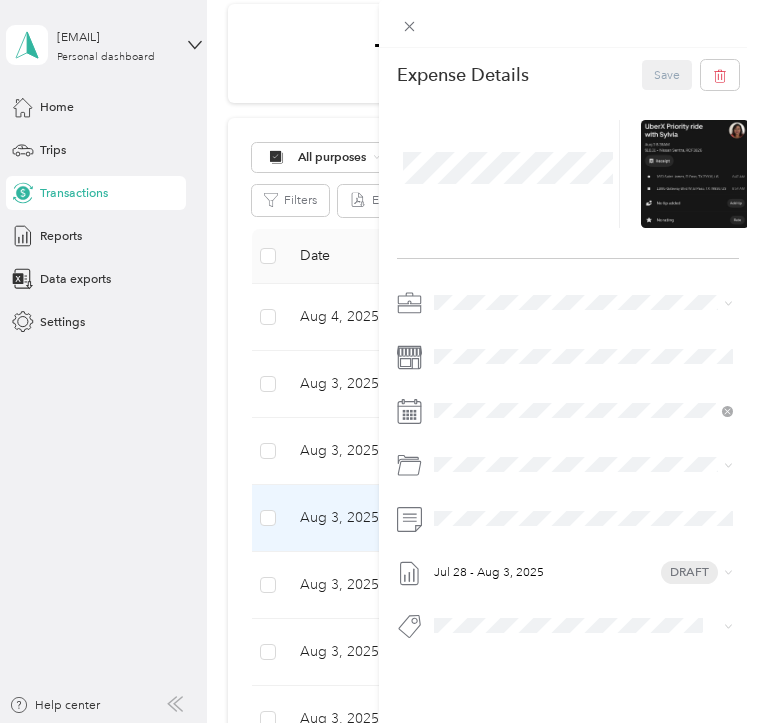 click on "This  expense  cannot be edited because it is either under review, approved, or paid. Contact your Team Manager to edit it.  Expense Details Save Jul 28 - Aug 3, 2025 Draft" at bounding box center (378, 361) 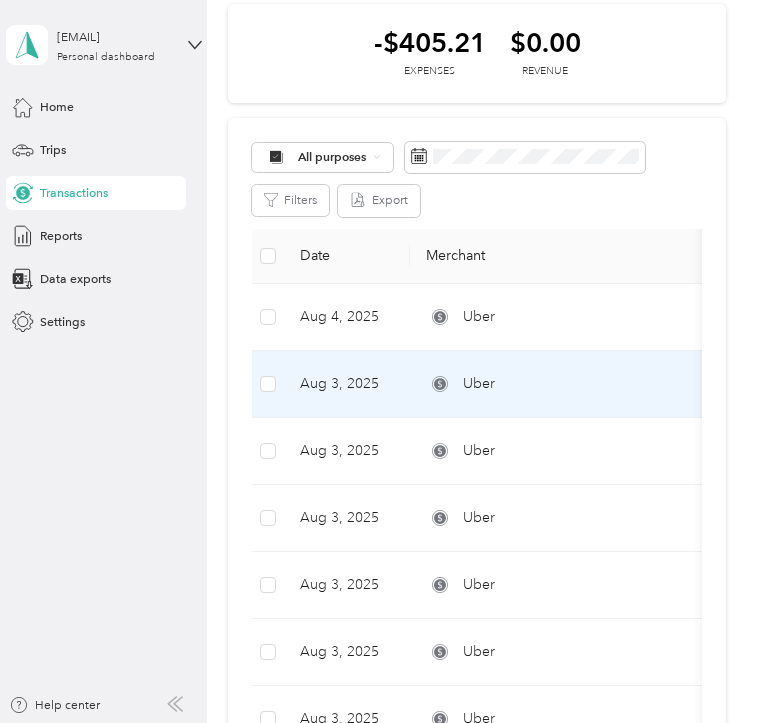 click on "Aug 3, 2025" at bounding box center [347, 384] 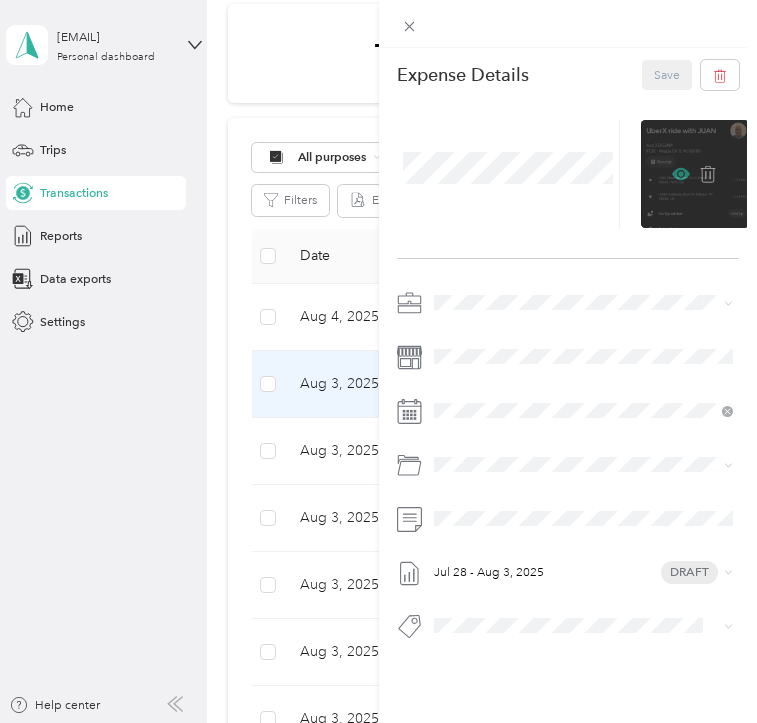 click 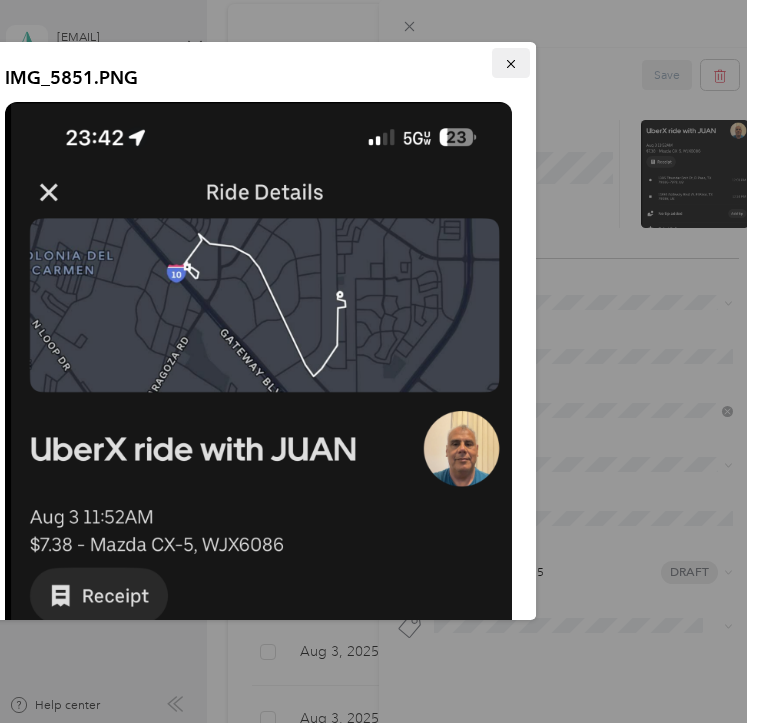 click 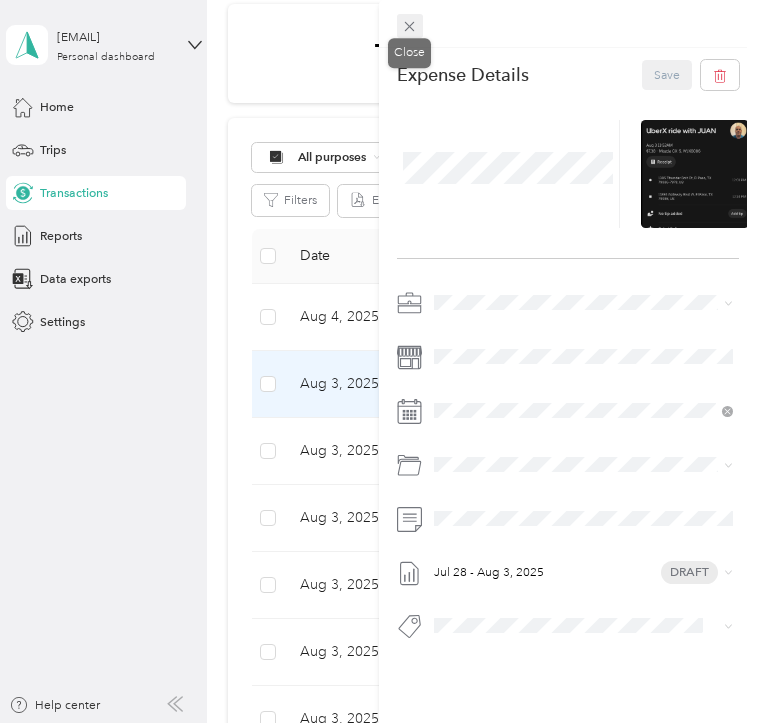 click 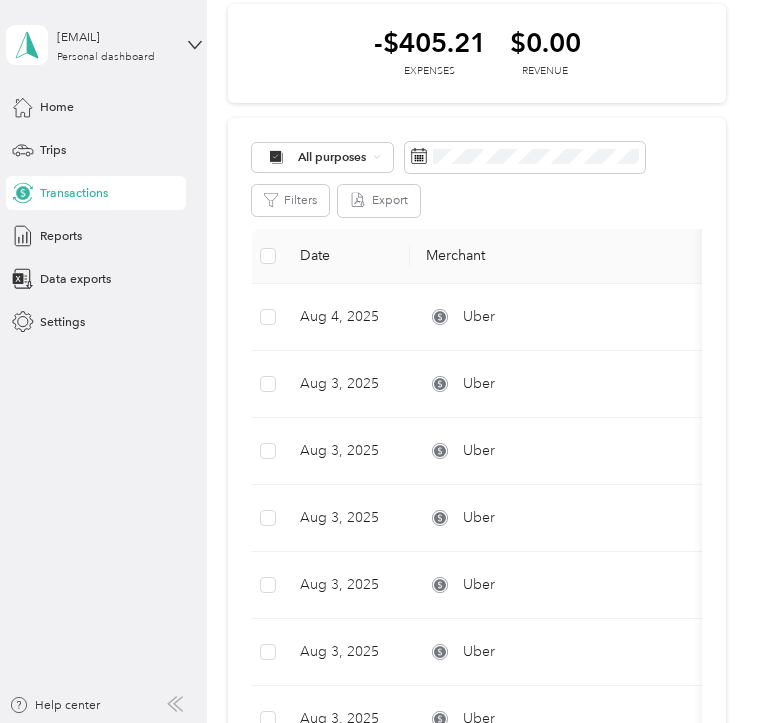 click on "Uber" at bounding box center (560, 384) 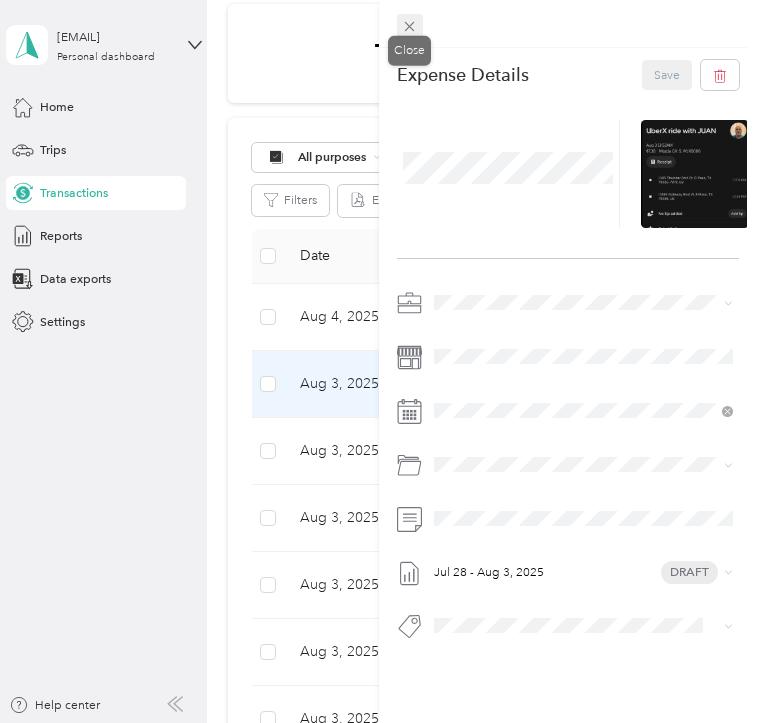 click at bounding box center (410, 26) 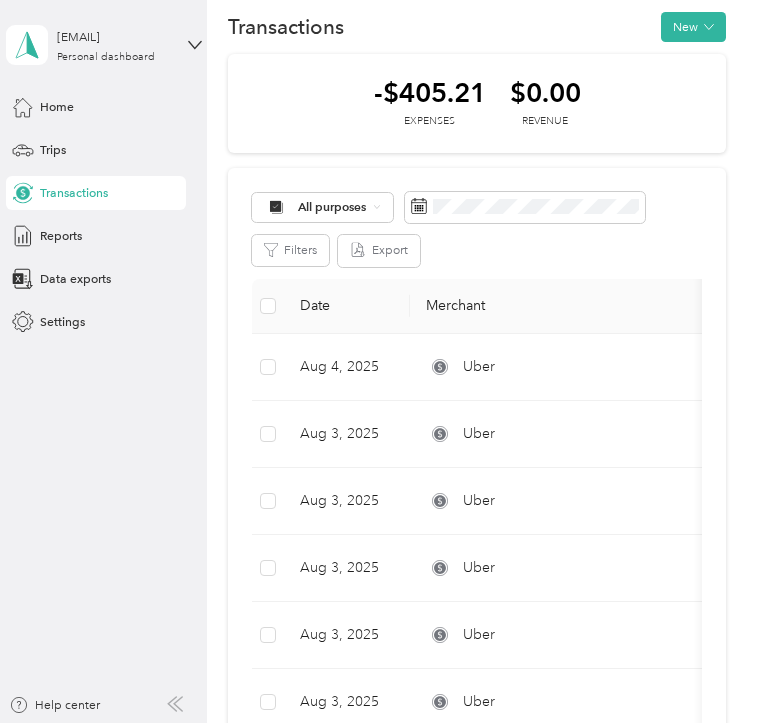 scroll, scrollTop: 0, scrollLeft: 0, axis: both 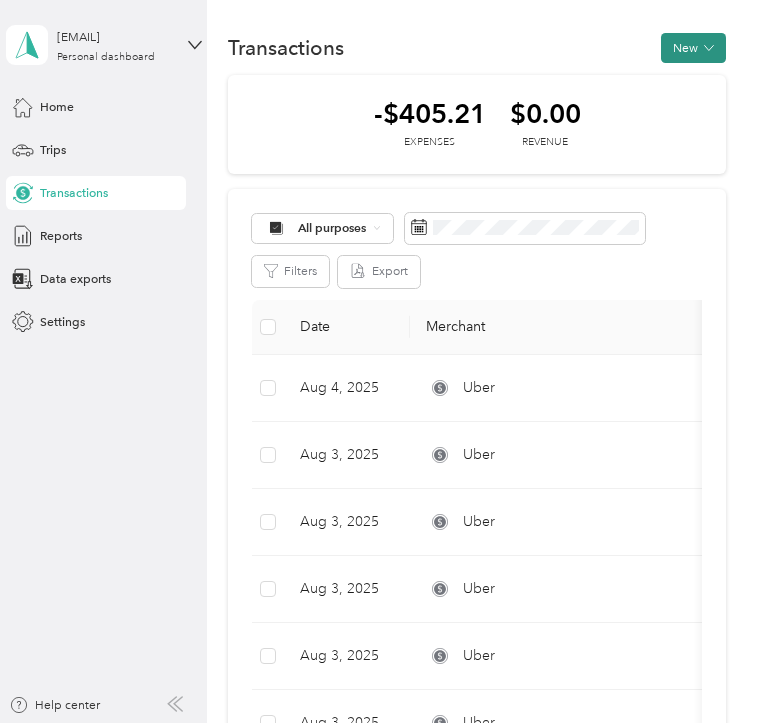 click on "New" at bounding box center [693, 48] 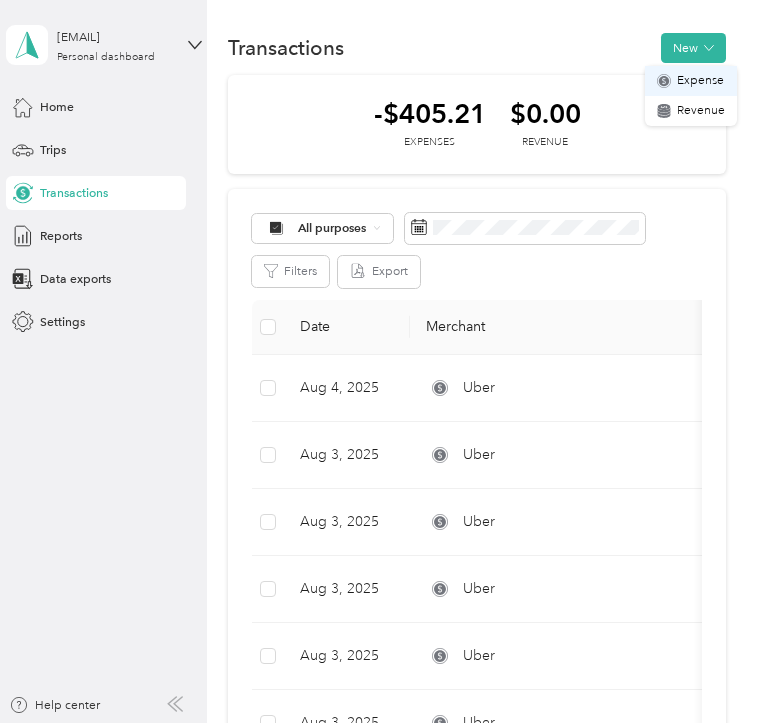 click on "Expense" at bounding box center (700, 81) 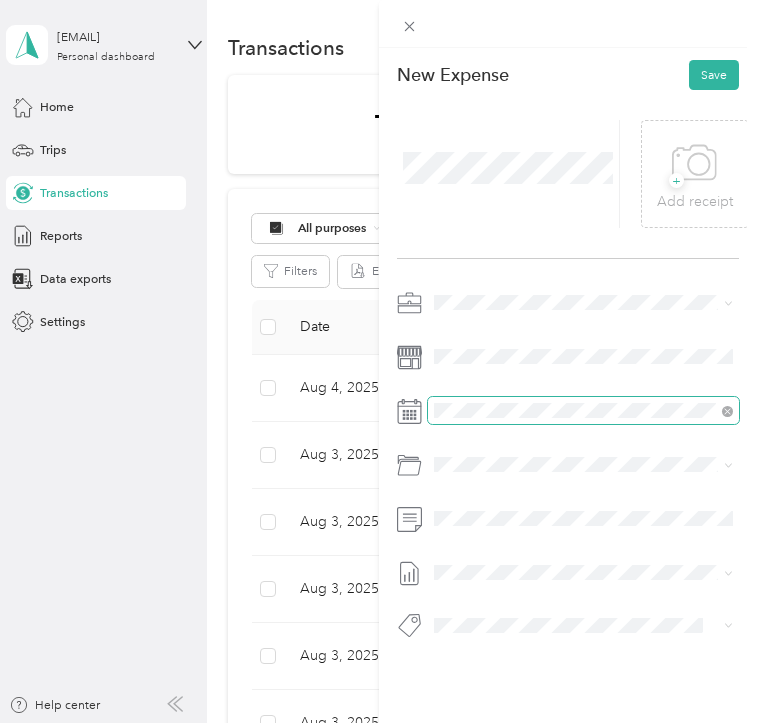 click at bounding box center [584, 410] 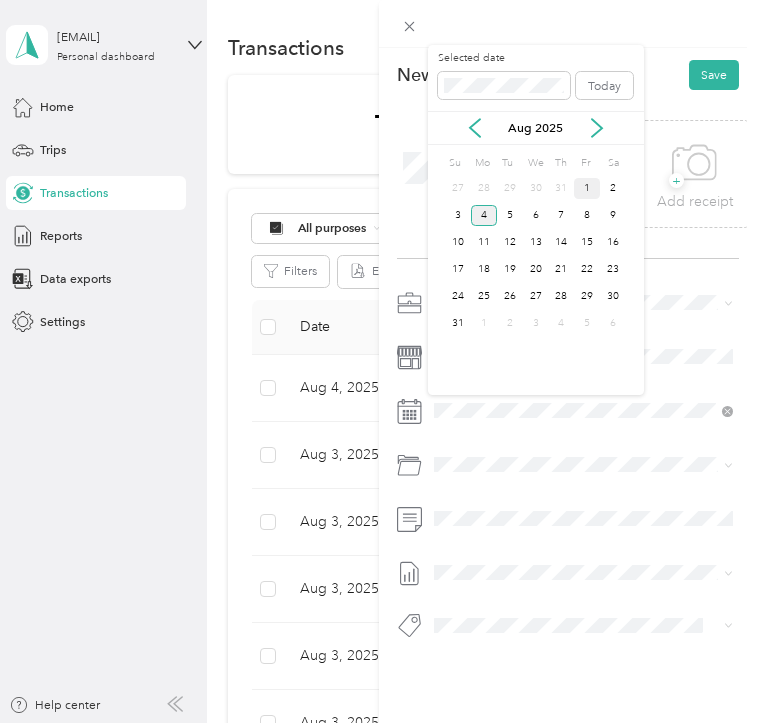 click on "1" at bounding box center (587, 188) 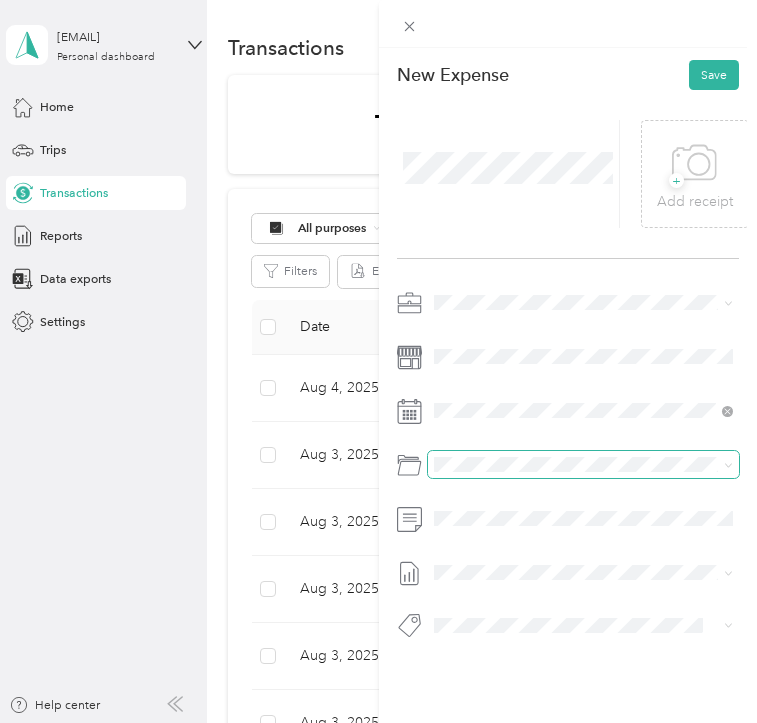 click at bounding box center [584, 464] 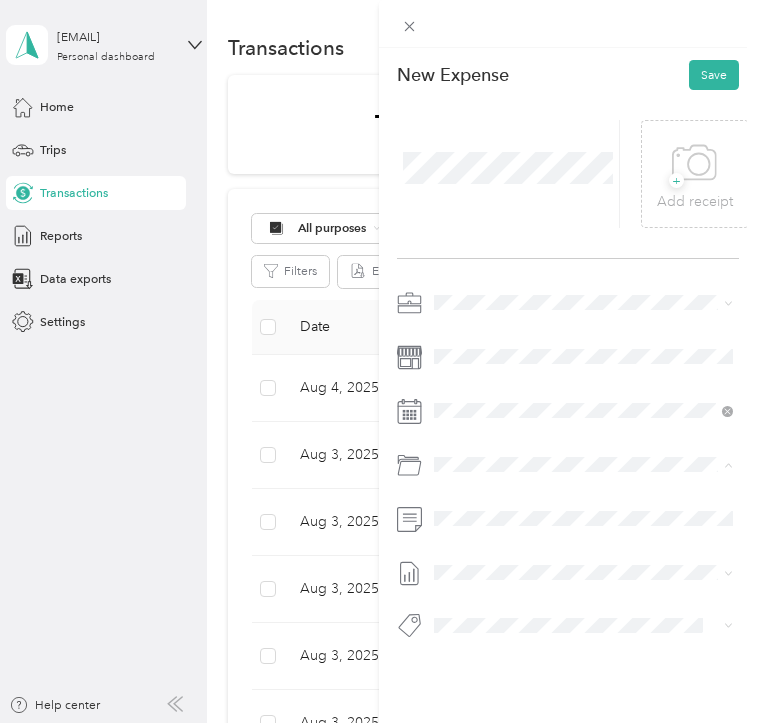 click on "El Paso" at bounding box center (500, 535) 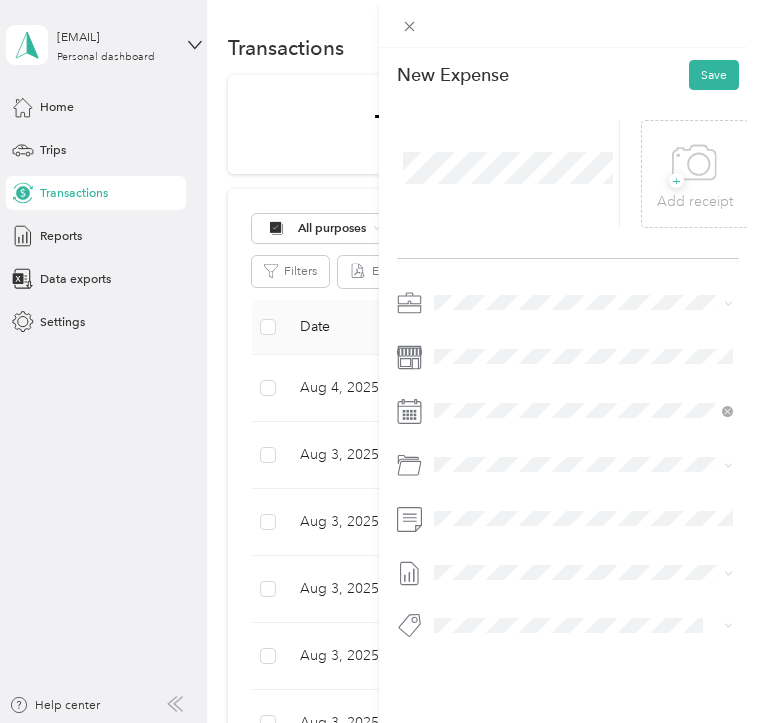 click at bounding box center (568, 469) 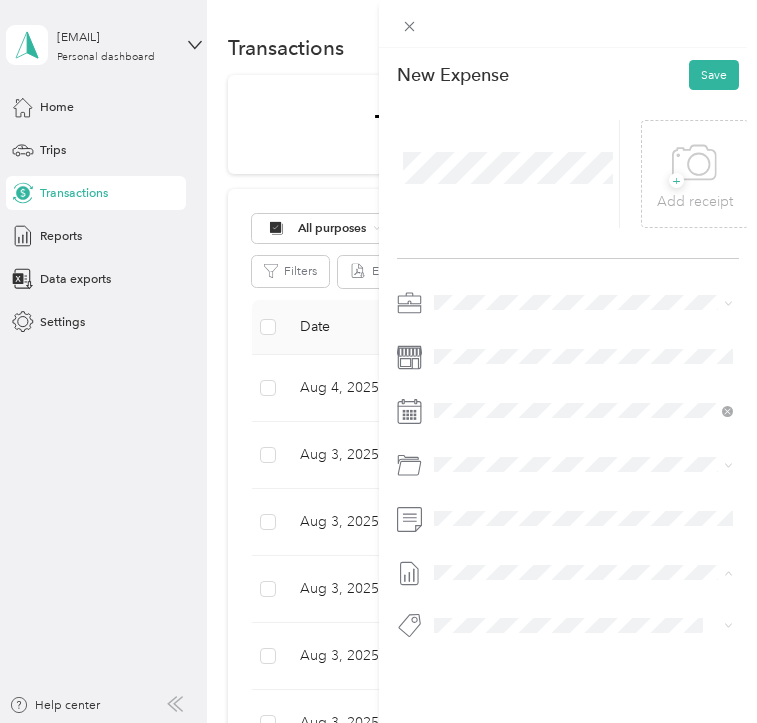 click on "Jul 28 - Aug 3, 2025" at bounding box center (489, 630) 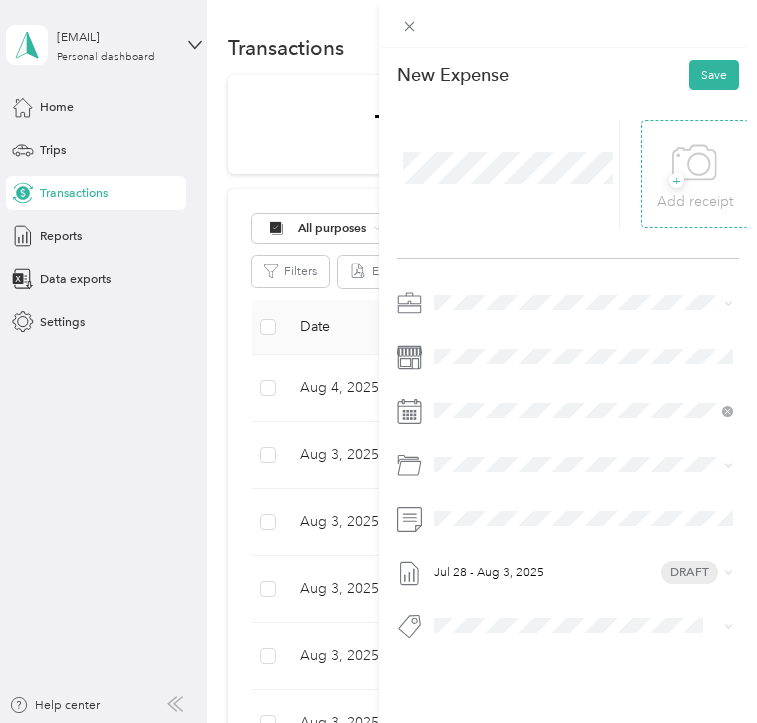 click 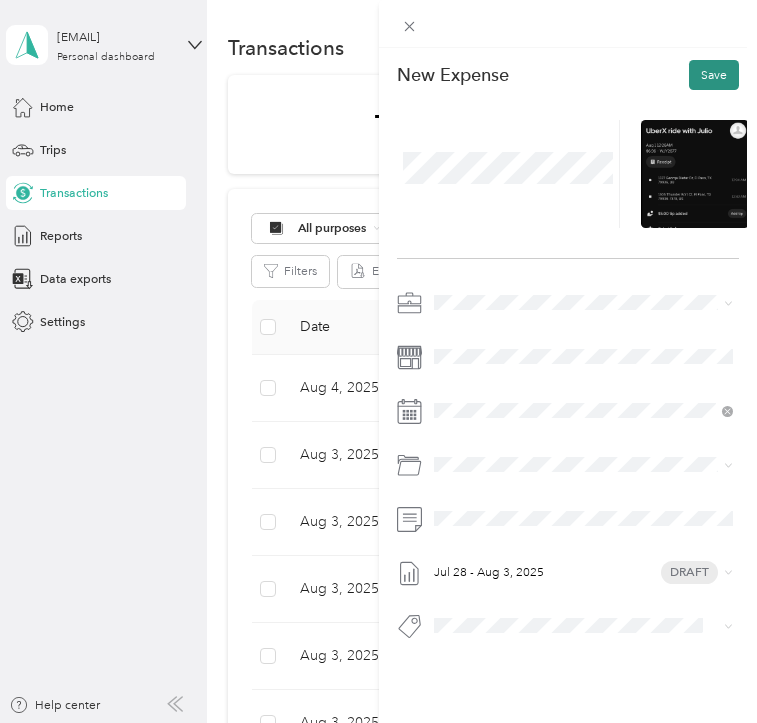 click on "Save" at bounding box center (714, 75) 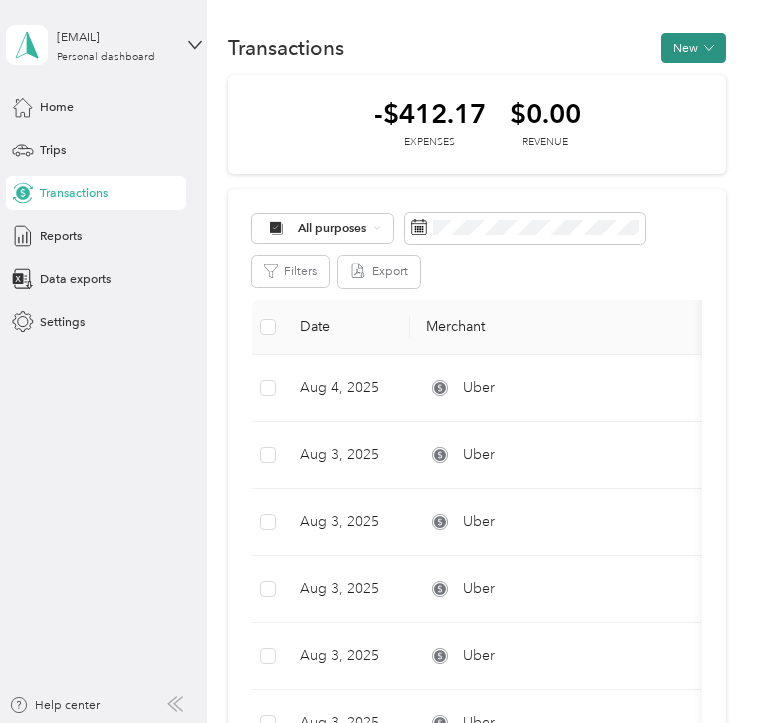click on "New" at bounding box center [693, 48] 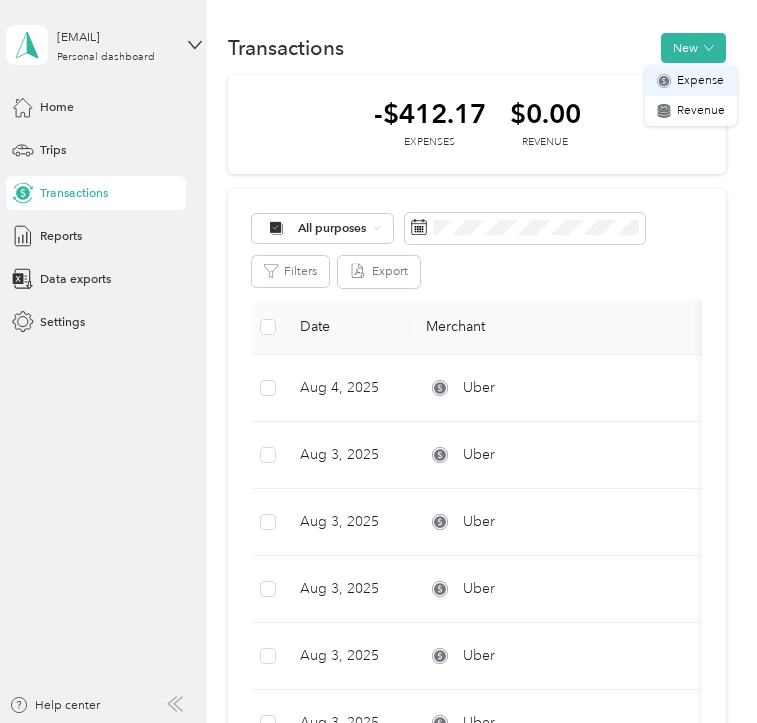 click on "Expense" at bounding box center [700, 81] 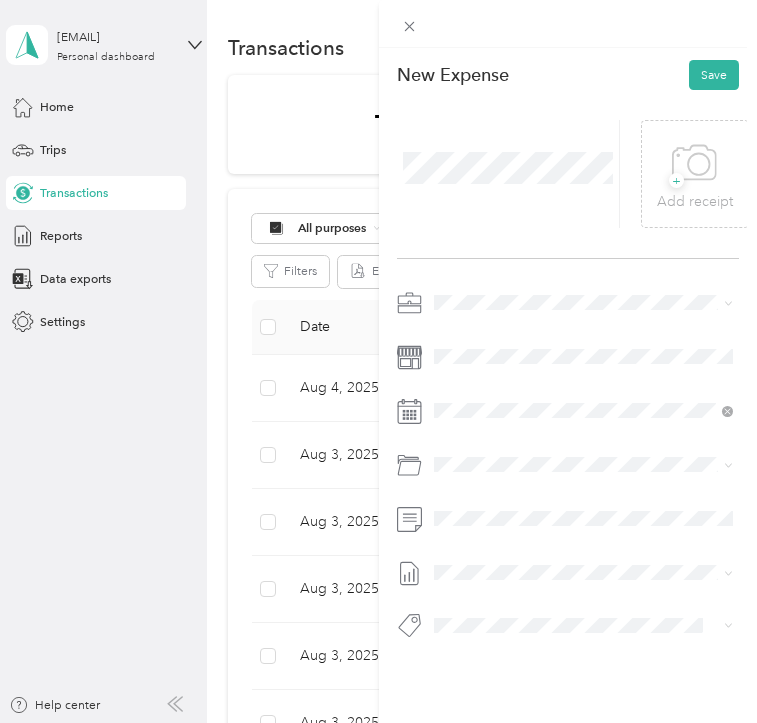 click on "This  expense  cannot be edited because it is either under review, approved, or paid. Contact your Team Manager to edit it. New Expense  Save + Add receipt" at bounding box center (378, 361) 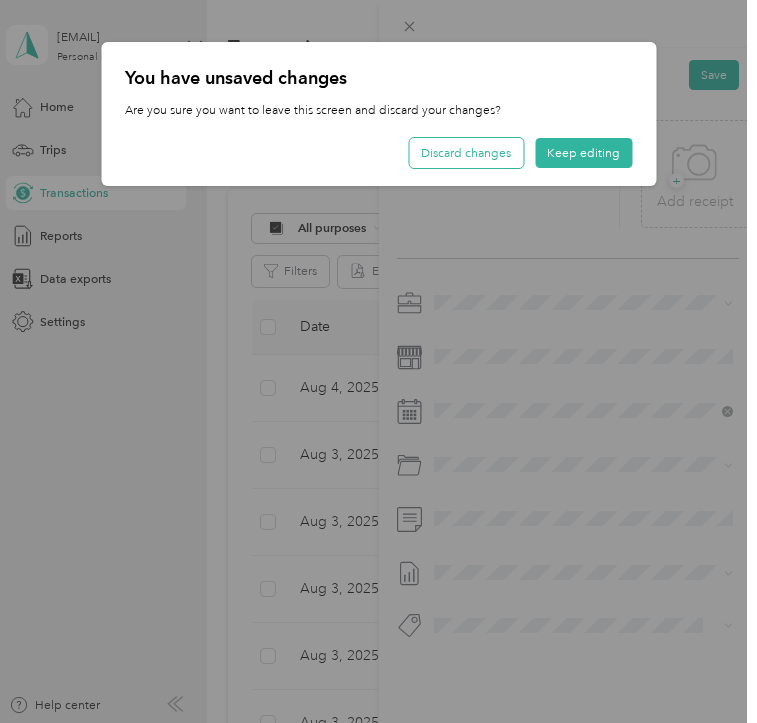 click on "Discard changes" at bounding box center [466, 153] 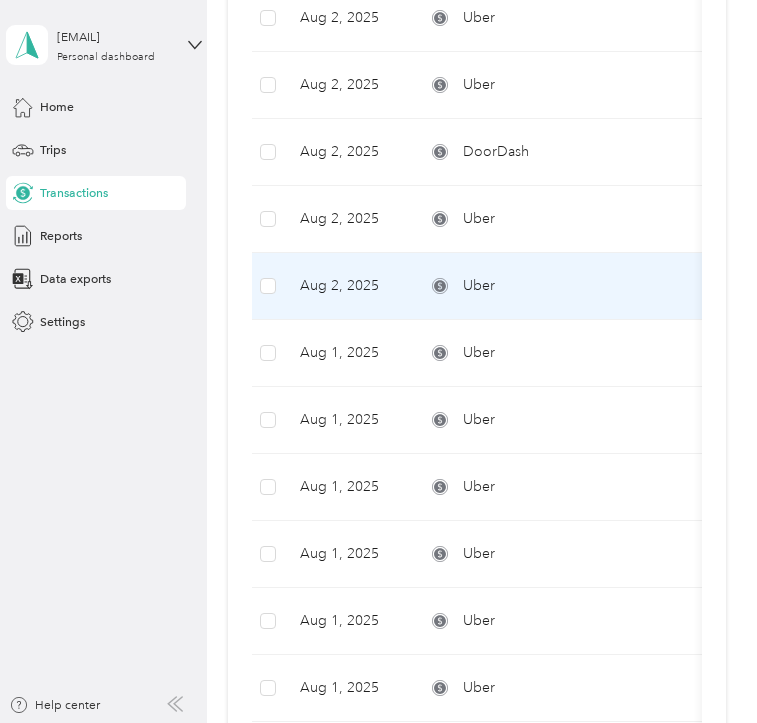 scroll, scrollTop: 1259, scrollLeft: 0, axis: vertical 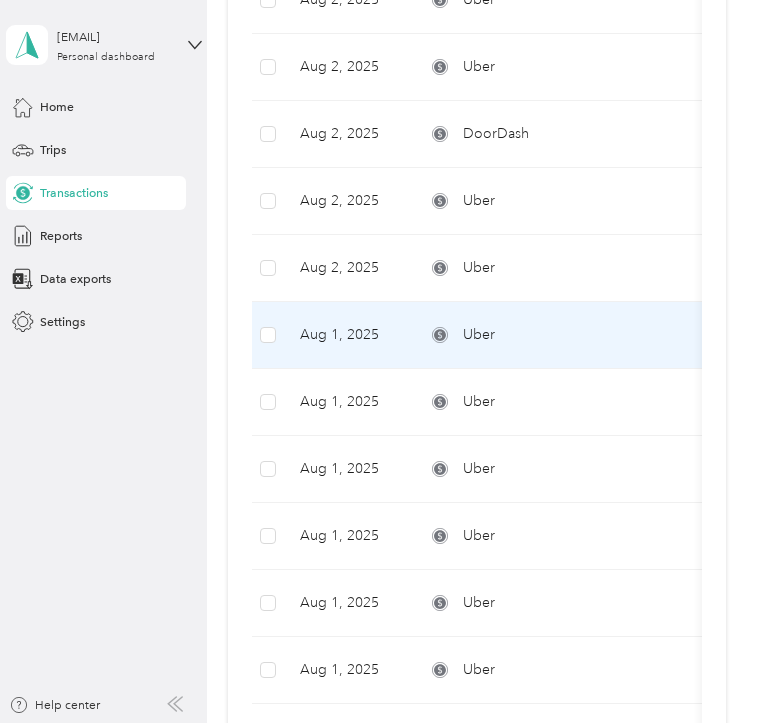 click on "Uber" at bounding box center [560, 335] 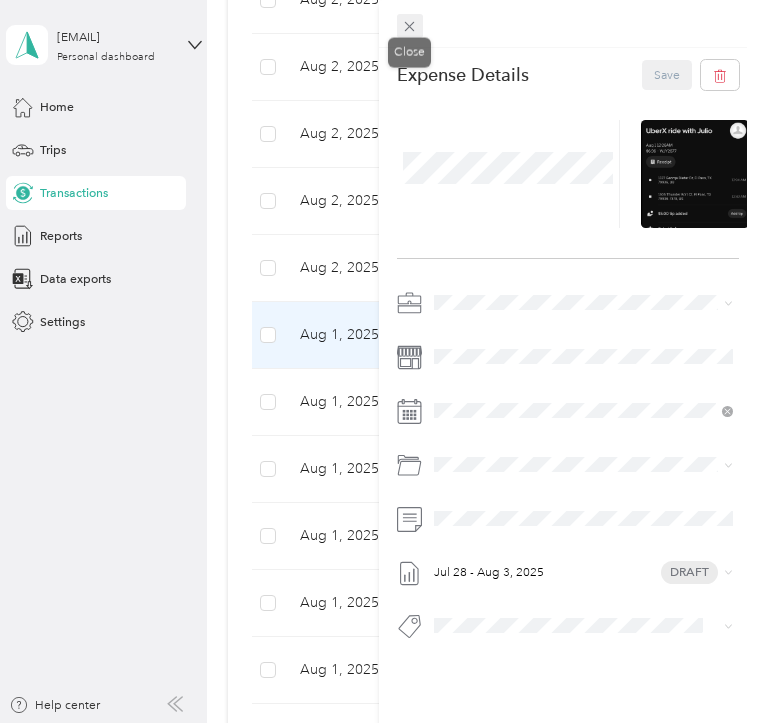 click 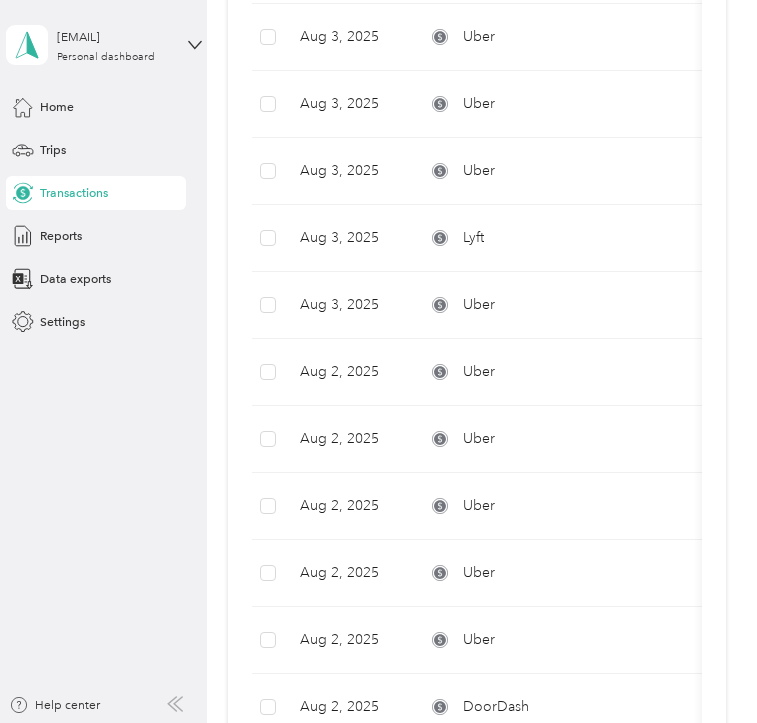 scroll, scrollTop: 0, scrollLeft: 0, axis: both 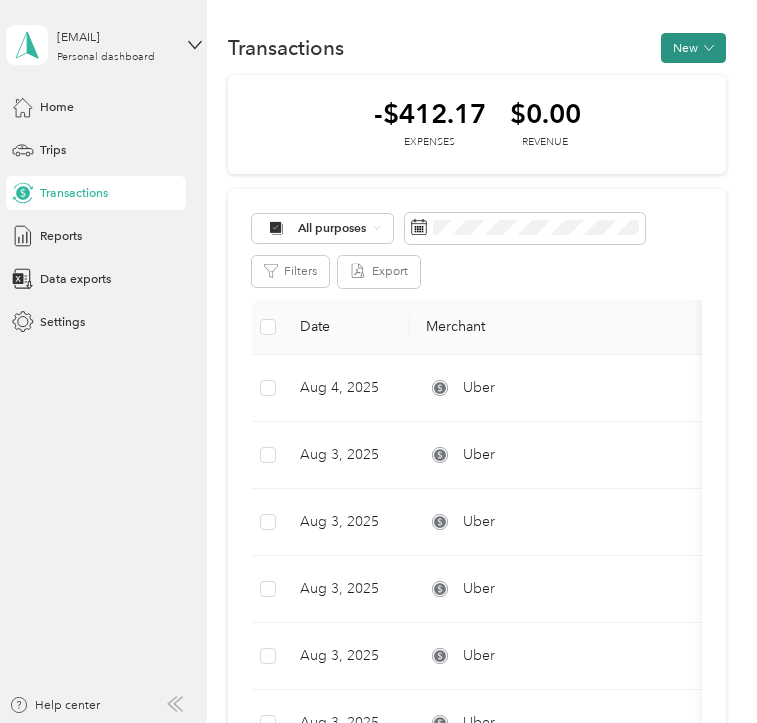 click on "New" at bounding box center [693, 48] 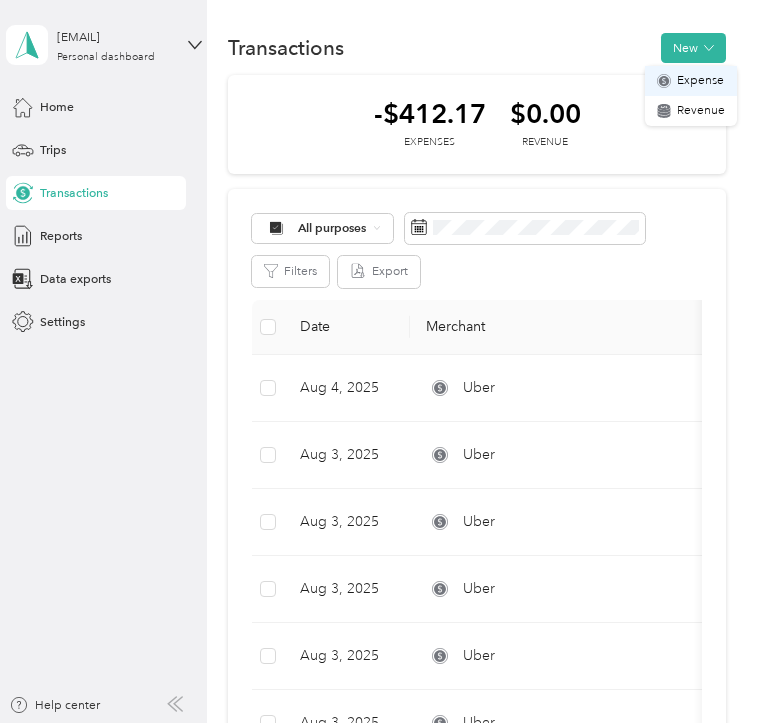 click on "Expense" at bounding box center (700, 81) 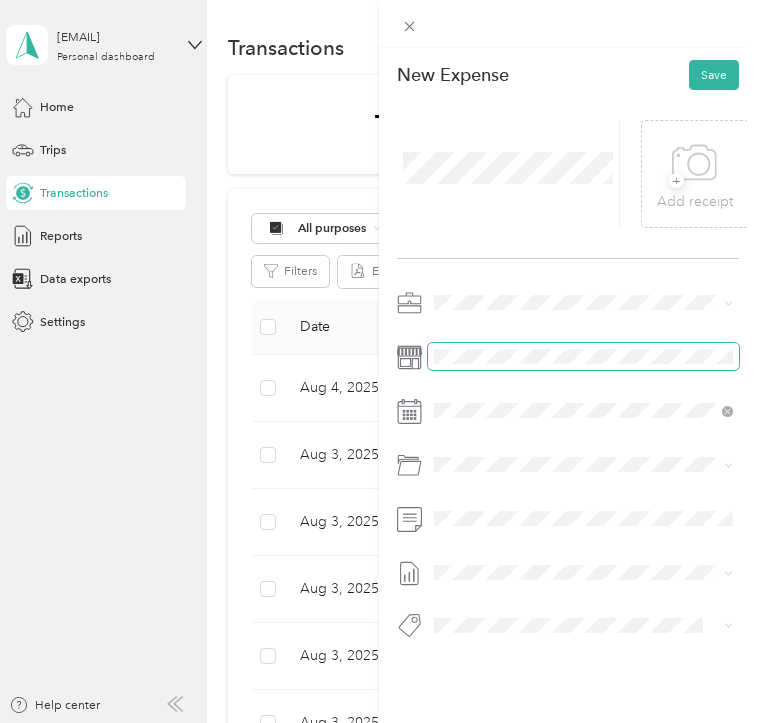 click at bounding box center [584, 356] 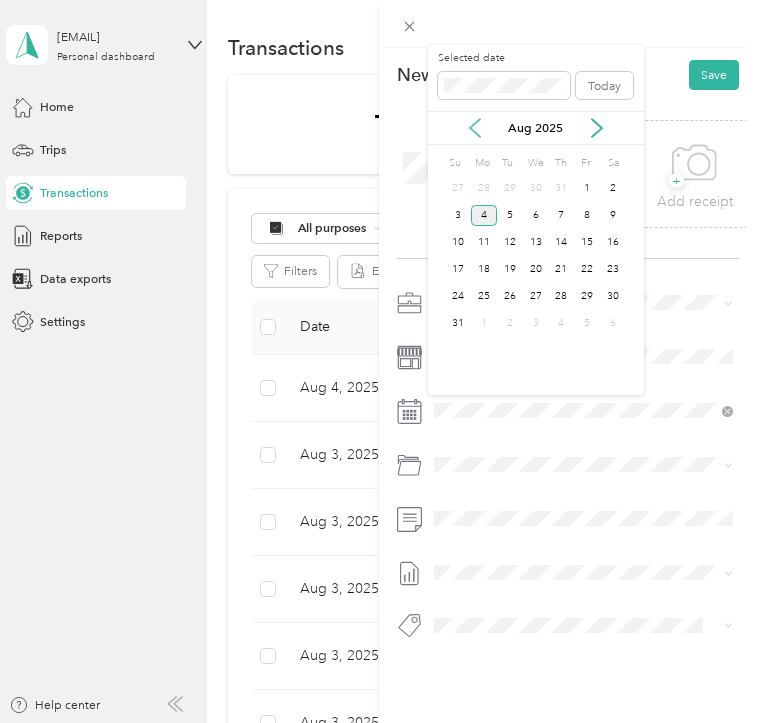 click 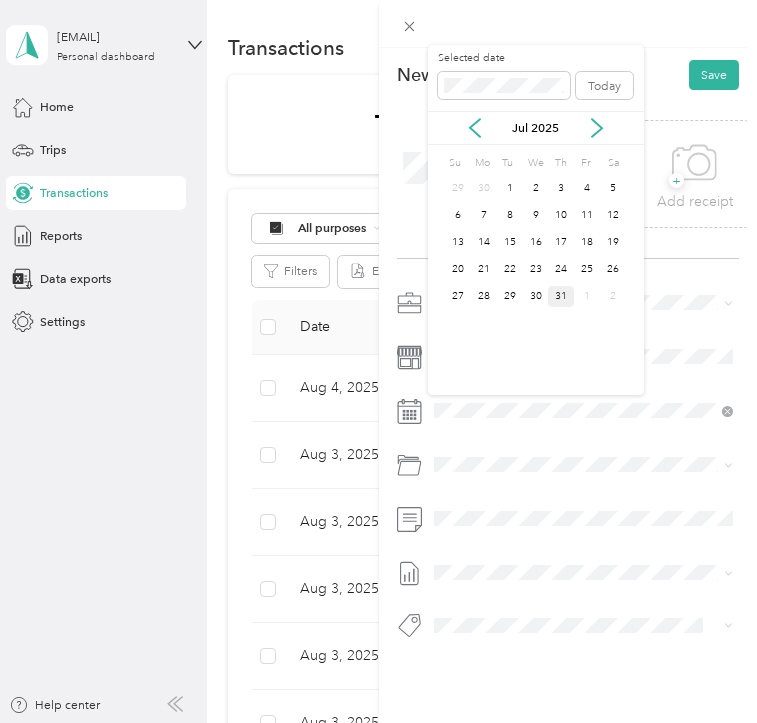 click on "31" at bounding box center [561, 296] 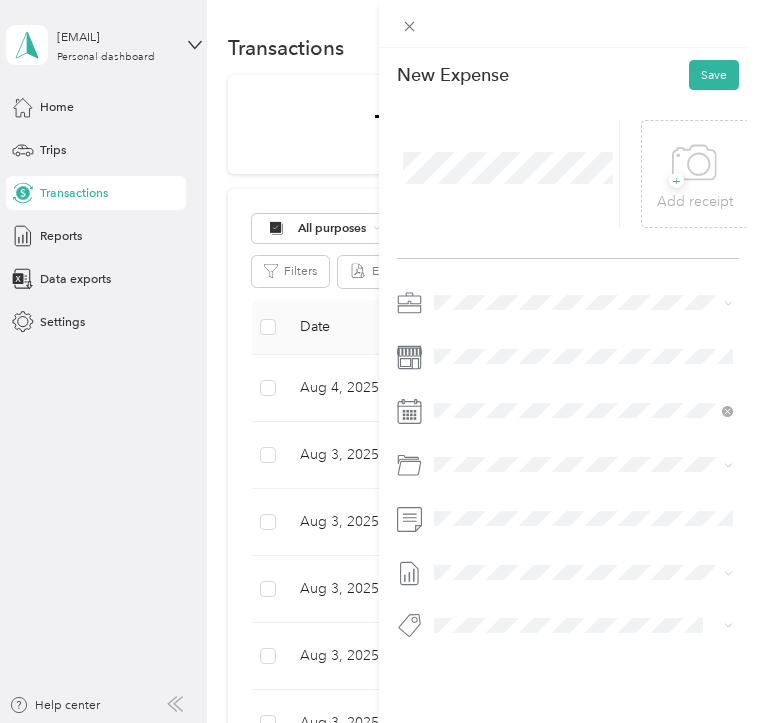 click on "El Paso" at bounding box center [605, 536] 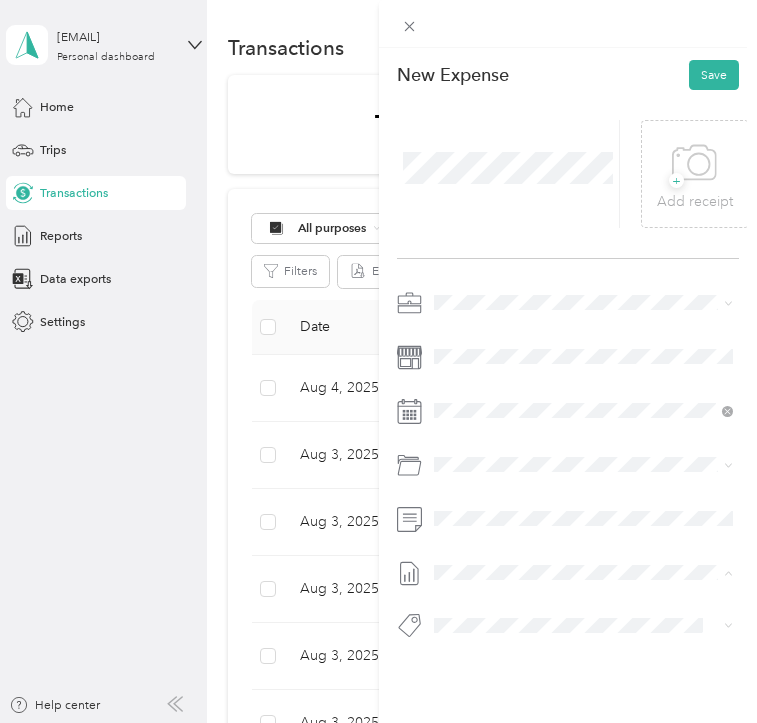 click on "Jul 28 - Aug 3, 2025" at bounding box center (489, 630) 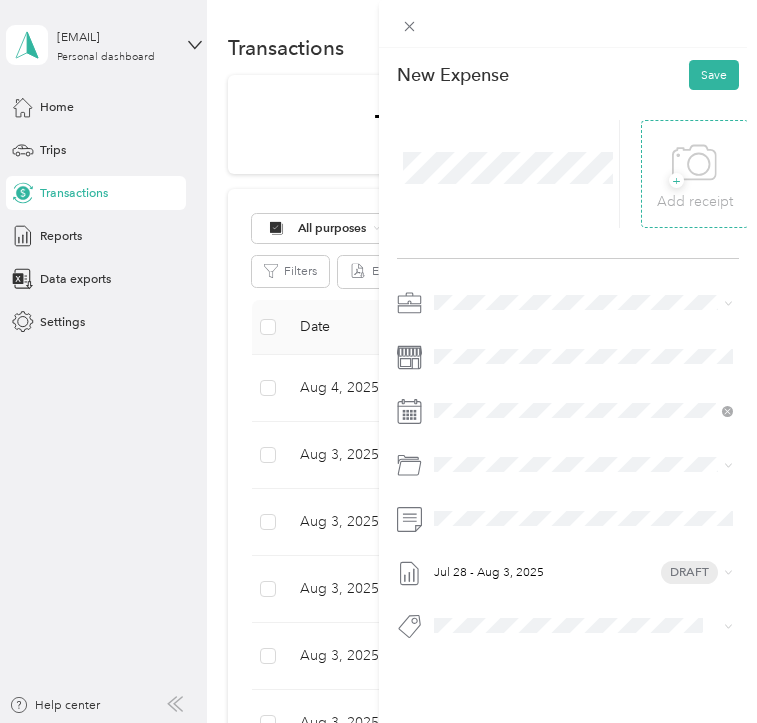 click 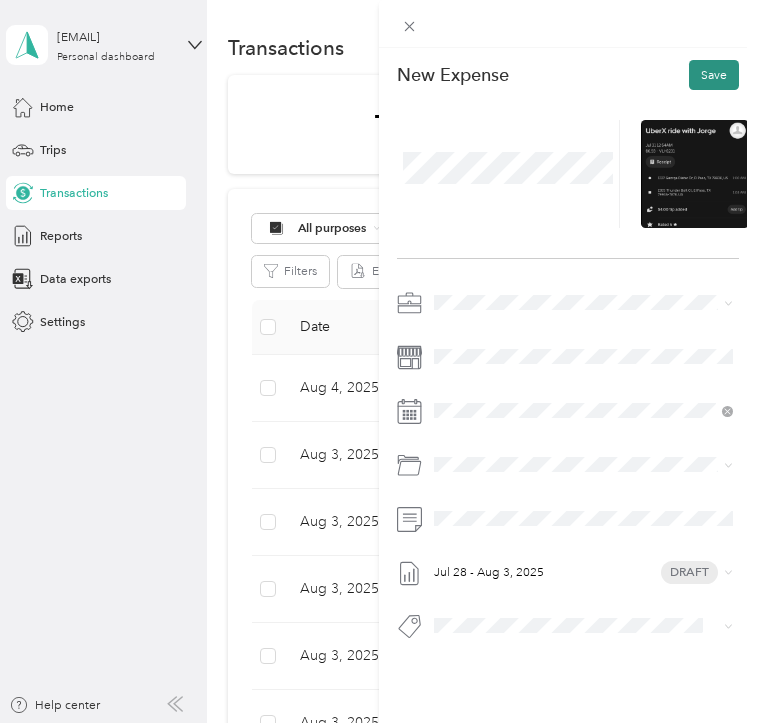 click on "Save" at bounding box center (714, 75) 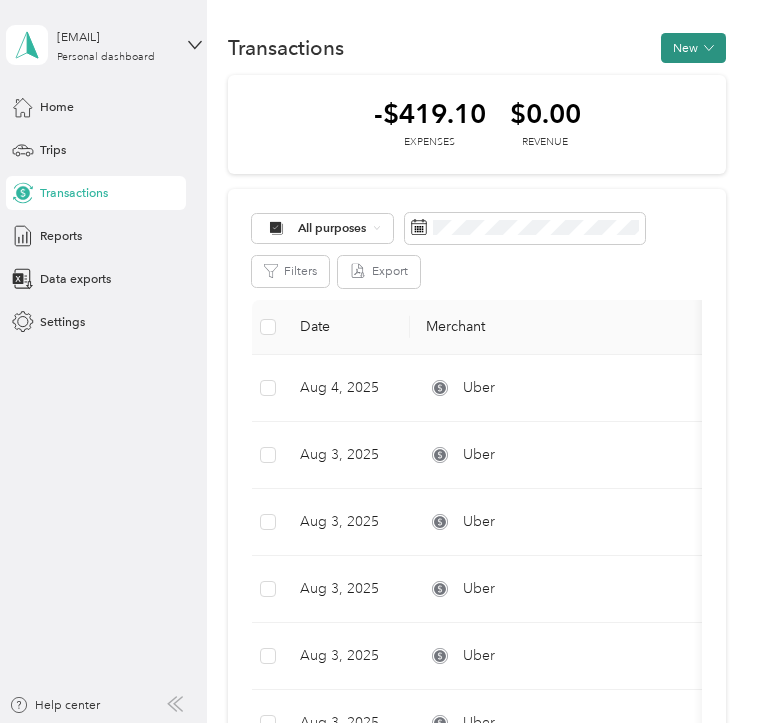 click on "New" at bounding box center [693, 48] 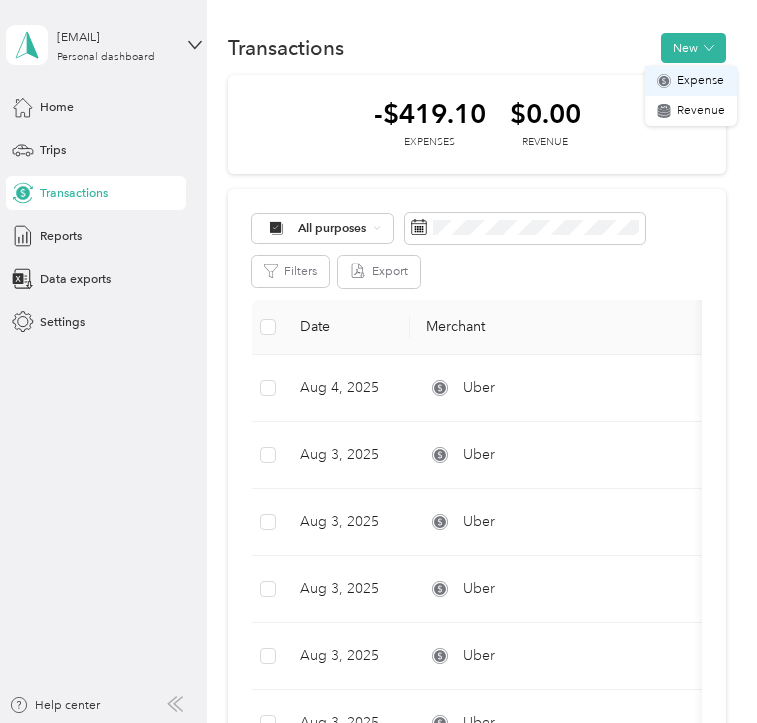 click on "Expense" at bounding box center [700, 81] 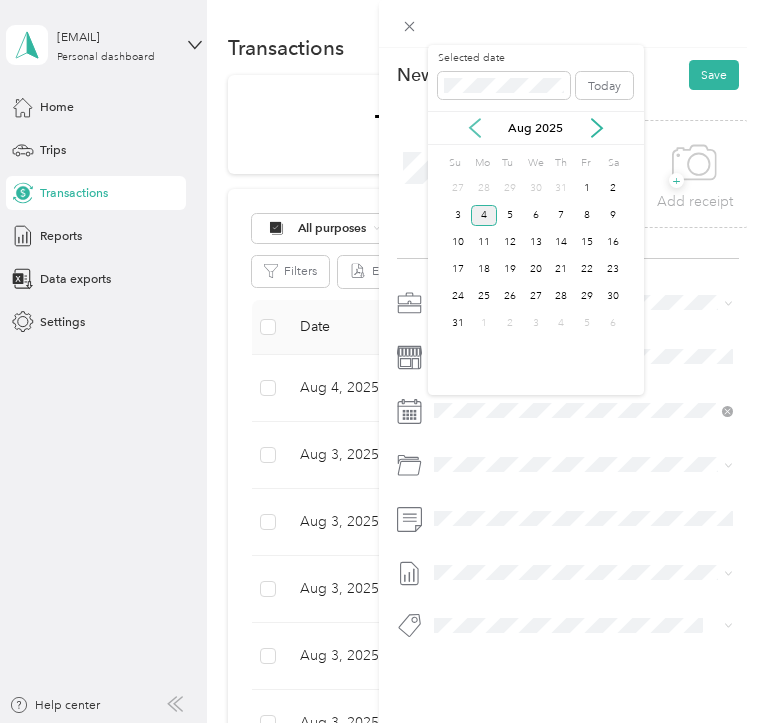 click 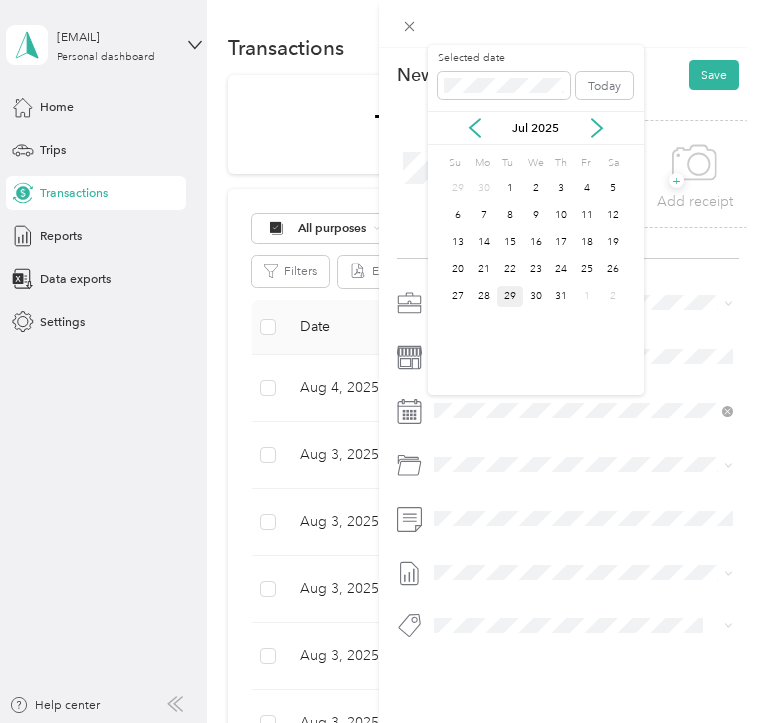 click on "29" at bounding box center (510, 296) 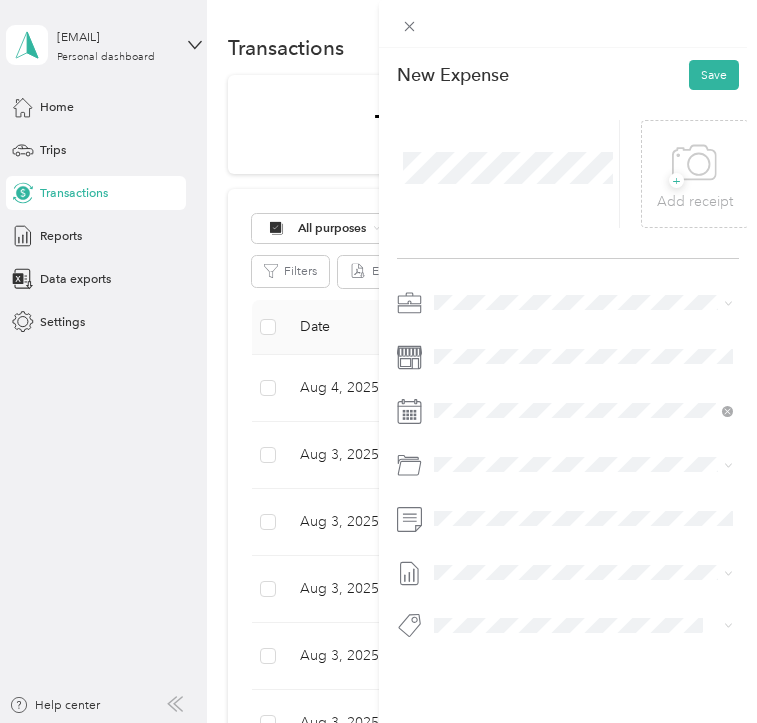 click on "El Paso" at bounding box center [605, 534] 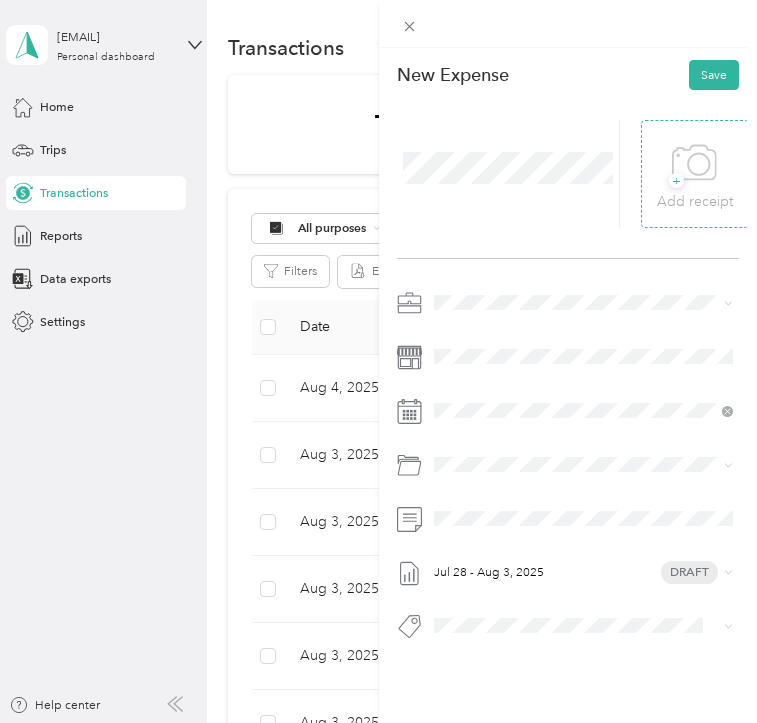 click 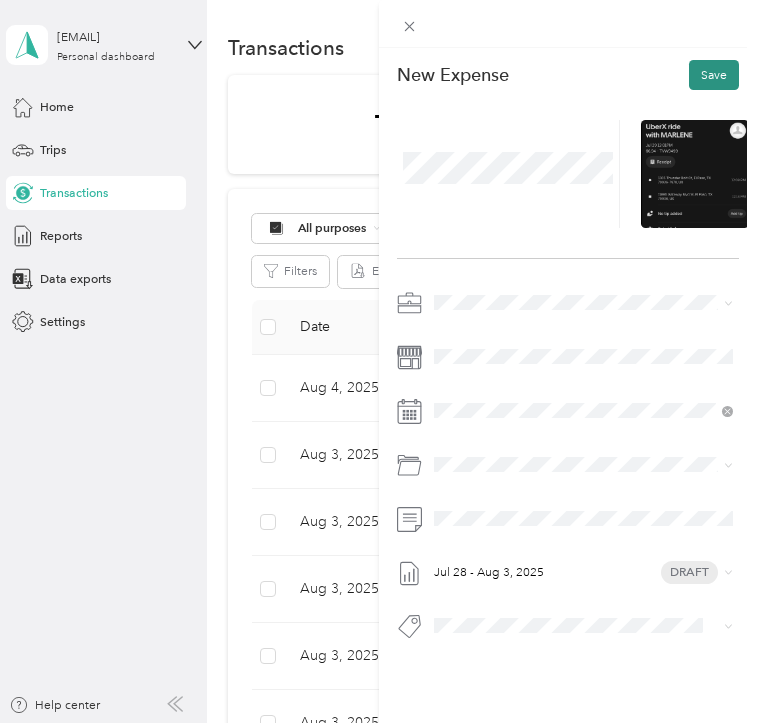 click on "Save" at bounding box center [714, 75] 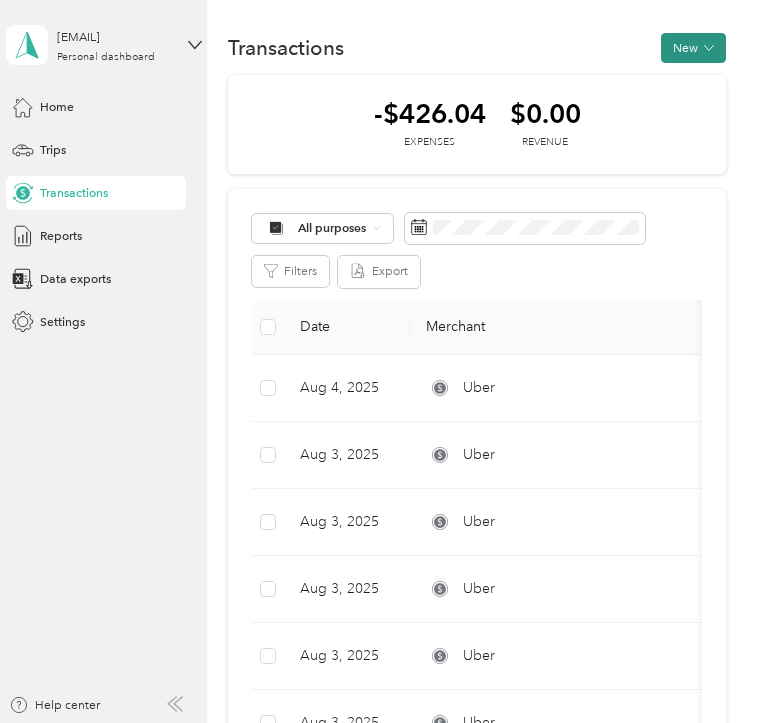 click on "New" at bounding box center [693, 48] 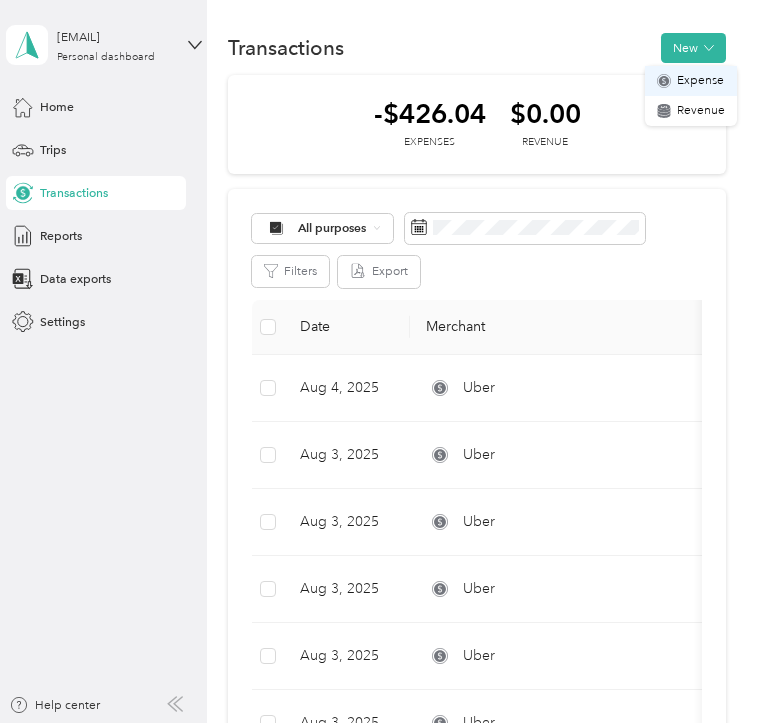 click on "Expense" at bounding box center (700, 81) 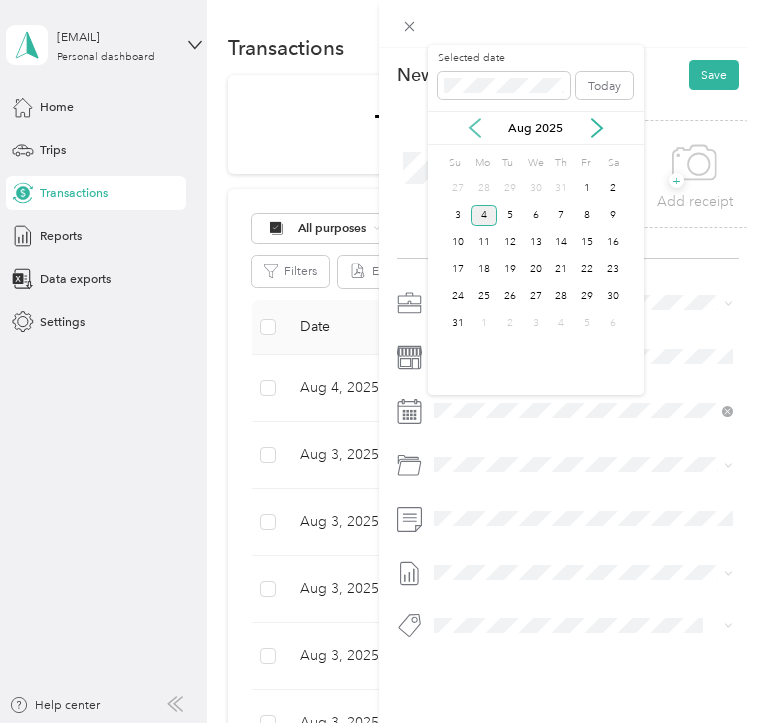 click 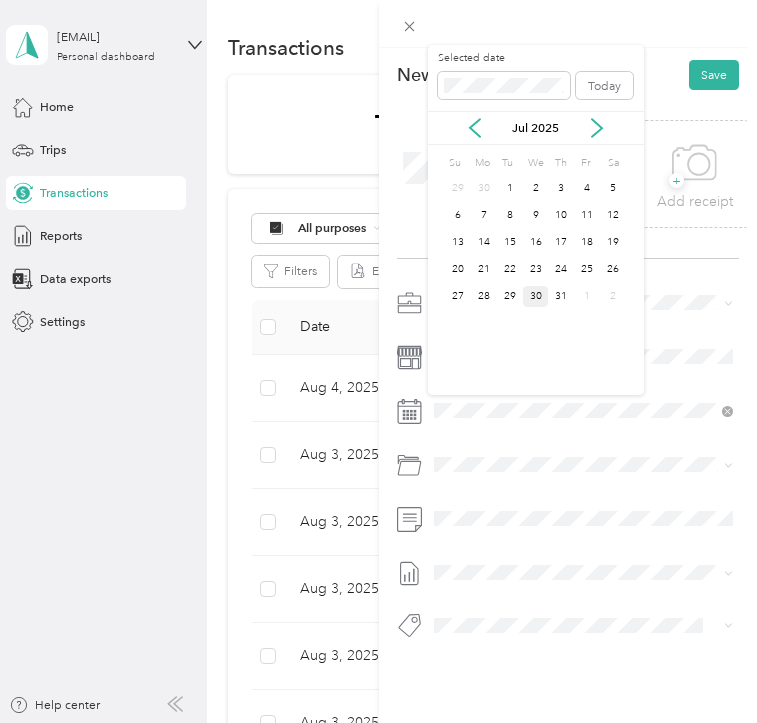 click on "30" at bounding box center [536, 296] 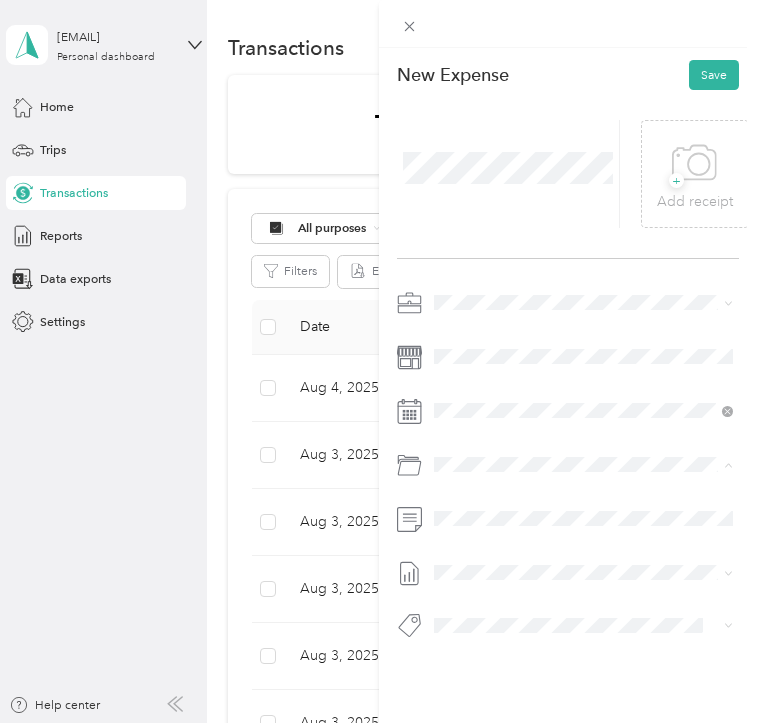click on "El Paso" at bounding box center [584, 536] 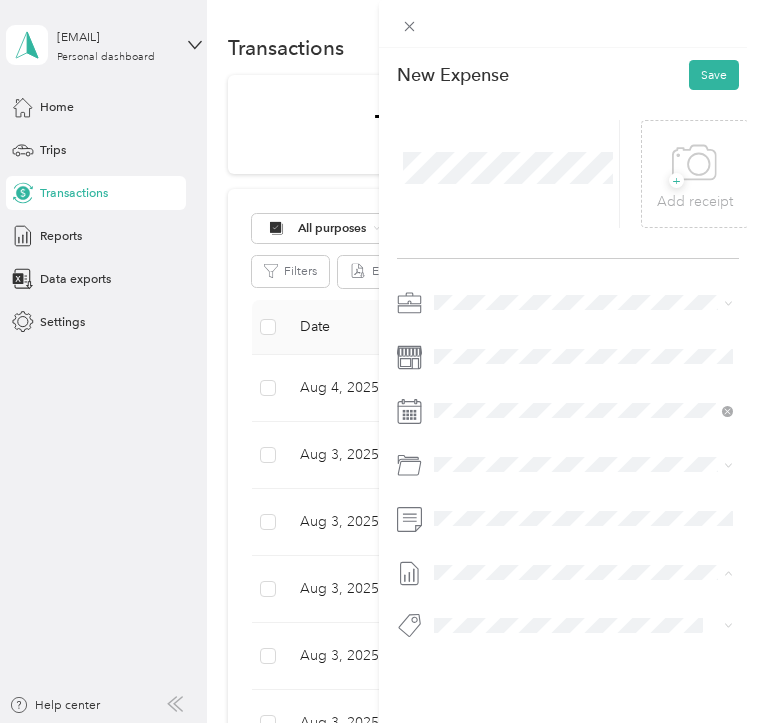 click on "Jul 28 - Aug 3, 2025" at bounding box center [489, 630] 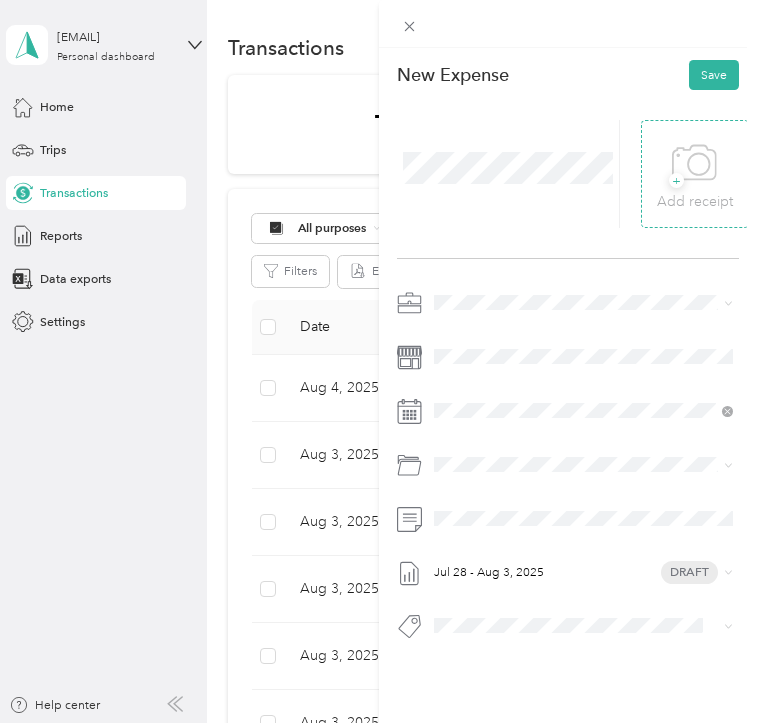 click 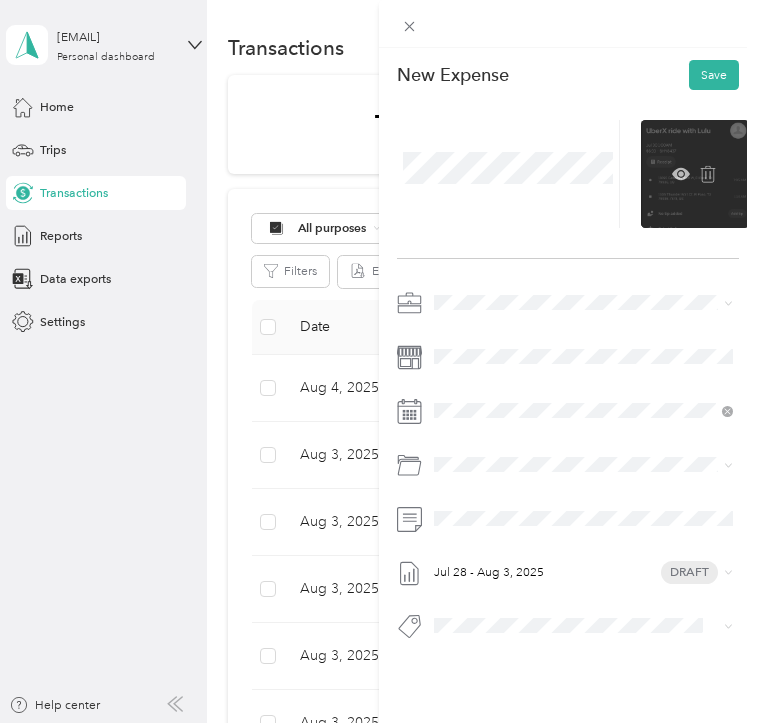 click at bounding box center [695, 174] 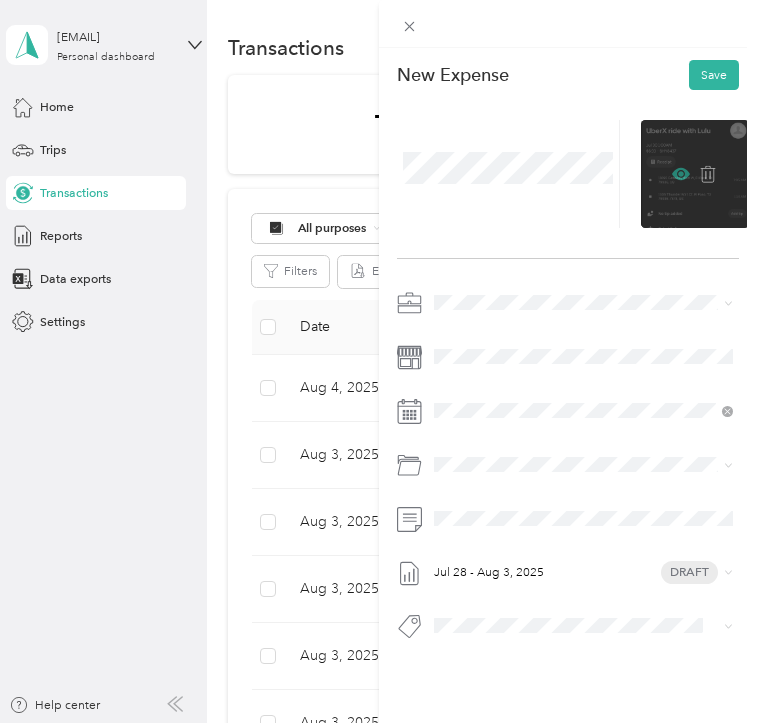 click 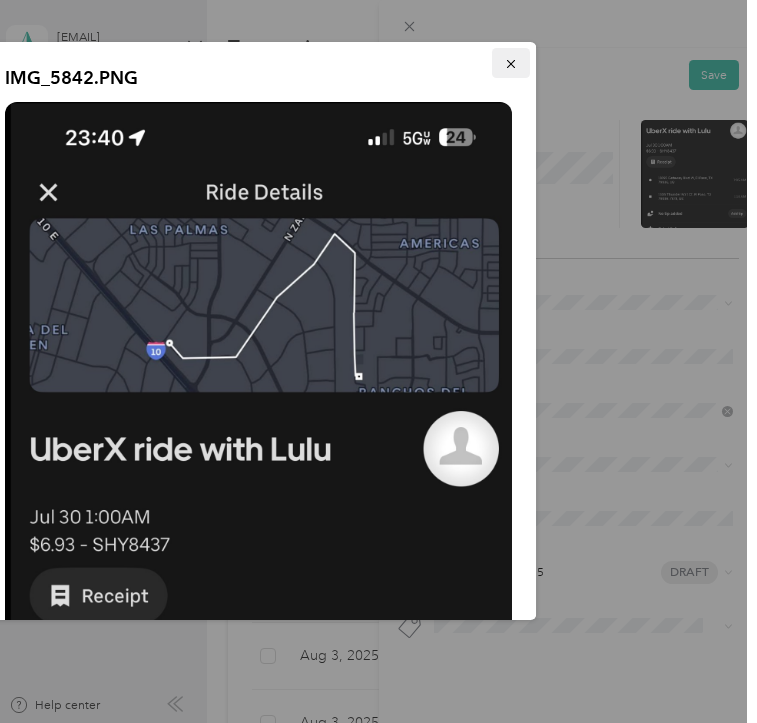 click 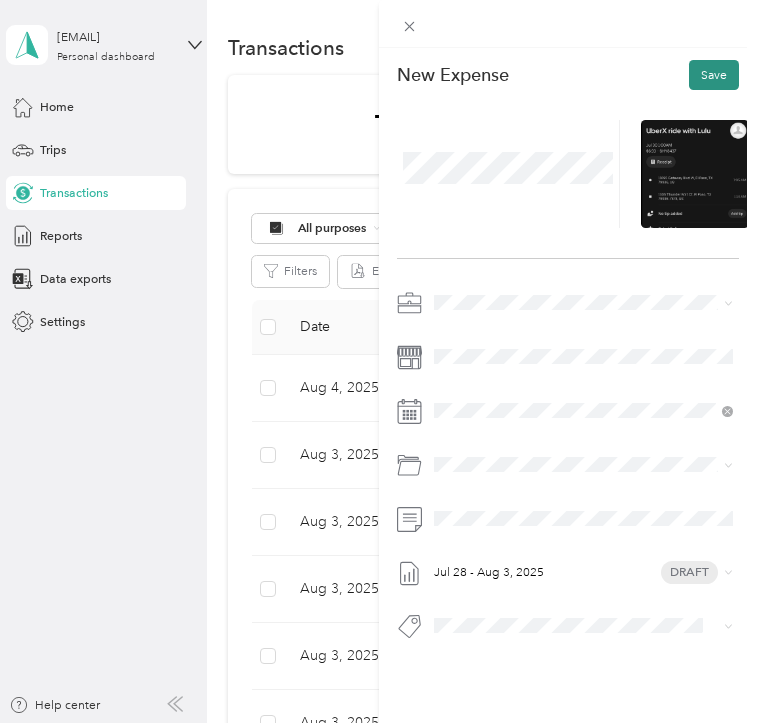 click on "Save" at bounding box center [714, 75] 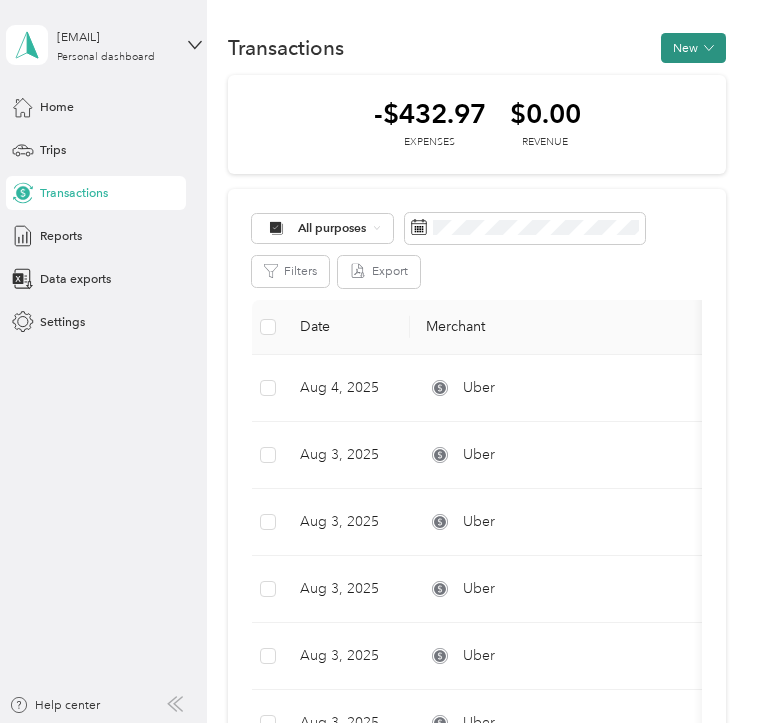 click on "New" at bounding box center (693, 48) 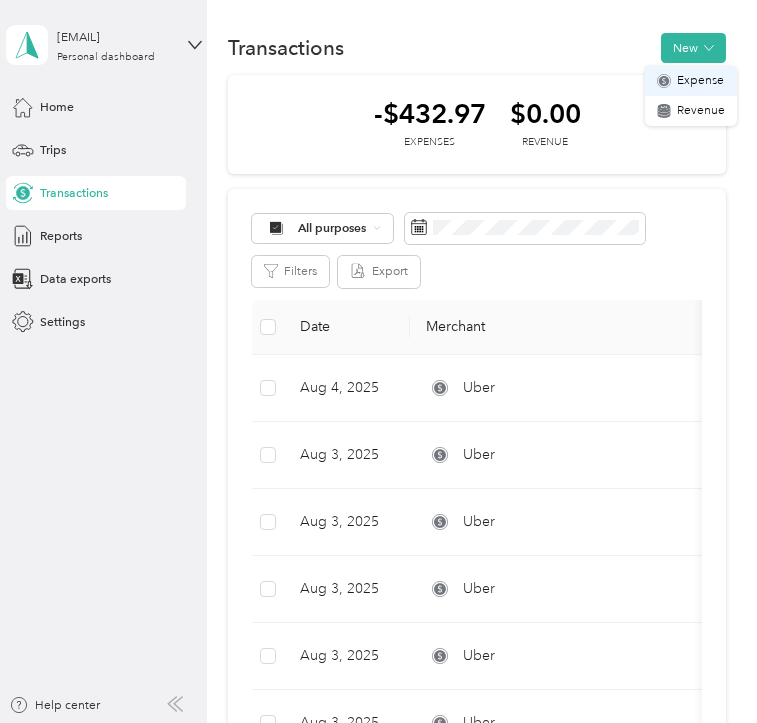 click on "Expense" at bounding box center (700, 81) 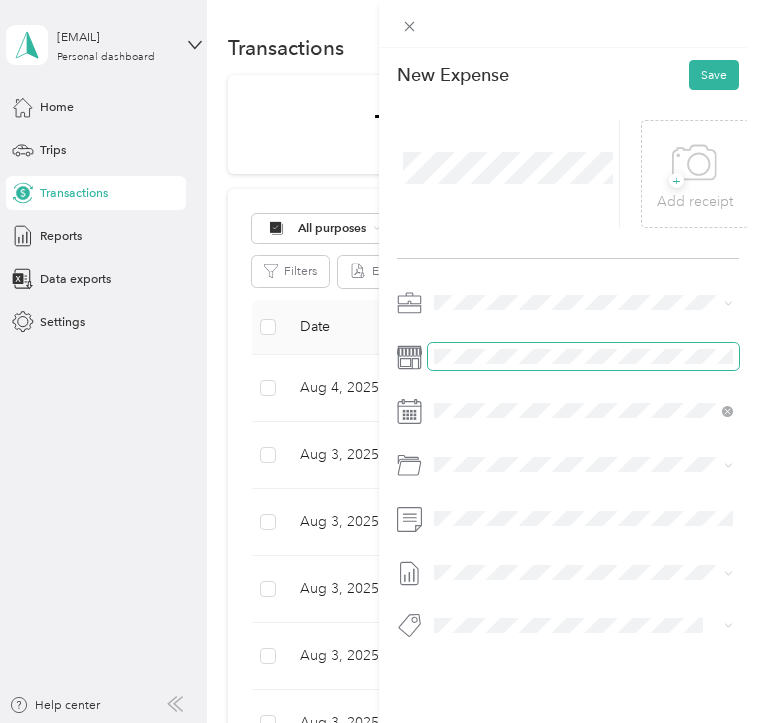 click at bounding box center [584, 356] 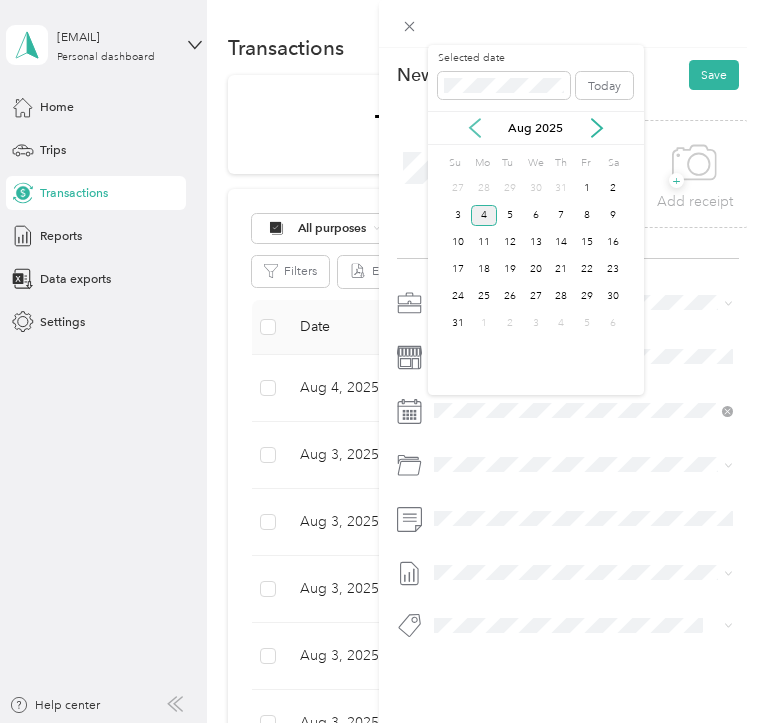 click 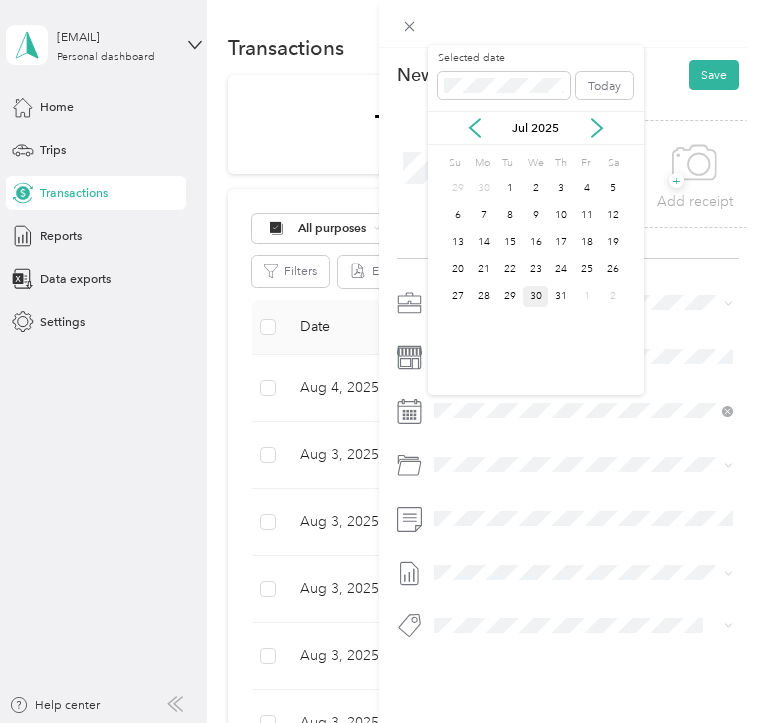 click on "30" at bounding box center (536, 296) 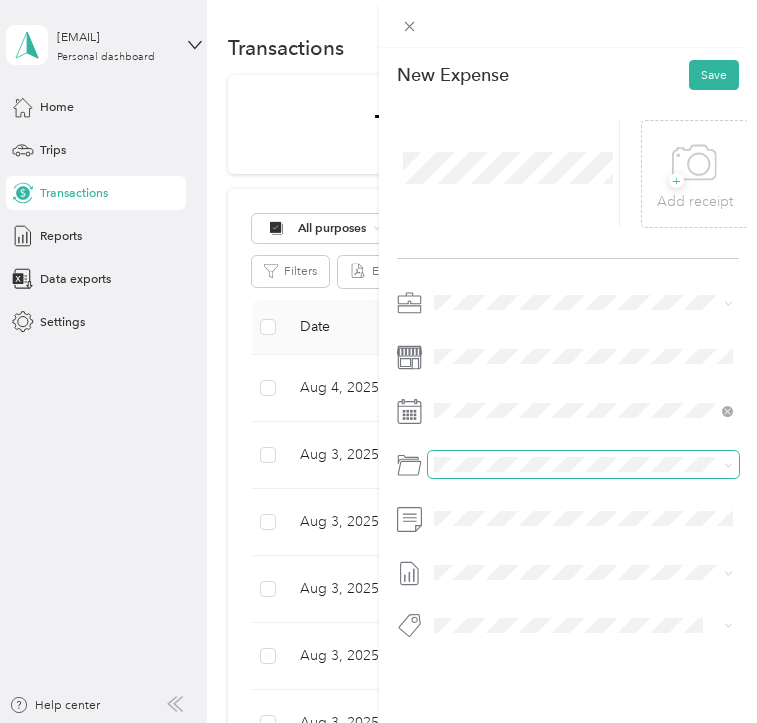 click at bounding box center [584, 464] 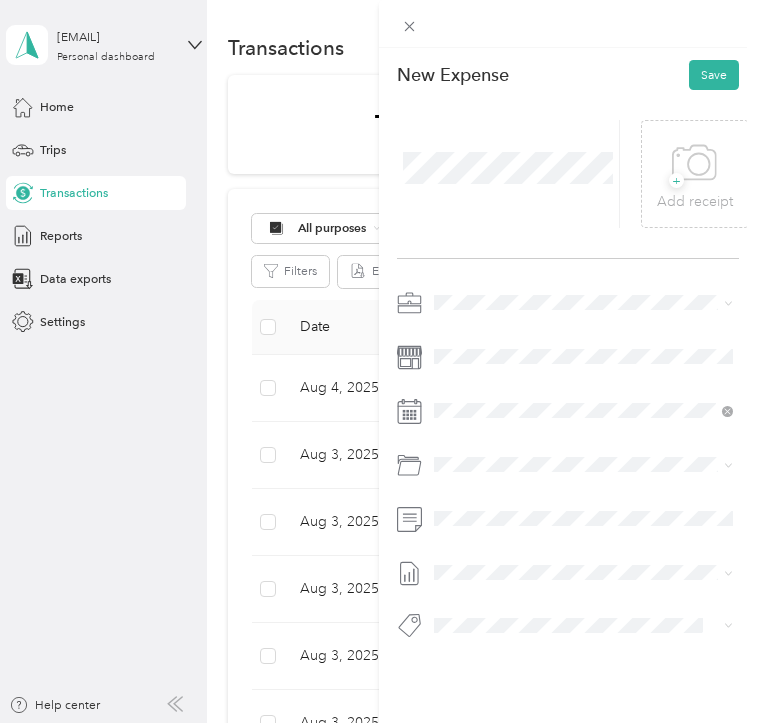 click on "El Paso" at bounding box center [605, 536] 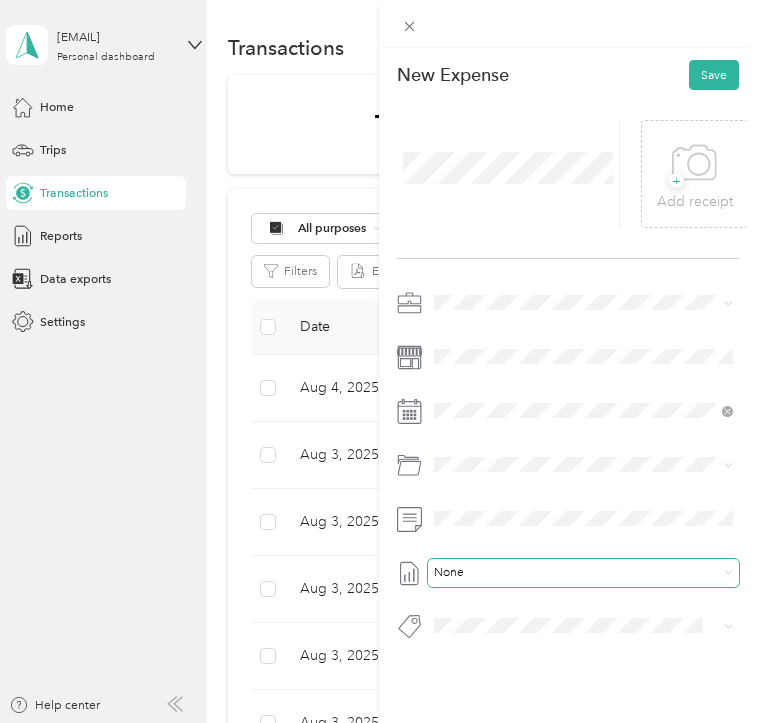 click on "None" at bounding box center [579, 573] 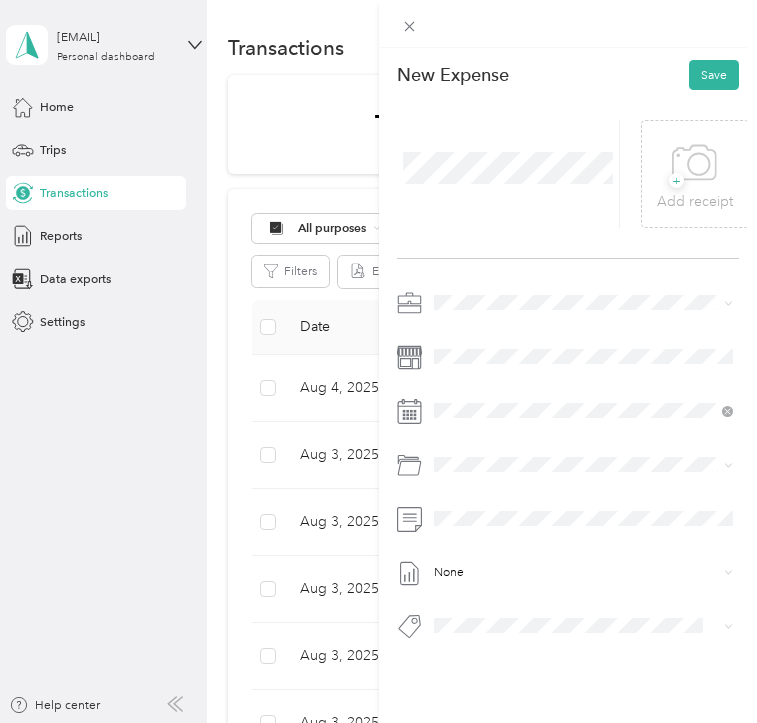 click on "Jul 28 - Aug 3, 2025" at bounding box center [489, 631] 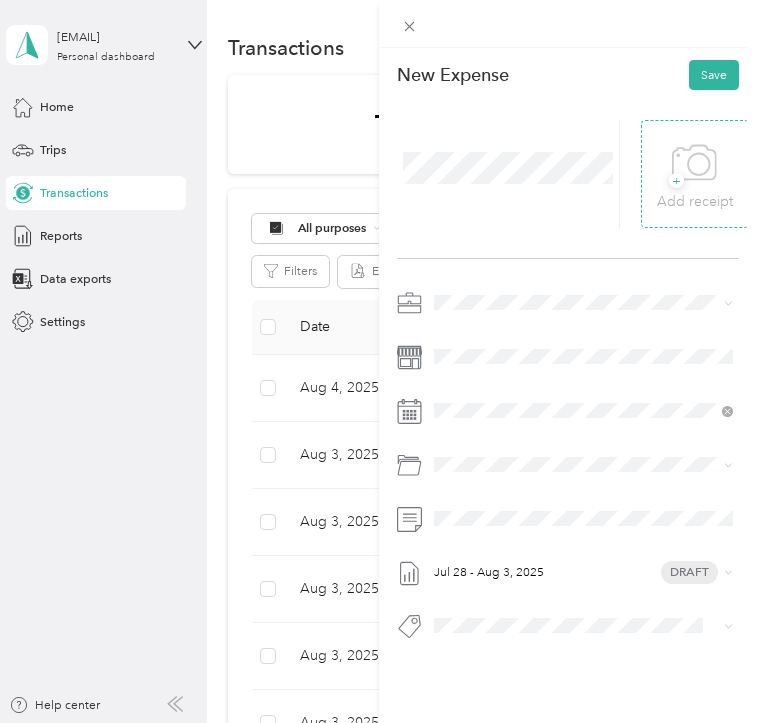 click on "+ Add receipt" at bounding box center (695, 174) 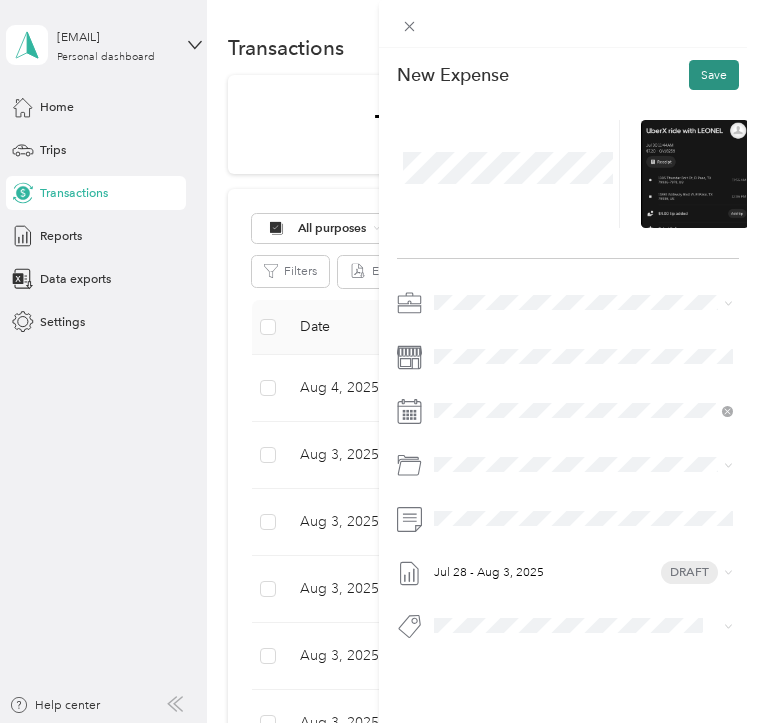 click on "Save" at bounding box center [714, 75] 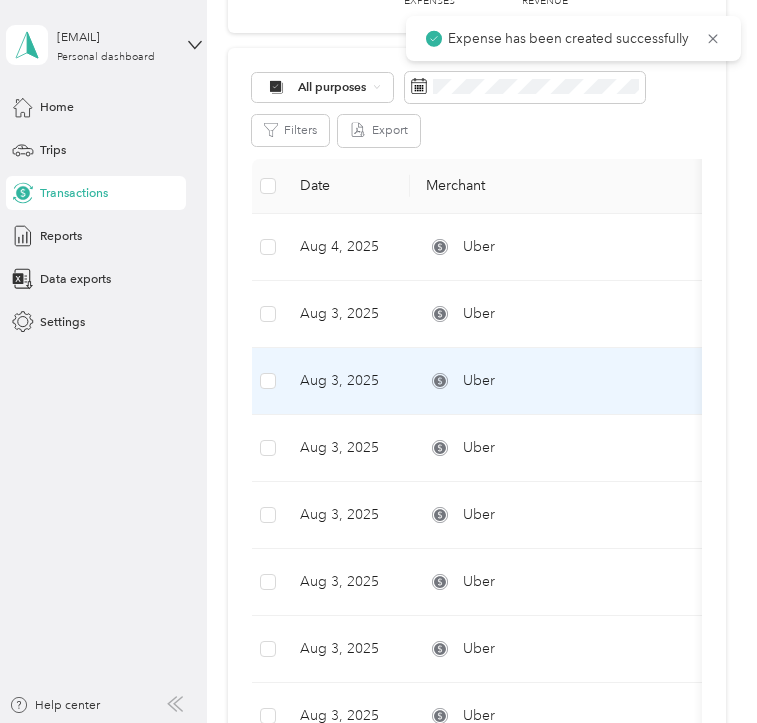 scroll, scrollTop: 143, scrollLeft: 0, axis: vertical 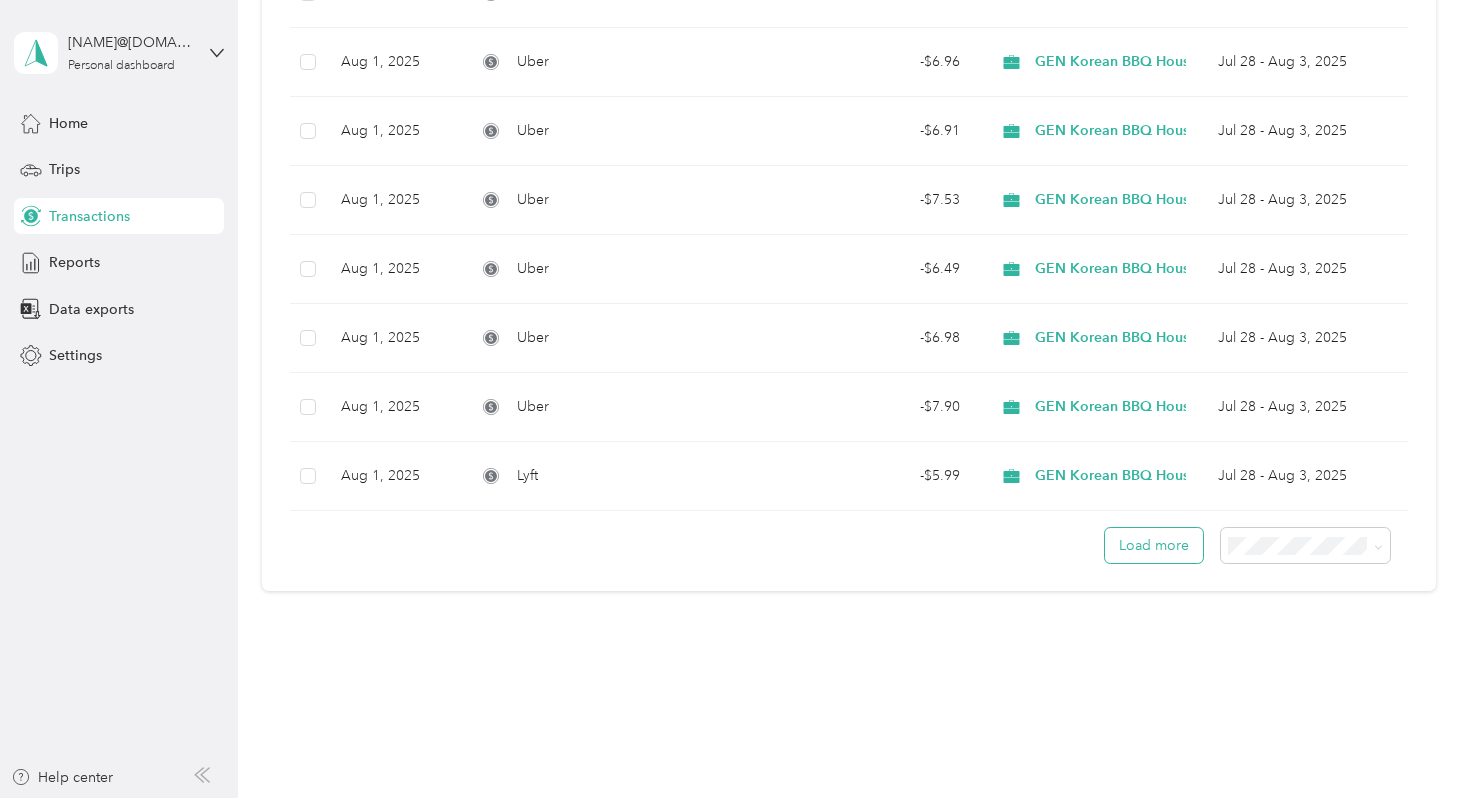 click on "Load more" at bounding box center (1154, 545) 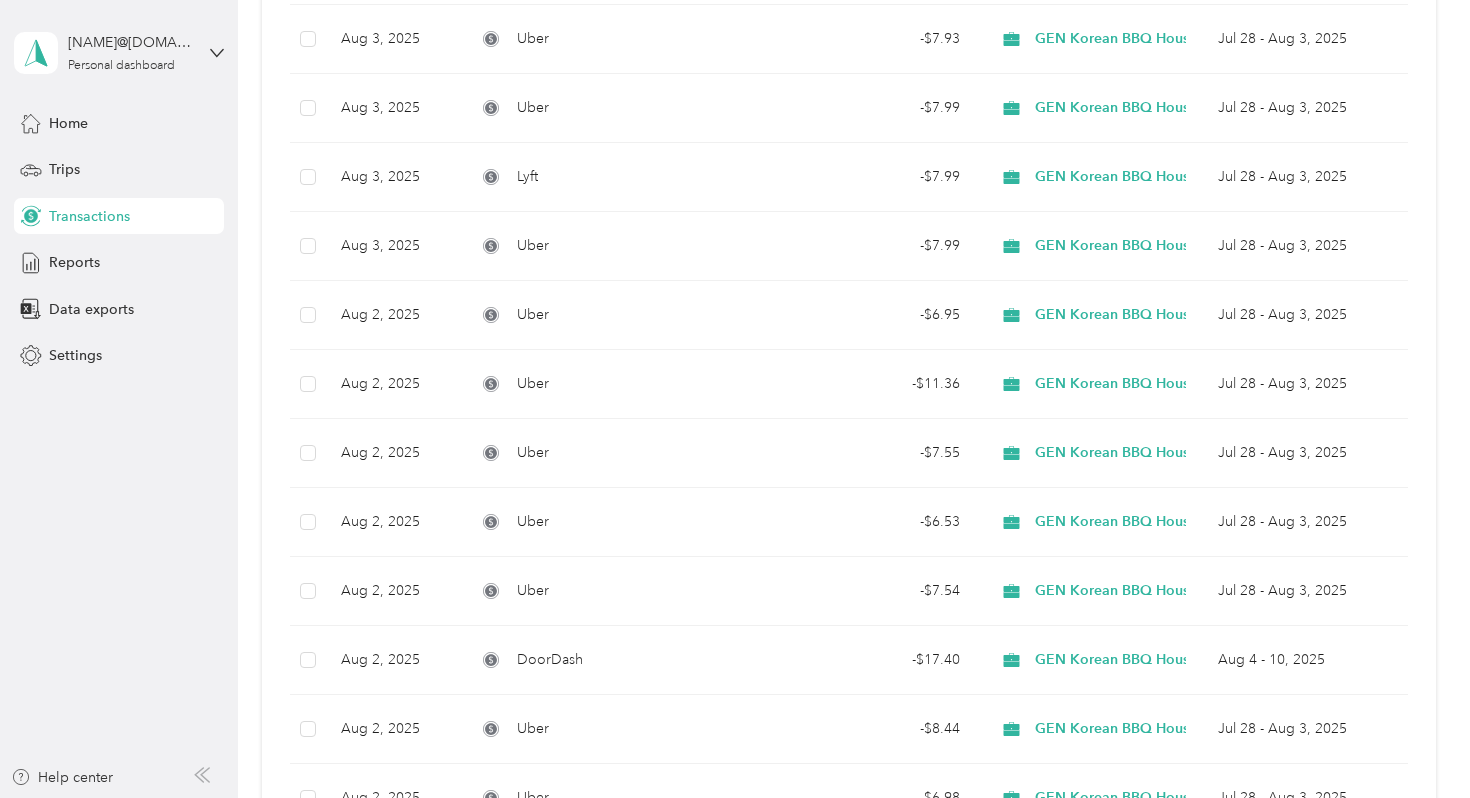 scroll, scrollTop: 0, scrollLeft: 0, axis: both 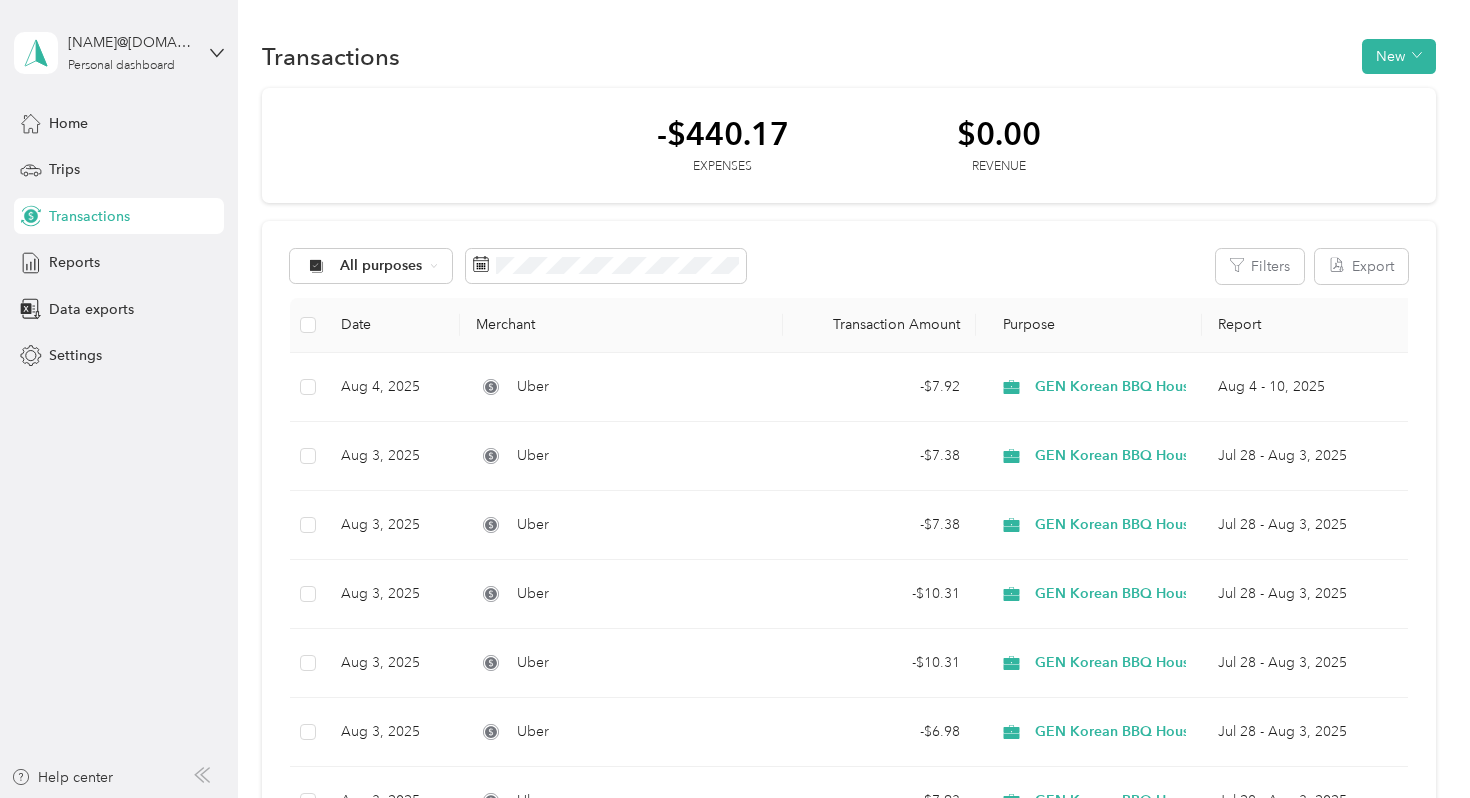 click on "All purposes Filters Export" at bounding box center [848, 266] 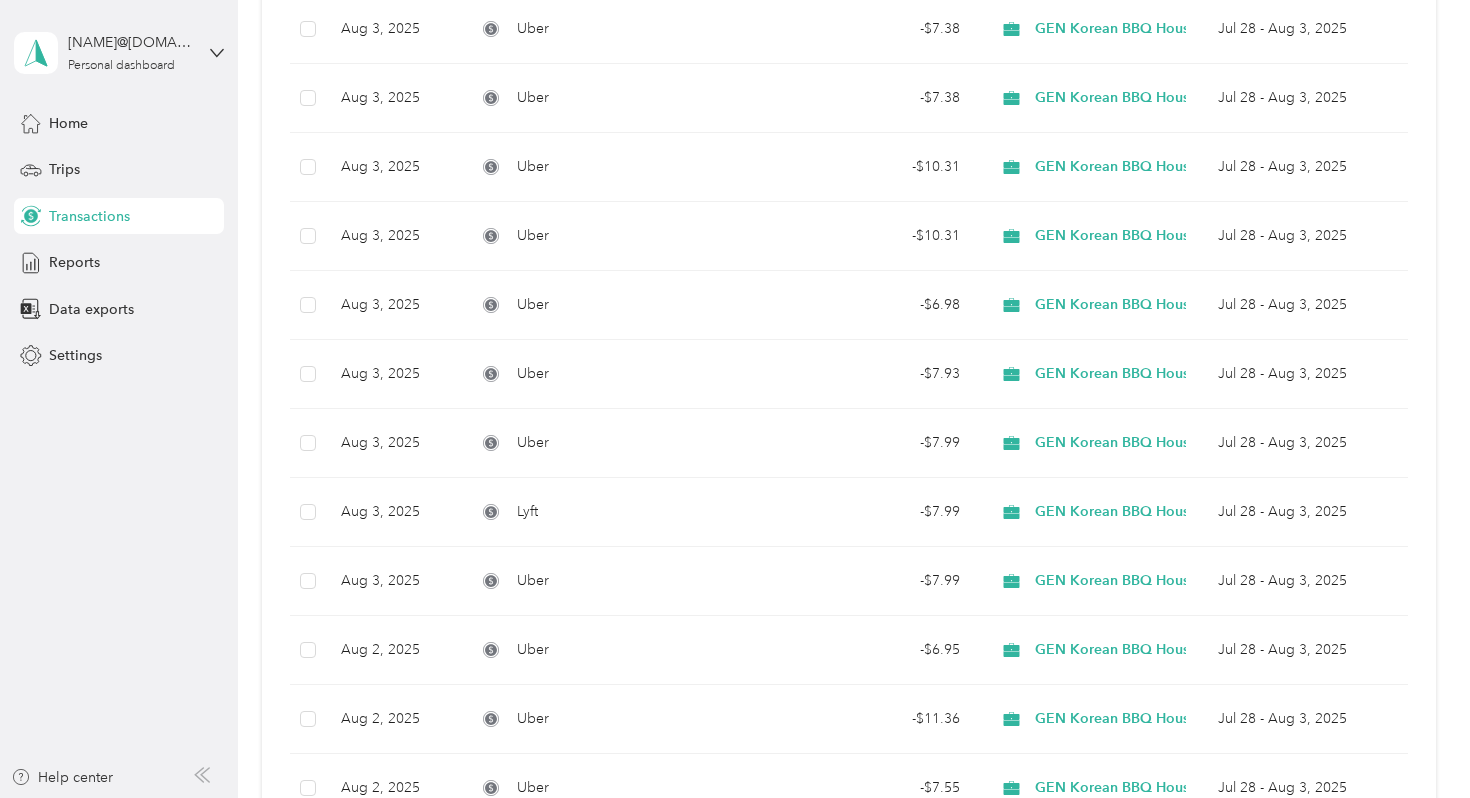 scroll, scrollTop: 428, scrollLeft: 0, axis: vertical 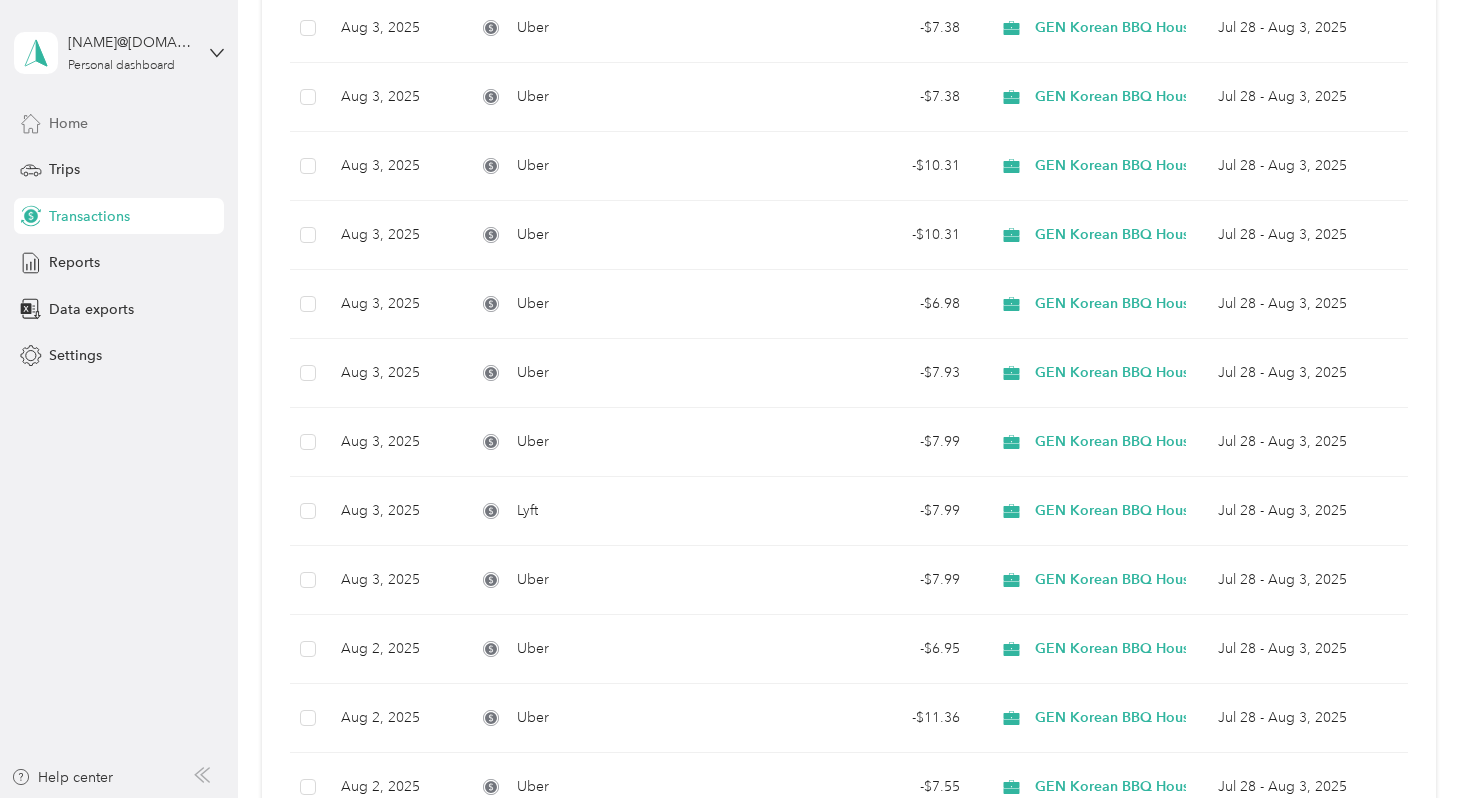 click on "Home" at bounding box center [119, 123] 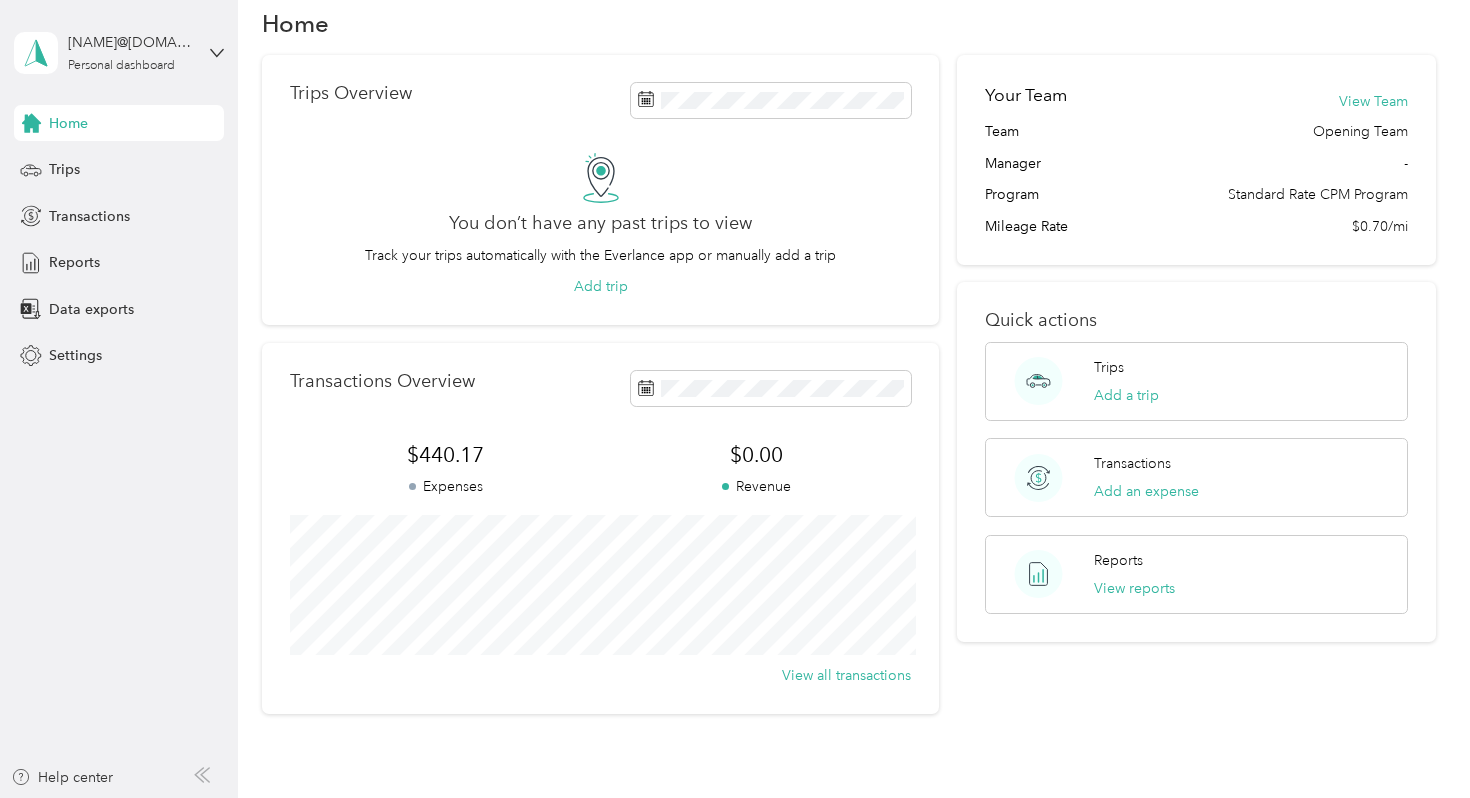 scroll, scrollTop: 0, scrollLeft: 0, axis: both 